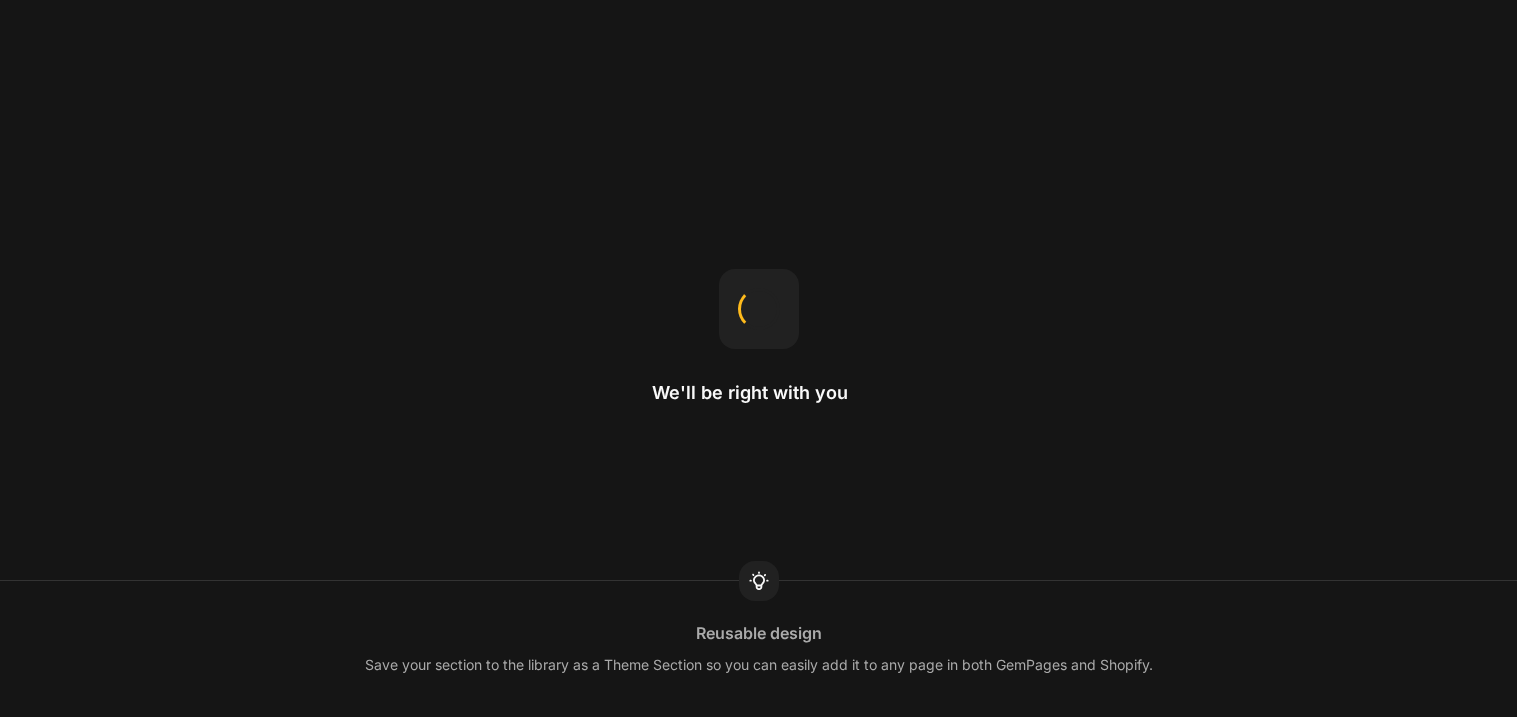 scroll, scrollTop: 0, scrollLeft: 0, axis: both 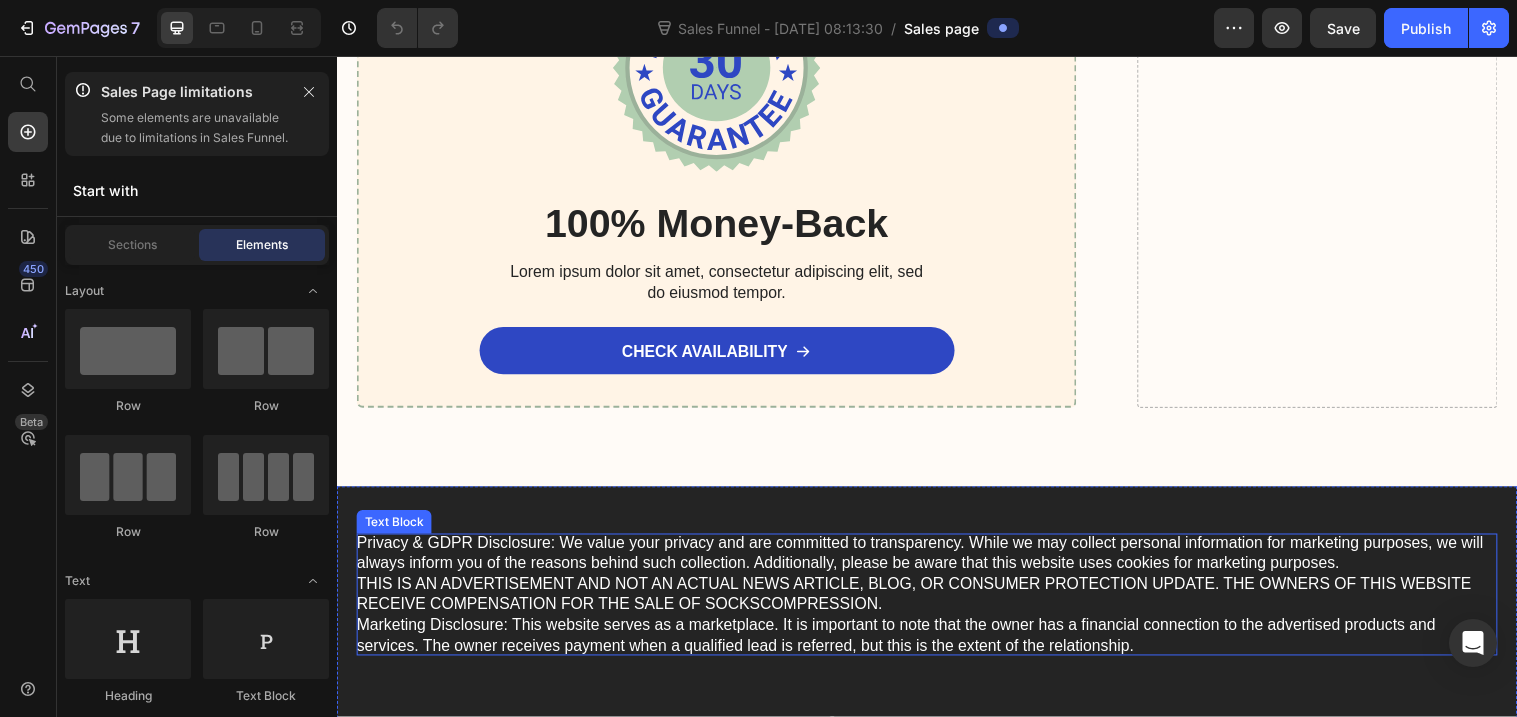 click on "Privacy & GDPR Disclosure: We value your privacy and are committed to transparency. While we may collect personal information for marketing purposes, we will always inform you of the reasons behind such collection. Additionally, please be aware that this website uses cookies for marketing purposes. THIS IS AN ADVERTISEMENT AND NOT AN ACTUAL NEWS ARTICLE, BLOG, OR CONSUMER PROTECTION UPDATE. THE OWNERS OF THIS WEBSITE RECEIVE COMPENSATION FOR THE SALE OF SOCKSCOMPRESSION. Marketing Disclosure: This website serves as a marketplace. It is important to note that the owner has a financial connection to the advertised products and services. The owner receives payment when a qualified lead is referred, but this is the extent of the relationship." at bounding box center [937, 604] 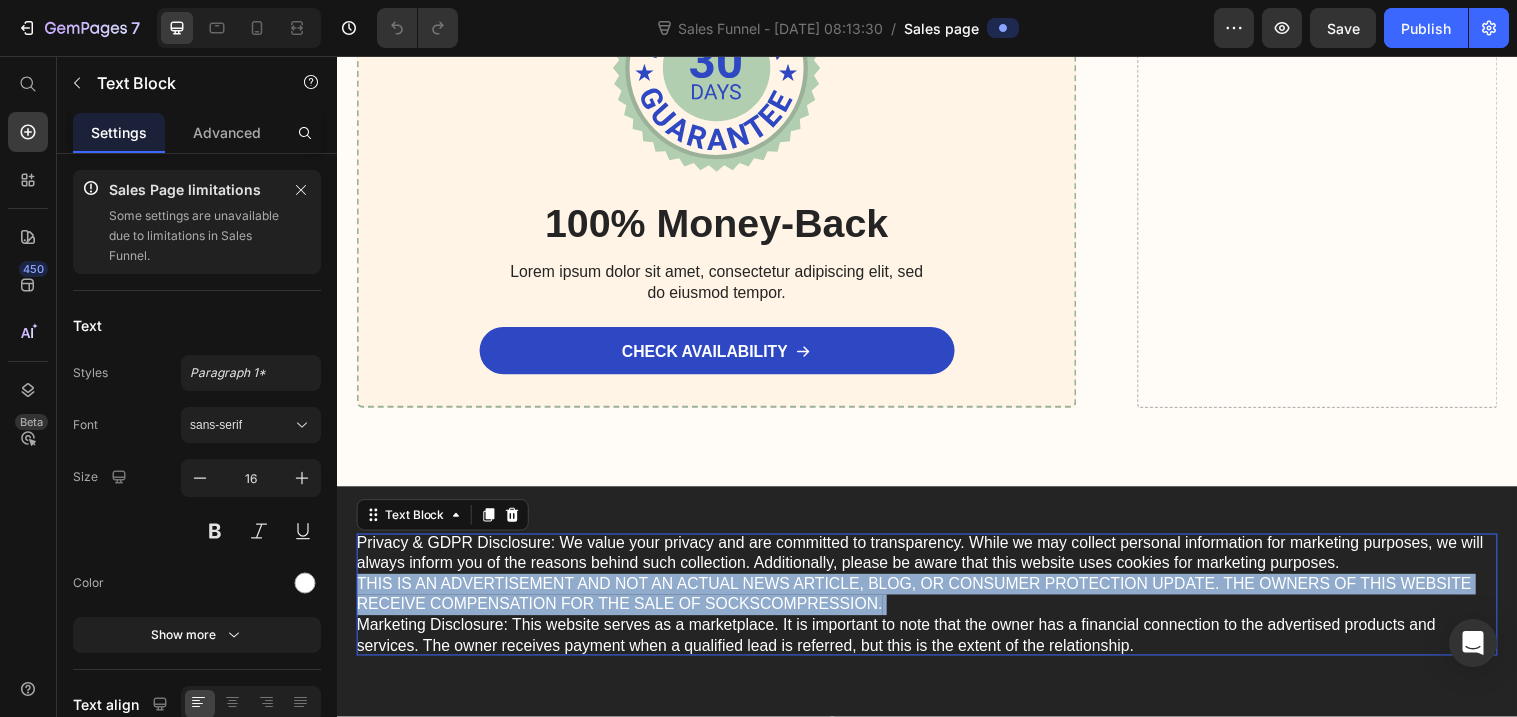 click on "Privacy & GDPR Disclosure: We value your privacy and are committed to transparency. While we may collect personal information for marketing purposes, we will always inform you of the reasons behind such collection. Additionally, please be aware that this website uses cookies for marketing purposes. THIS IS AN ADVERTISEMENT AND NOT AN ACTUAL NEWS ARTICLE, BLOG, OR CONSUMER PROTECTION UPDATE. THE OWNERS OF THIS WEBSITE RECEIVE COMPENSATION FOR THE SALE OF SOCKSCOMPRESSION. Marketing Disclosure: This website serves as a marketplace. It is important to note that the owner has a financial connection to the advertised products and services. The owner receives payment when a qualified lead is referred, but this is the extent of the relationship." at bounding box center (937, 604) 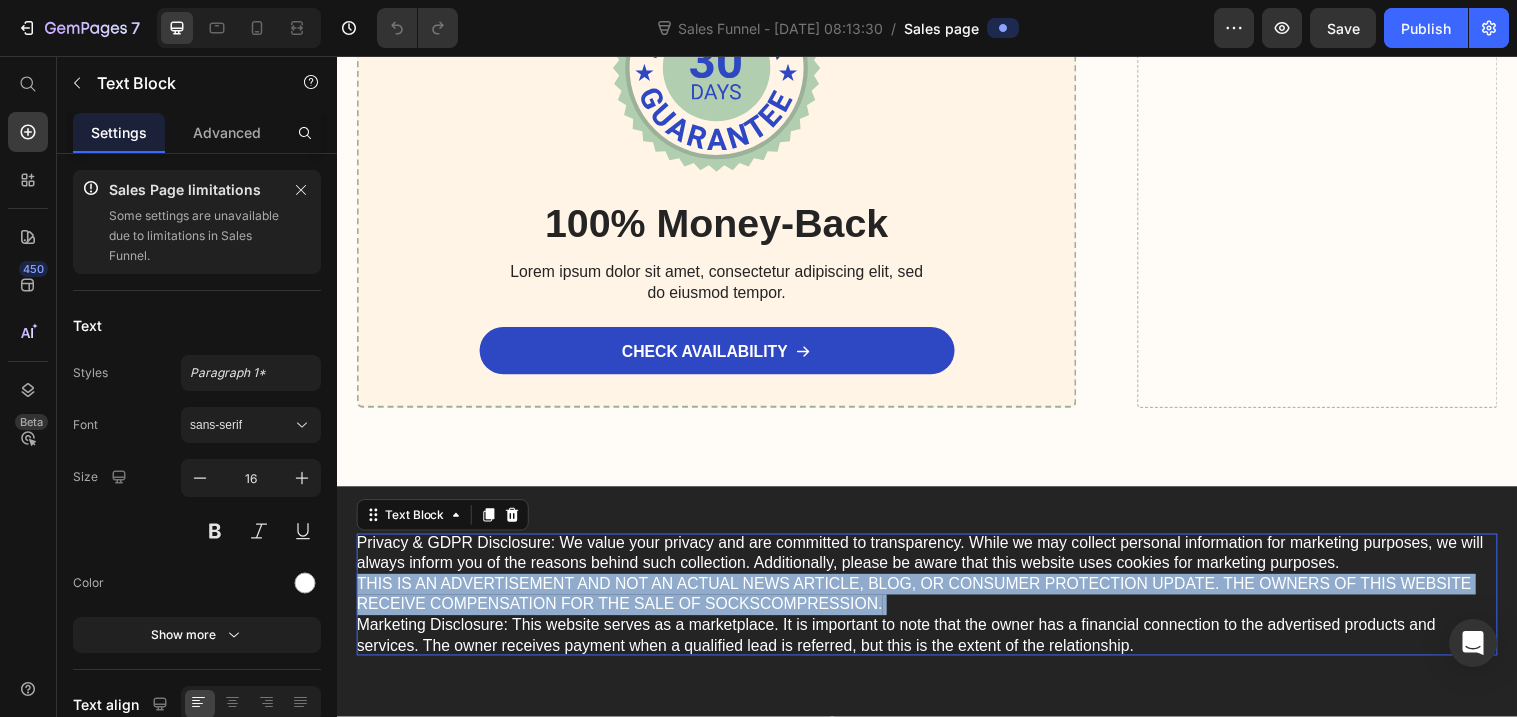 click on "Privacy & GDPR Disclosure: We value your privacy and are committed to transparency. While we may collect personal information for marketing purposes, we will always inform you of the reasons behind such collection. Additionally, please be aware that this website uses cookies for marketing purposes. THIS IS AN ADVERTISEMENT AND NOT AN ACTUAL NEWS ARTICLE, BLOG, OR CONSUMER PROTECTION UPDATE. THE OWNERS OF THIS WEBSITE RECEIVE COMPENSATION FOR THE SALE OF SOCKSCOMPRESSION. Marketing Disclosure: This website serves as a marketplace. It is important to note that the owner has a financial connection to the advertised products and services. The owner receives payment when a qualified lead is referred, but this is the extent of the relationship." at bounding box center [937, 604] 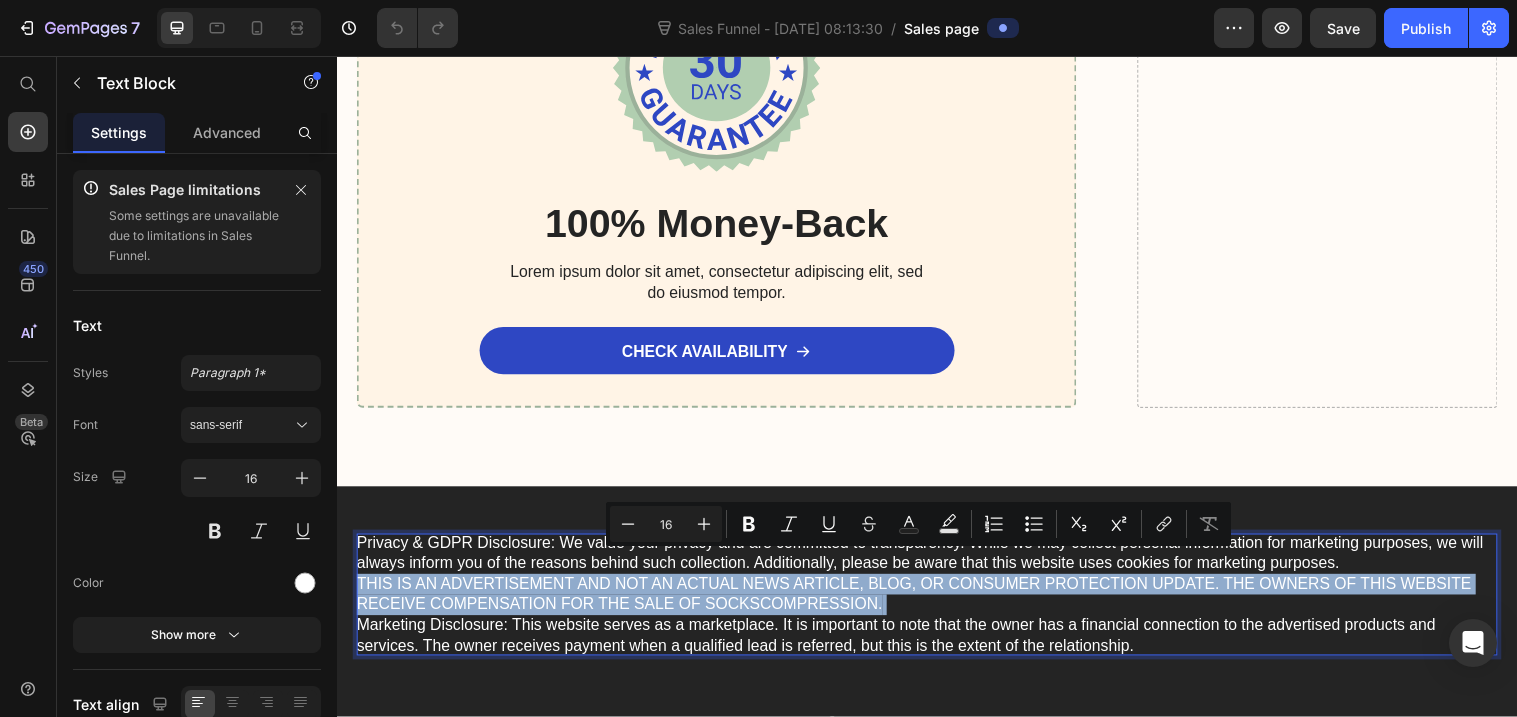 click on "Privacy & GDPR Disclosure: We value your privacy and are committed to transparency. While we may collect personal information for marketing purposes, we will always inform you of the reasons behind such collection. Additionally, please be aware that this website uses cookies for marketing purposes. THIS IS AN ADVERTISEMENT AND NOT AN ACTUAL NEWS ARTICLE, BLOG, OR CONSUMER PROTECTION UPDATE. THE OWNERS OF THIS WEBSITE RECEIVE COMPENSATION FOR THE SALE OF SOCKSCOMPRESSION. Marketing Disclosure: This website serves as a marketplace. It is important to note that the owner has a financial connection to the advertised products and services. The owner receives payment when a qualified lead is referred, but this is the extent of the relationship." at bounding box center (937, 604) 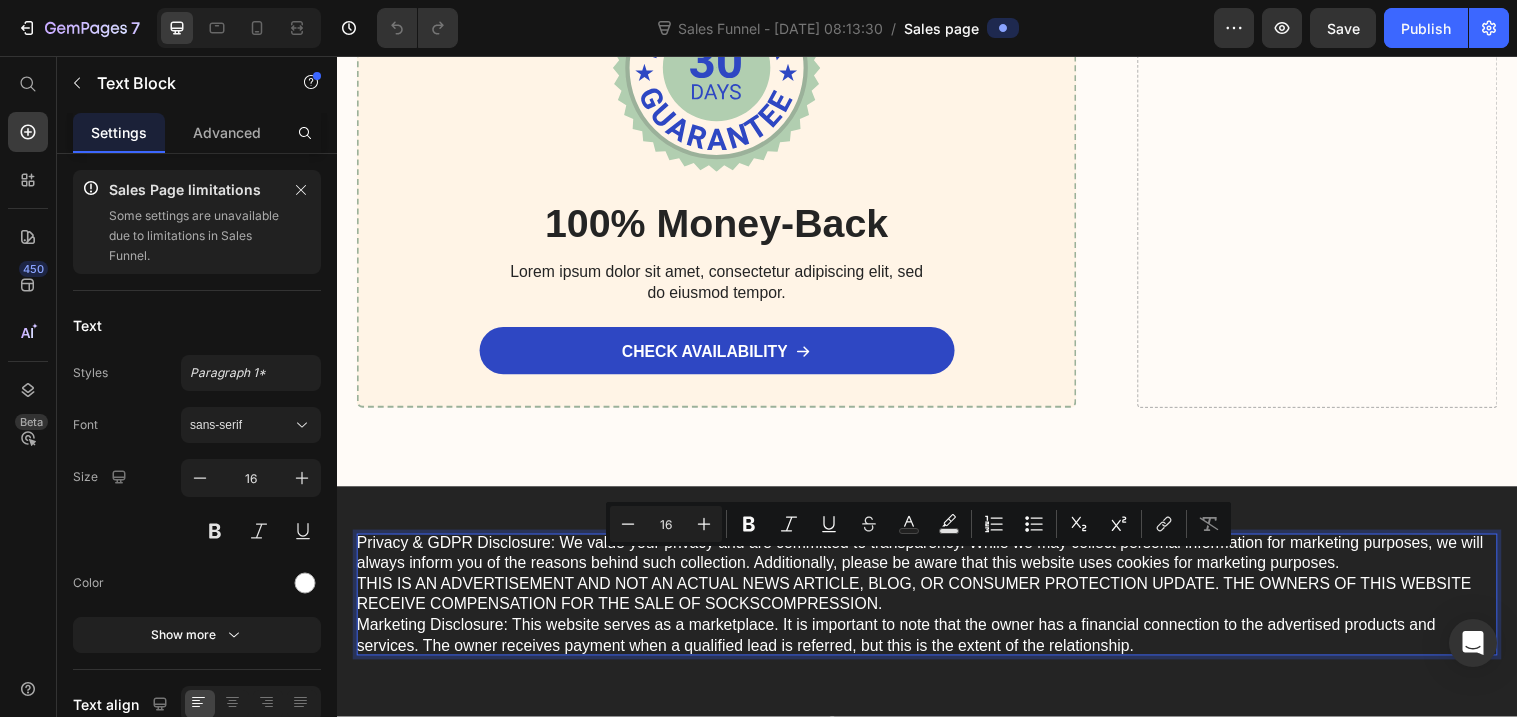 click on "Privacy & GDPR Disclosure: We value your privacy and are committed to transparency. While we may collect personal information for marketing purposes, we will always inform you of the reasons behind such collection. Additionally, please be aware that this website uses cookies for marketing purposes. THIS IS AN ADVERTISEMENT AND NOT AN ACTUAL NEWS ARTICLE, BLOG, OR CONSUMER PROTECTION UPDATE. THE OWNERS OF THIS WEBSITE RECEIVE COMPENSATION FOR THE SALE OF SOCKSCOMPRESSION. Marketing Disclosure: This website serves as a marketplace. It is important to note that the owner has a financial connection to the advertised products and services. The owner receives payment when a qualified lead is referred, but this is the extent of the relationship." at bounding box center [937, 604] 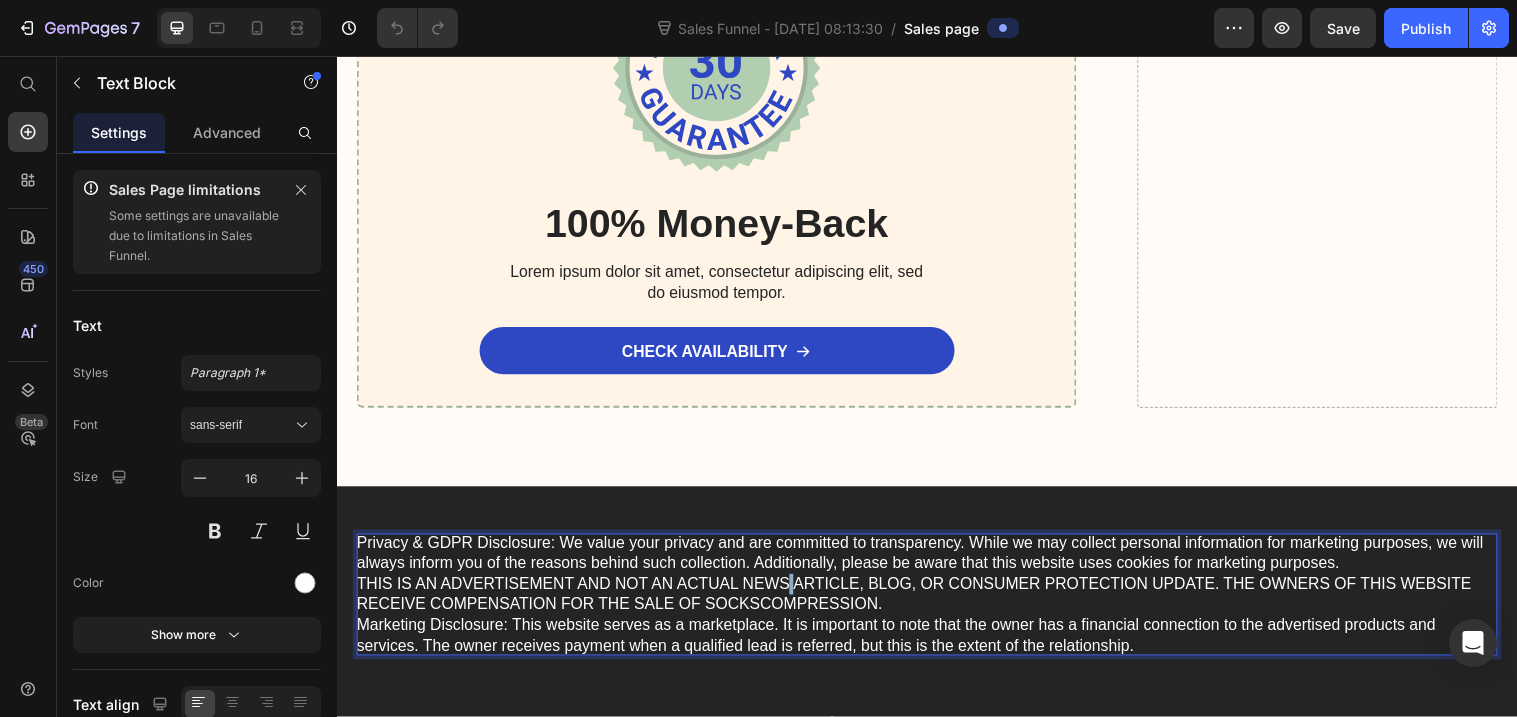 click on "Privacy & GDPR Disclosure: We value your privacy and are committed to transparency. While we may collect personal information for marketing purposes, we will always inform you of the reasons behind such collection. Additionally, please be aware that this website uses cookies for marketing purposes. THIS IS AN ADVERTISEMENT AND NOT AN ACTUAL NEWS ARTICLE, BLOG, OR CONSUMER PROTECTION UPDATE. THE OWNERS OF THIS WEBSITE RECEIVE COMPENSATION FOR THE SALE OF SOCKSCOMPRESSION. Marketing Disclosure: This website serves as a marketplace. It is important to note that the owner has a financial connection to the advertised products and services. The owner receives payment when a qualified lead is referred, but this is the extent of the relationship." at bounding box center (937, 604) 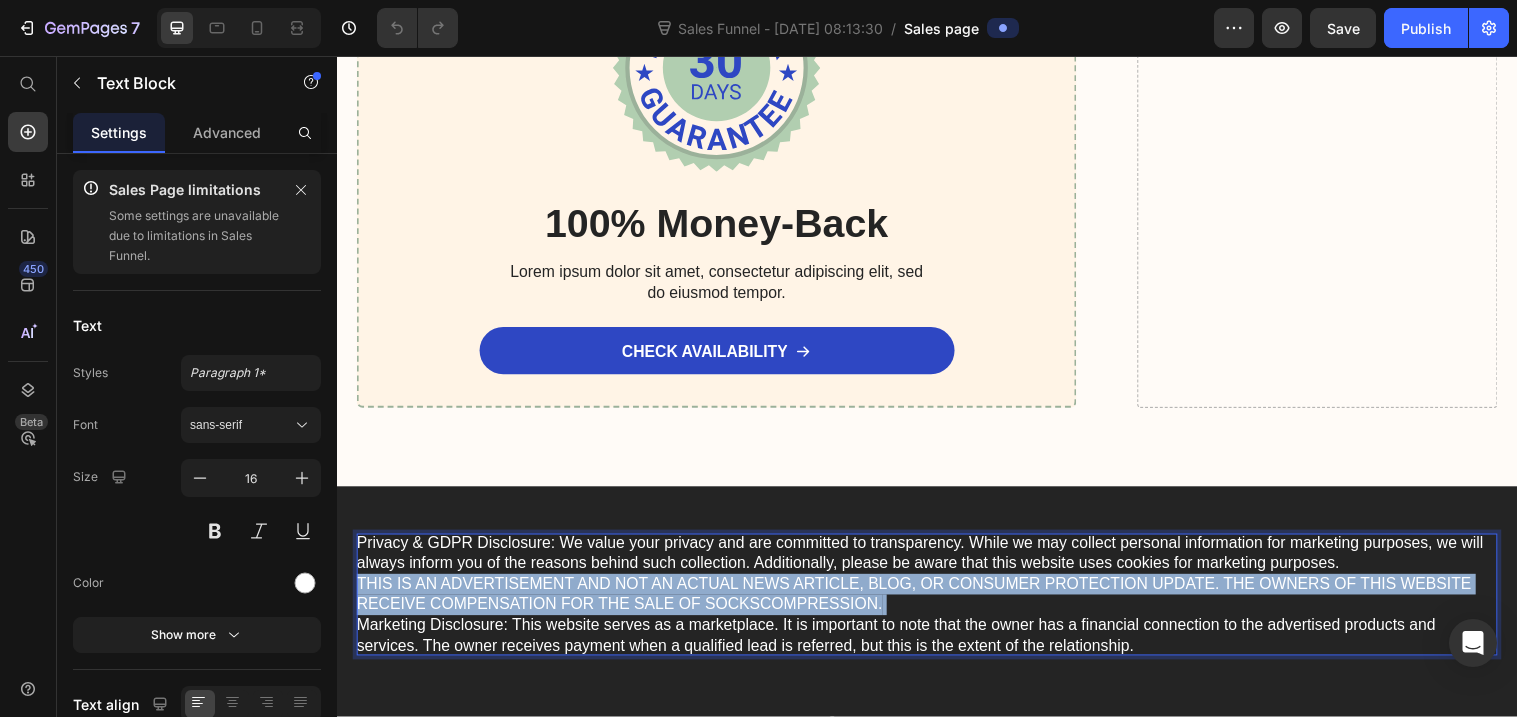 click on "Privacy & GDPR Disclosure: We value your privacy and are committed to transparency. While we may collect personal information for marketing purposes, we will always inform you of the reasons behind such collection. Additionally, please be aware that this website uses cookies for marketing purposes. THIS IS AN ADVERTISEMENT AND NOT AN ACTUAL NEWS ARTICLE, BLOG, OR CONSUMER PROTECTION UPDATE. THE OWNERS OF THIS WEBSITE RECEIVE COMPENSATION FOR THE SALE OF SOCKSCOMPRESSION. Marketing Disclosure: This website serves as a marketplace. It is important to note that the owner has a financial connection to the advertised products and services. The owner receives payment when a qualified lead is referred, but this is the extent of the relationship." at bounding box center [937, 604] 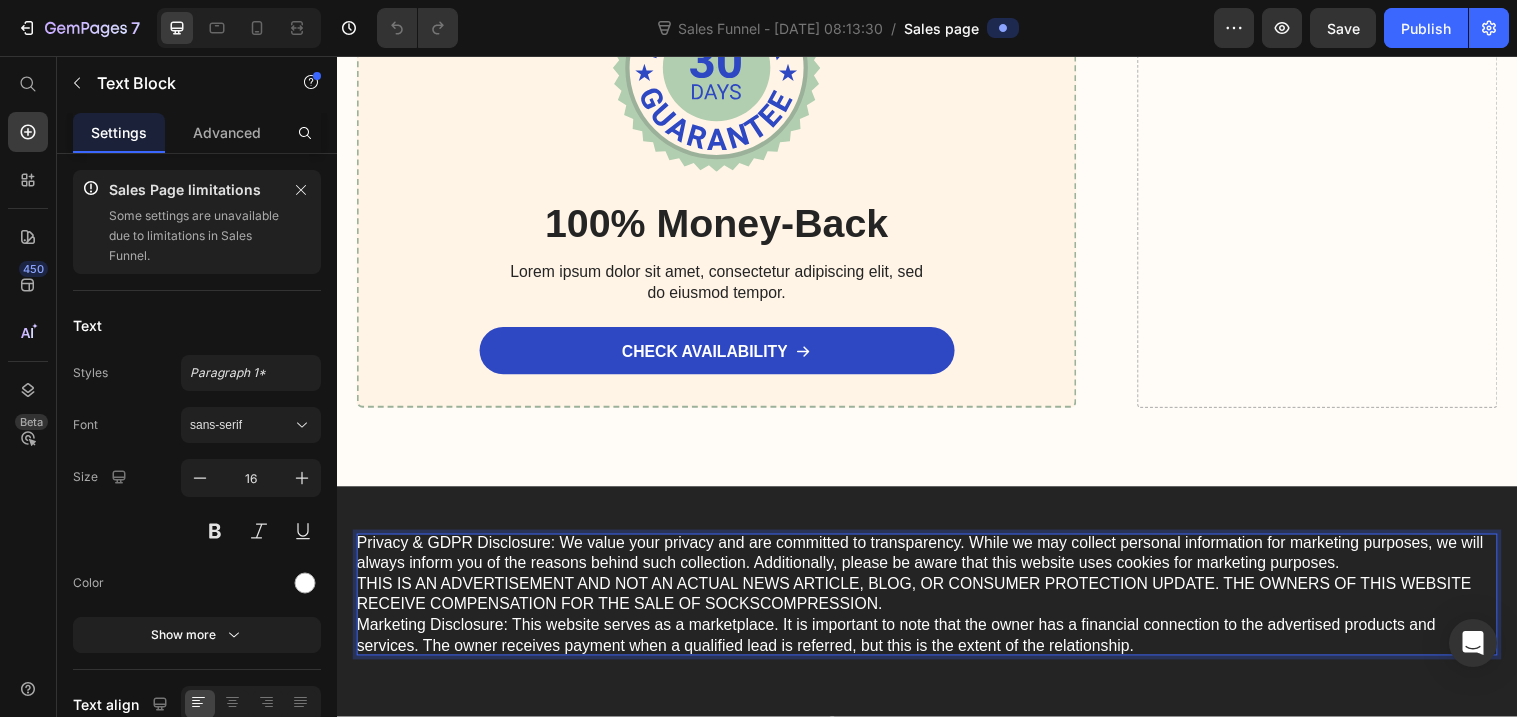 click on "Privacy & GDPR Disclosure: We value your privacy and are committed to transparency. While we may collect personal information for marketing purposes, we will always inform you of the reasons behind such collection. Additionally, please be aware that this website uses cookies for marketing purposes. THIS IS AN ADVERTISEMENT AND NOT AN ACTUAL NEWS ARTICLE, BLOG, OR CONSUMER PROTECTION UPDATE. THE OWNERS OF THIS WEBSITE RECEIVE COMPENSATION FOR THE SALE OF SOCKSCOMPRESSION. Marketing Disclosure: This website serves as a marketplace. It is important to note that the owner has a financial connection to the advertised products and services. The owner receives payment when a qualified lead is referred, but this is the extent of the relationship." at bounding box center (937, 604) 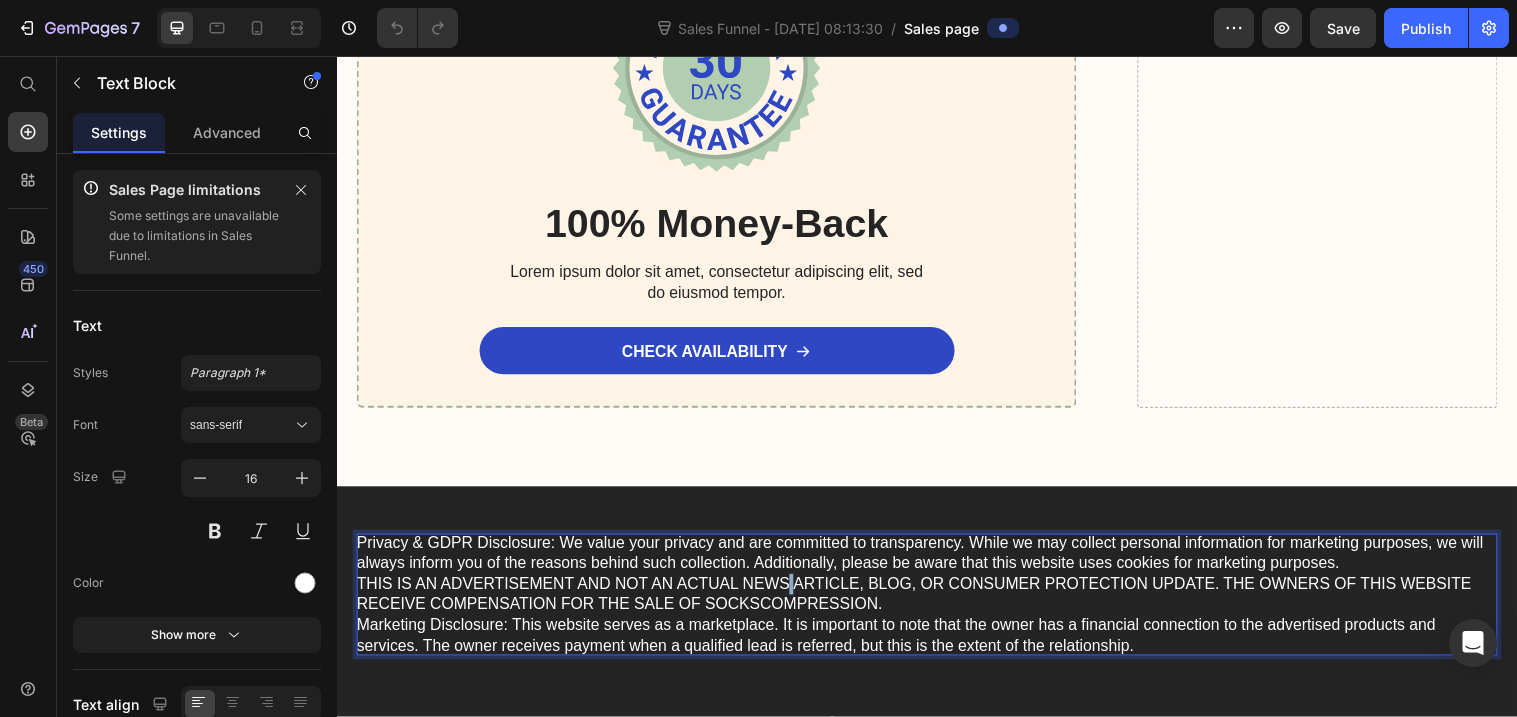 click on "Privacy & GDPR Disclosure: We value your privacy and are committed to transparency. While we may collect personal information for marketing purposes, we will always inform you of the reasons behind such collection. Additionally, please be aware that this website uses cookies for marketing purposes. THIS IS AN ADVERTISEMENT AND NOT AN ACTUAL NEWS ARTICLE, BLOG, OR CONSUMER PROTECTION UPDATE. THE OWNERS OF THIS WEBSITE RECEIVE COMPENSATION FOR THE SALE OF SOCKSCOMPRESSION. Marketing Disclosure: This website serves as a marketplace. It is important to note that the owner has a financial connection to the advertised products and services. The owner receives payment when a qualified lead is referred, but this is the extent of the relationship." at bounding box center [937, 604] 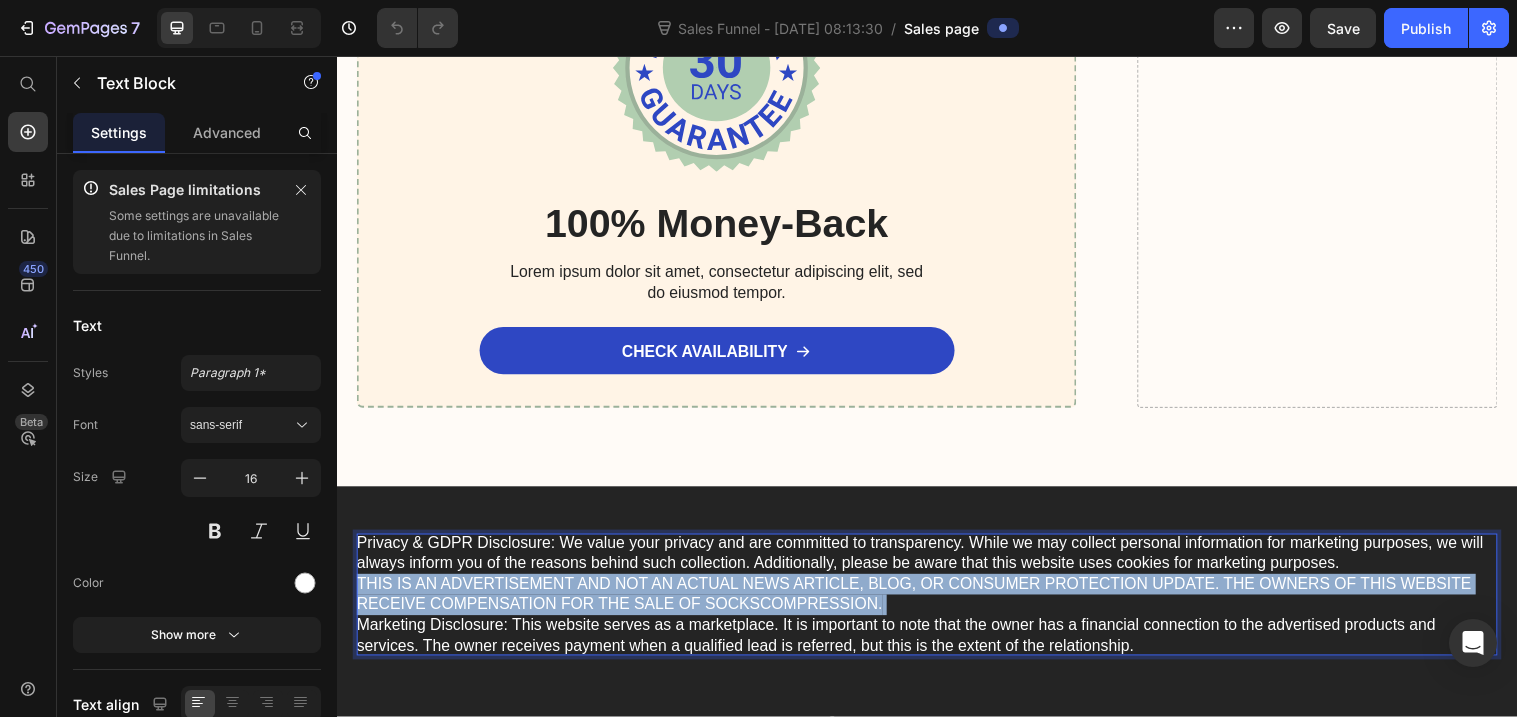 click on "Privacy & GDPR Disclosure: We value your privacy and are committed to transparency. While we may collect personal information for marketing purposes, we will always inform you of the reasons behind such collection. Additionally, please be aware that this website uses cookies for marketing purposes. THIS IS AN ADVERTISEMENT AND NOT AN ACTUAL NEWS ARTICLE, BLOG, OR CONSUMER PROTECTION UPDATE. THE OWNERS OF THIS WEBSITE RECEIVE COMPENSATION FOR THE SALE OF SOCKSCOMPRESSION. Marketing Disclosure: This website serves as a marketplace. It is important to note that the owner has a financial connection to the advertised products and services. The owner receives payment when a qualified lead is referred, but this is the extent of the relationship." at bounding box center [937, 604] 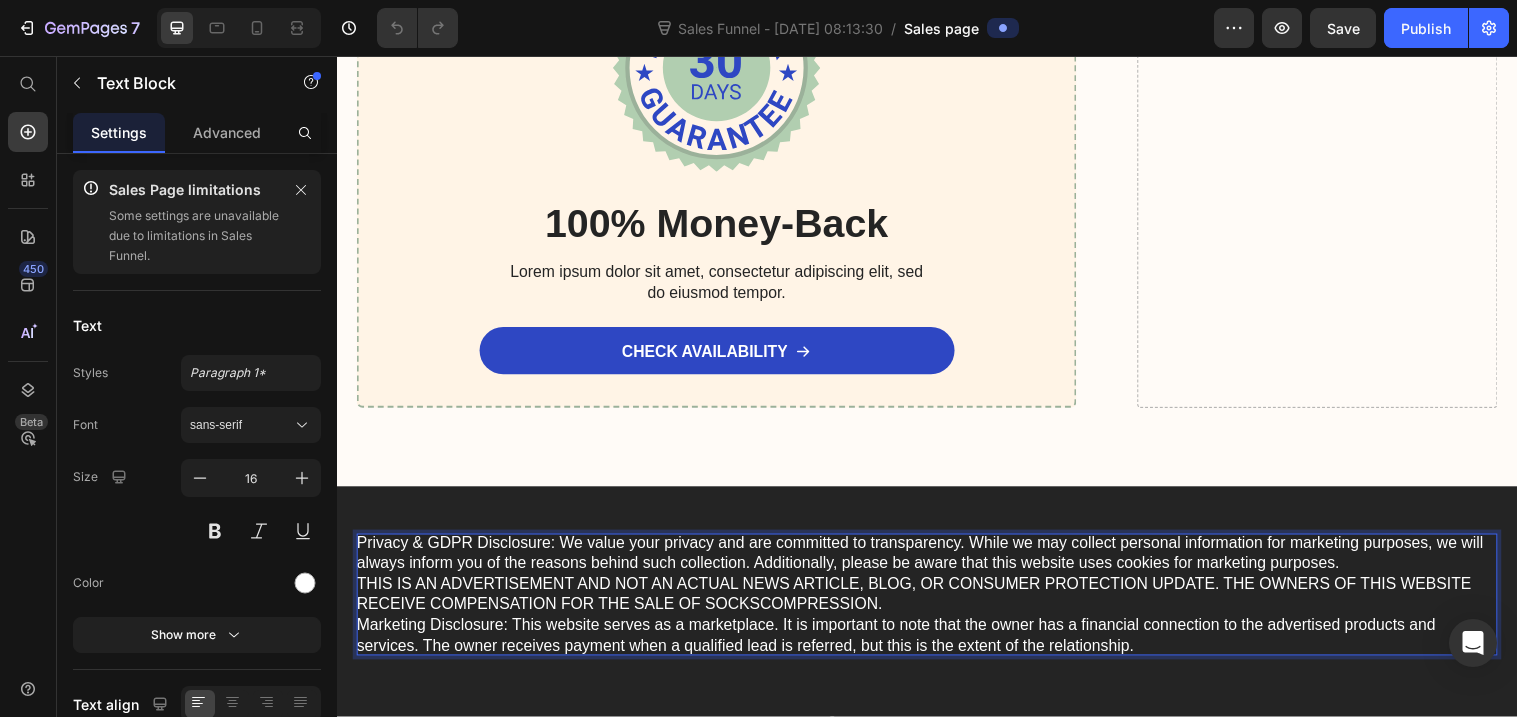 click on "Privacy & GDPR Disclosure: We value your privacy and are committed to transparency. While we may collect personal information for marketing purposes, we will always inform you of the reasons behind such collection. Additionally, please be aware that this website uses cookies for marketing purposes. THIS IS AN ADVERTISEMENT AND NOT AN ACTUAL NEWS ARTICLE, BLOG, OR CONSUMER PROTECTION UPDATE. THE OWNERS OF THIS WEBSITE RECEIVE COMPENSATION FOR THE SALE OF SOCKSCOMPRESSION. Marketing Disclosure: This website serves as a marketplace. It is important to note that the owner has a financial connection to the advertised products and services. The owner receives payment when a qualified lead is referred, but this is the extent of the relationship." at bounding box center [937, 604] 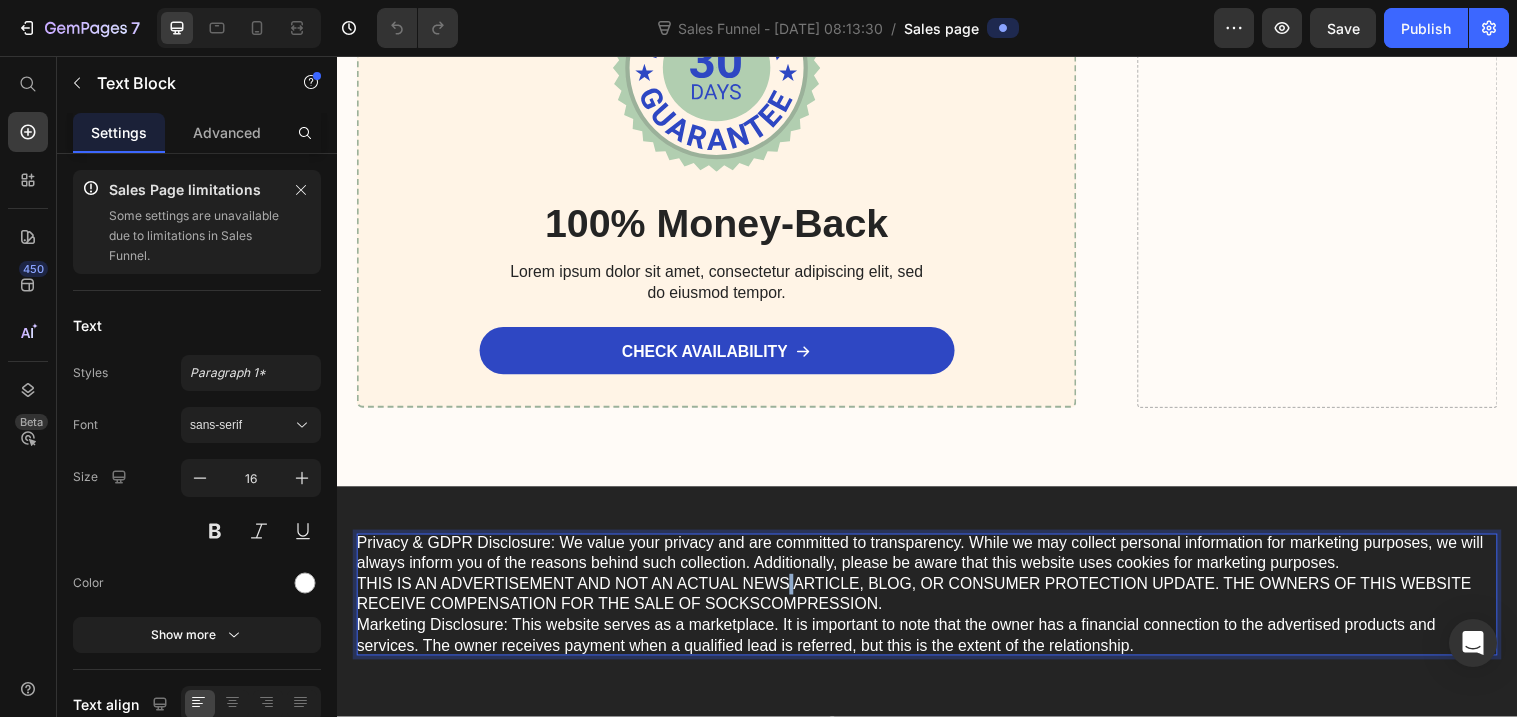 click on "Privacy & GDPR Disclosure: We value your privacy and are committed to transparency. While we may collect personal information for marketing purposes, we will always inform you of the reasons behind such collection. Additionally, please be aware that this website uses cookies for marketing purposes. THIS IS AN ADVERTISEMENT AND NOT AN ACTUAL NEWS ARTICLE, BLOG, OR CONSUMER PROTECTION UPDATE. THE OWNERS OF THIS WEBSITE RECEIVE COMPENSATION FOR THE SALE OF SOCKSCOMPRESSION. Marketing Disclosure: This website serves as a marketplace. It is important to note that the owner has a financial connection to the advertised products and services. The owner receives payment when a qualified lead is referred, but this is the extent of the relationship." at bounding box center [937, 604] 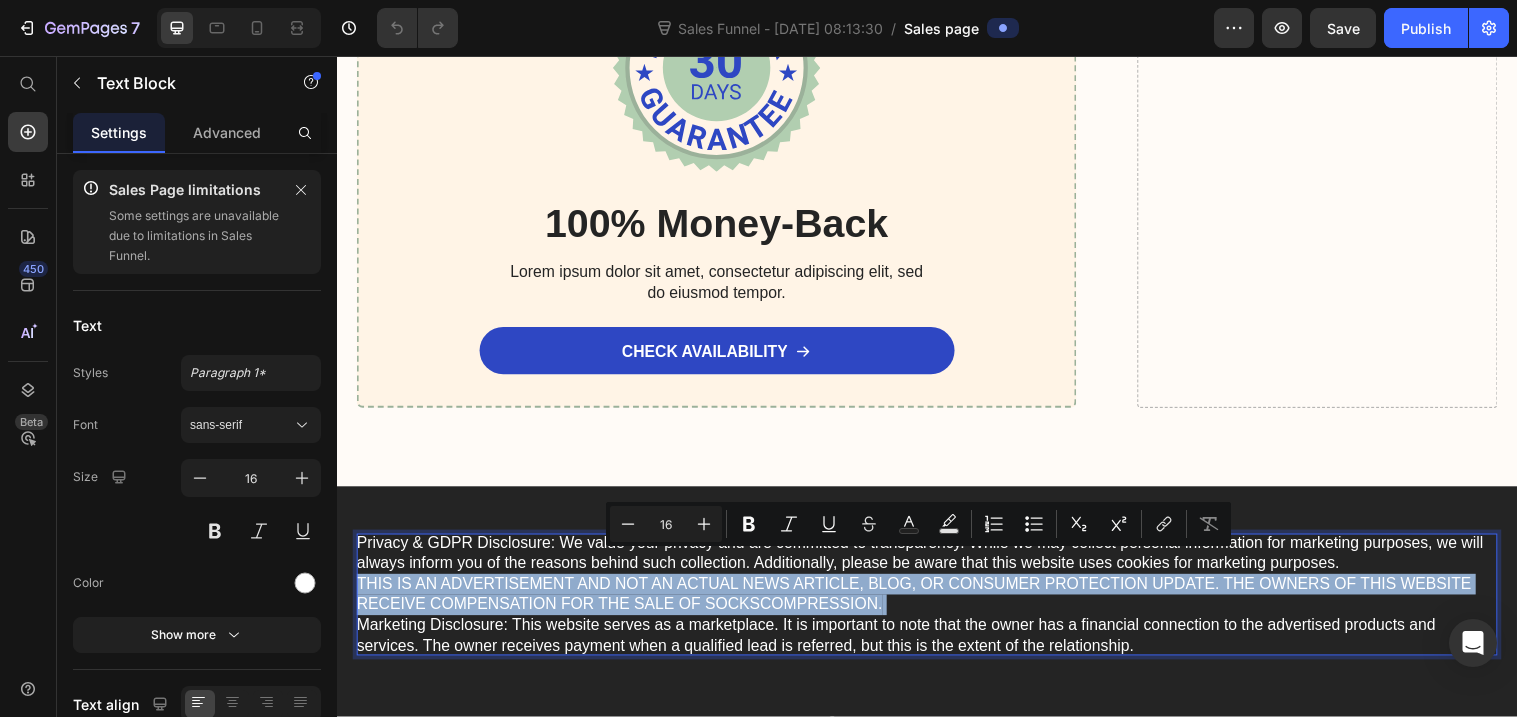 click on "Privacy & GDPR Disclosure: We value your privacy and are committed to transparency. While we may collect personal information for marketing purposes, we will always inform you of the reasons behind such collection. Additionally, please be aware that this website uses cookies for marketing purposes. THIS IS AN ADVERTISEMENT AND NOT AN ACTUAL NEWS ARTICLE, BLOG, OR CONSUMER PROTECTION UPDATE. THE OWNERS OF THIS WEBSITE RECEIVE COMPENSATION FOR THE SALE OF SOCKSCOMPRESSION. Marketing Disclosure: This website serves as a marketplace. It is important to note that the owner has a financial connection to the advertised products and services. The owner receives payment when a qualified lead is referred, but this is the extent of the relationship." at bounding box center [937, 604] 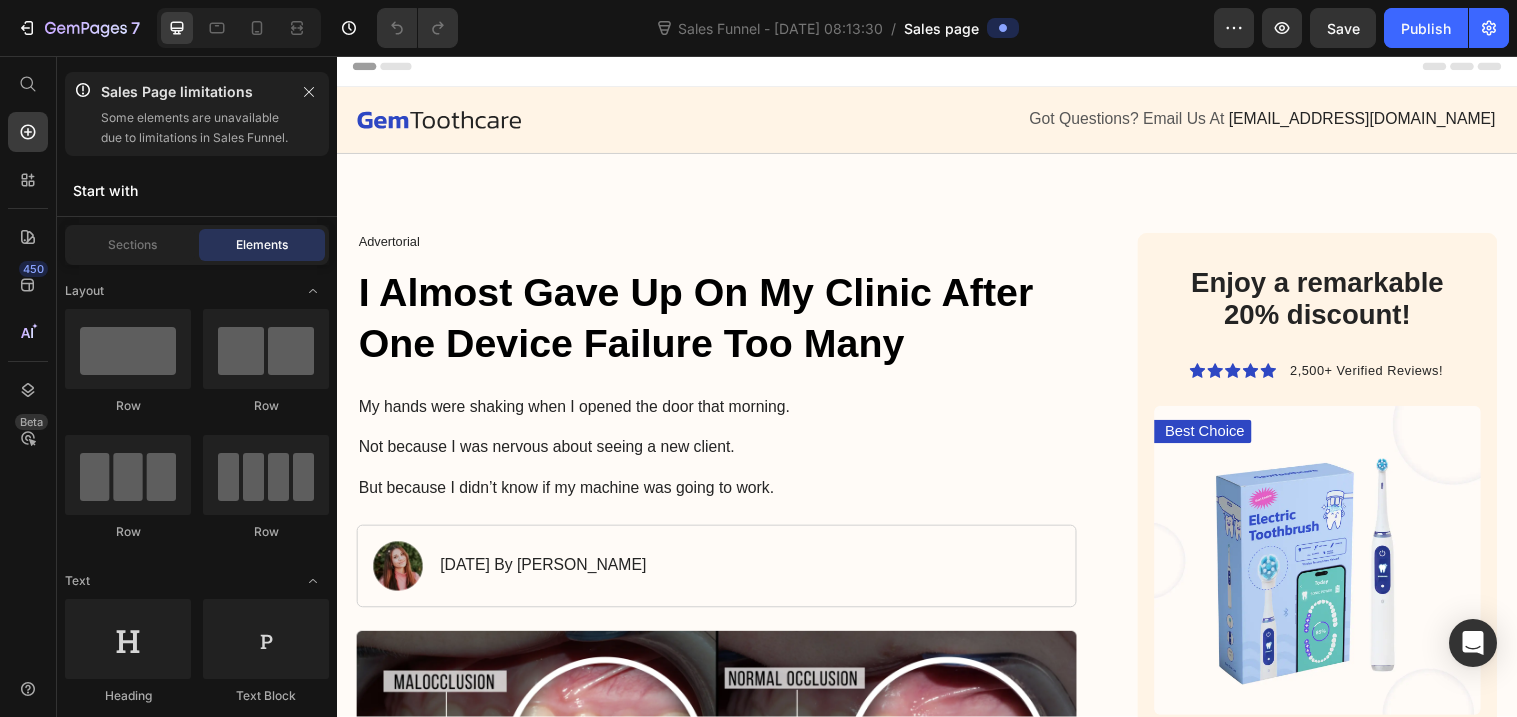scroll, scrollTop: 0, scrollLeft: 0, axis: both 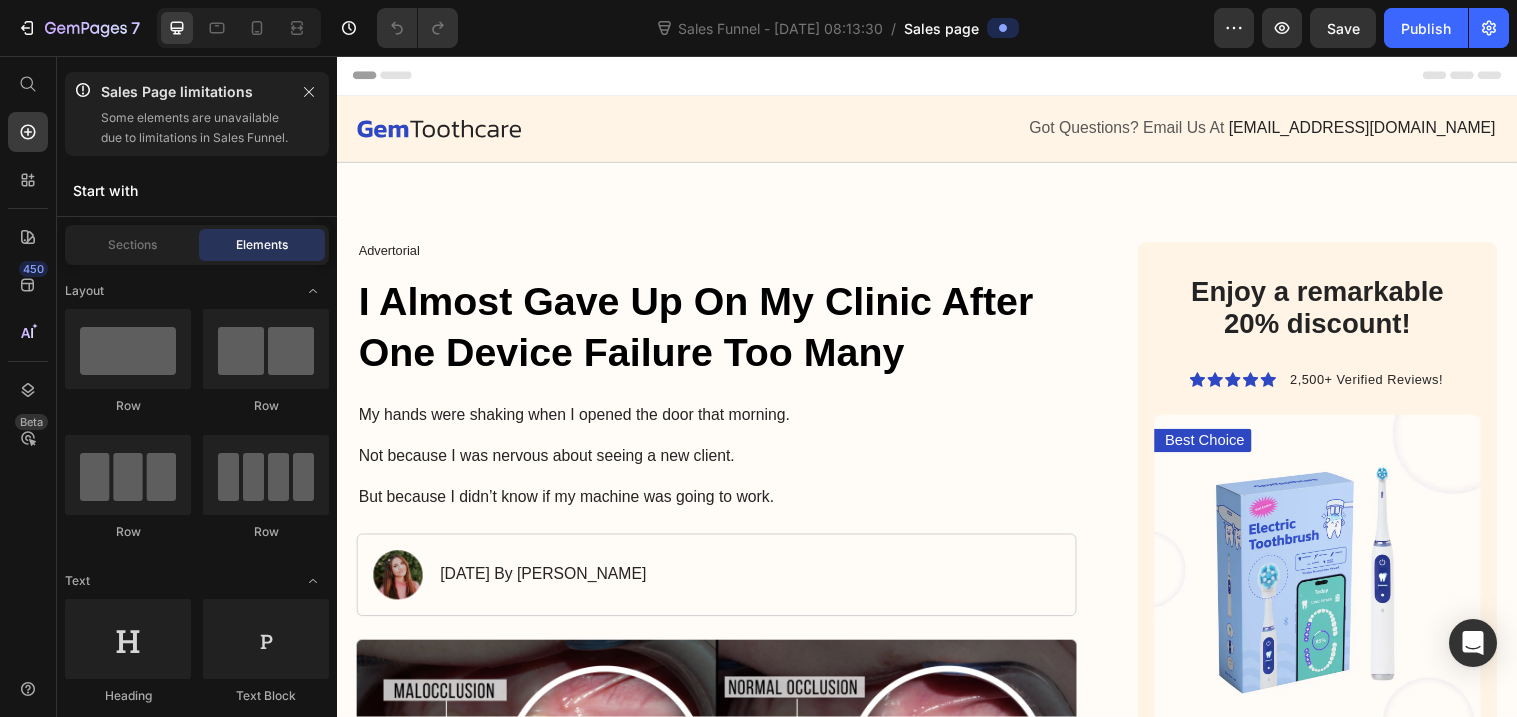 click on "7  Sales Funnel - Jul 10, 08:13:30  /  Sales page Preview  Save   Publish" 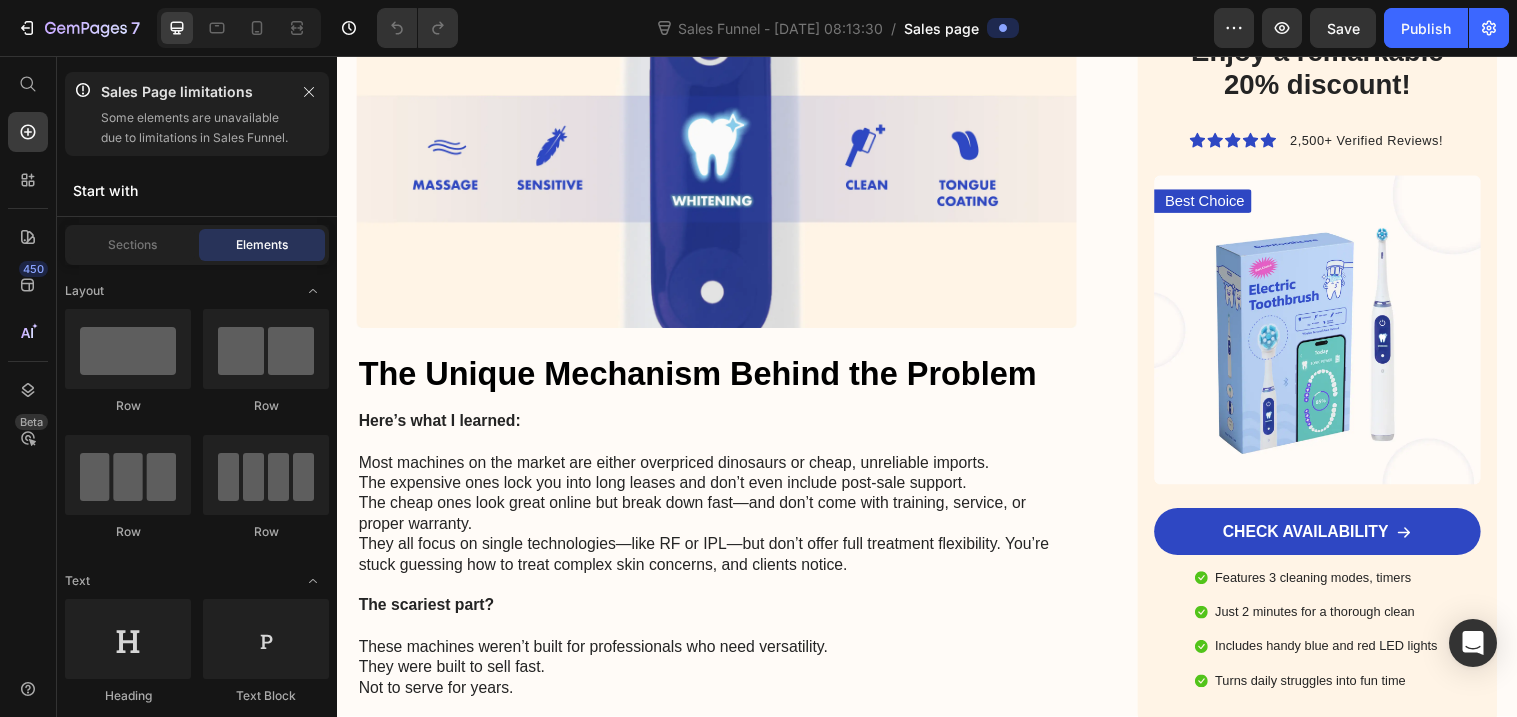 scroll, scrollTop: 3323, scrollLeft: 0, axis: vertical 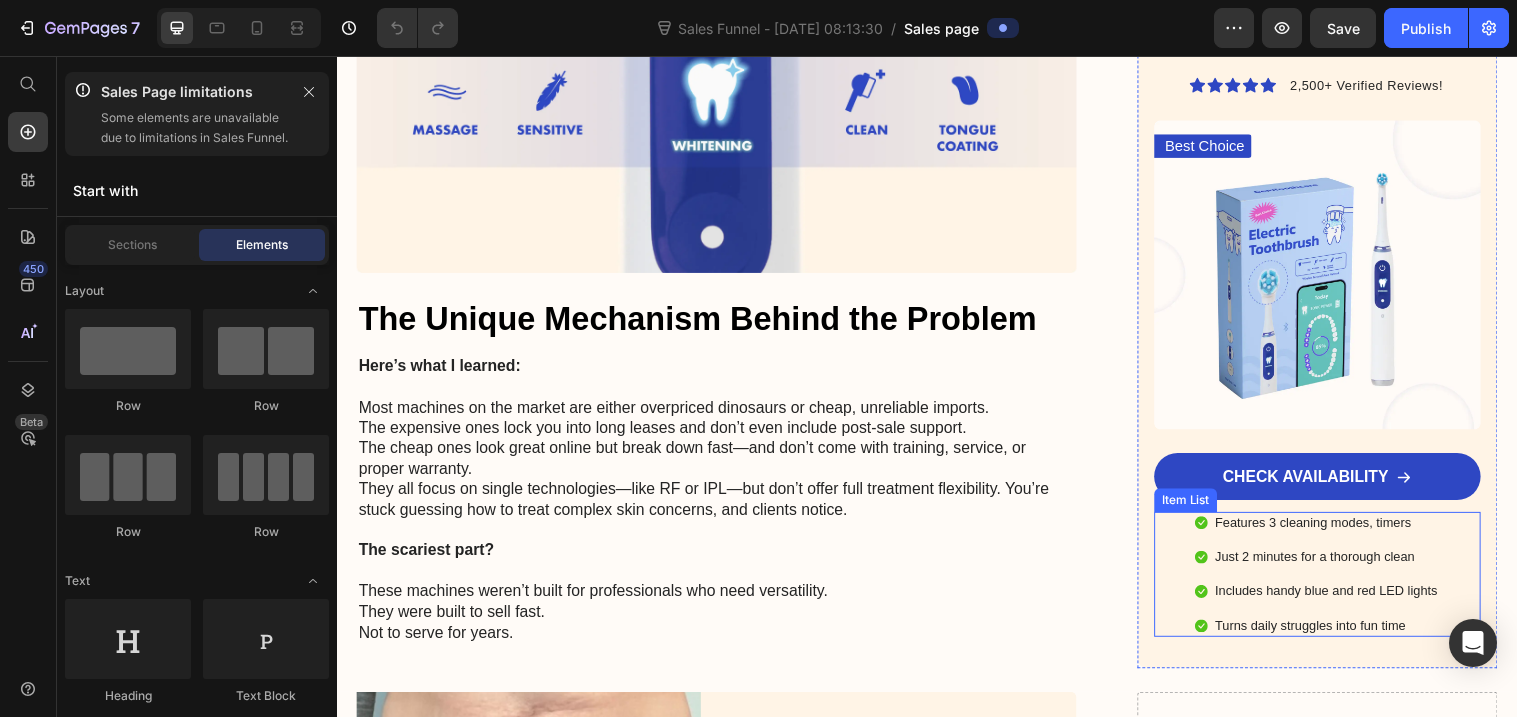 click on "Features 3 cleaning modes, timers" at bounding box center (1343, 531) 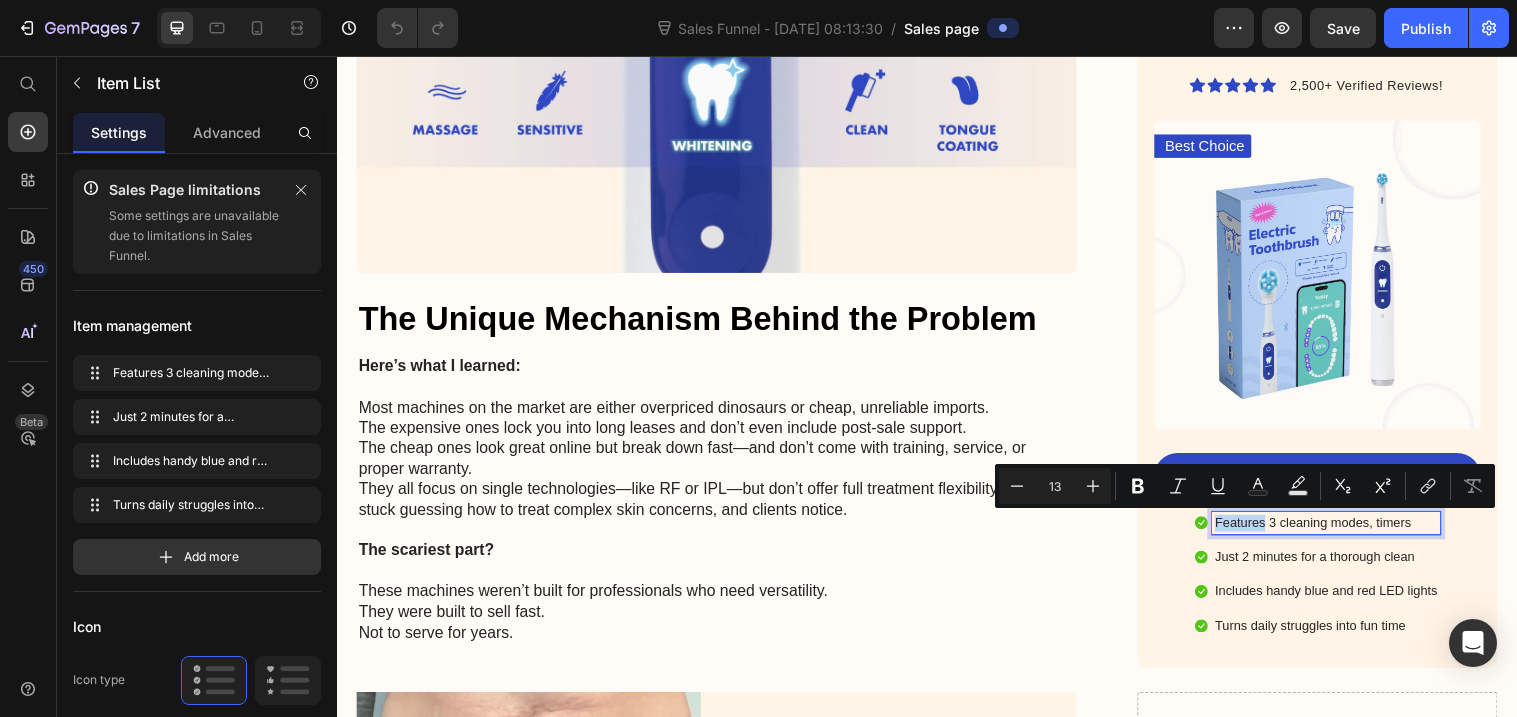 click on "Features 3 cleaning modes, timers" at bounding box center [1343, 531] 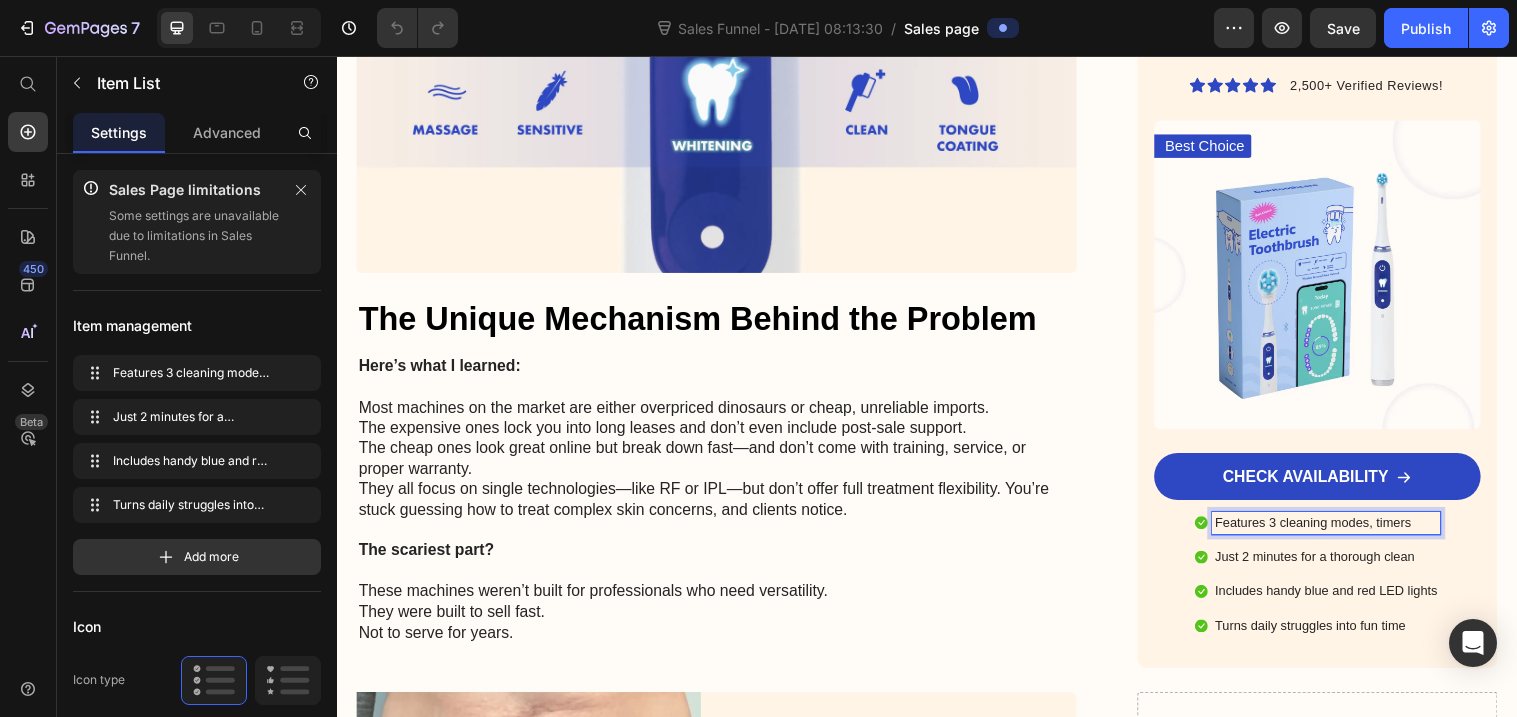 click on "Features 3 cleaning modes, timers" at bounding box center [1343, 531] 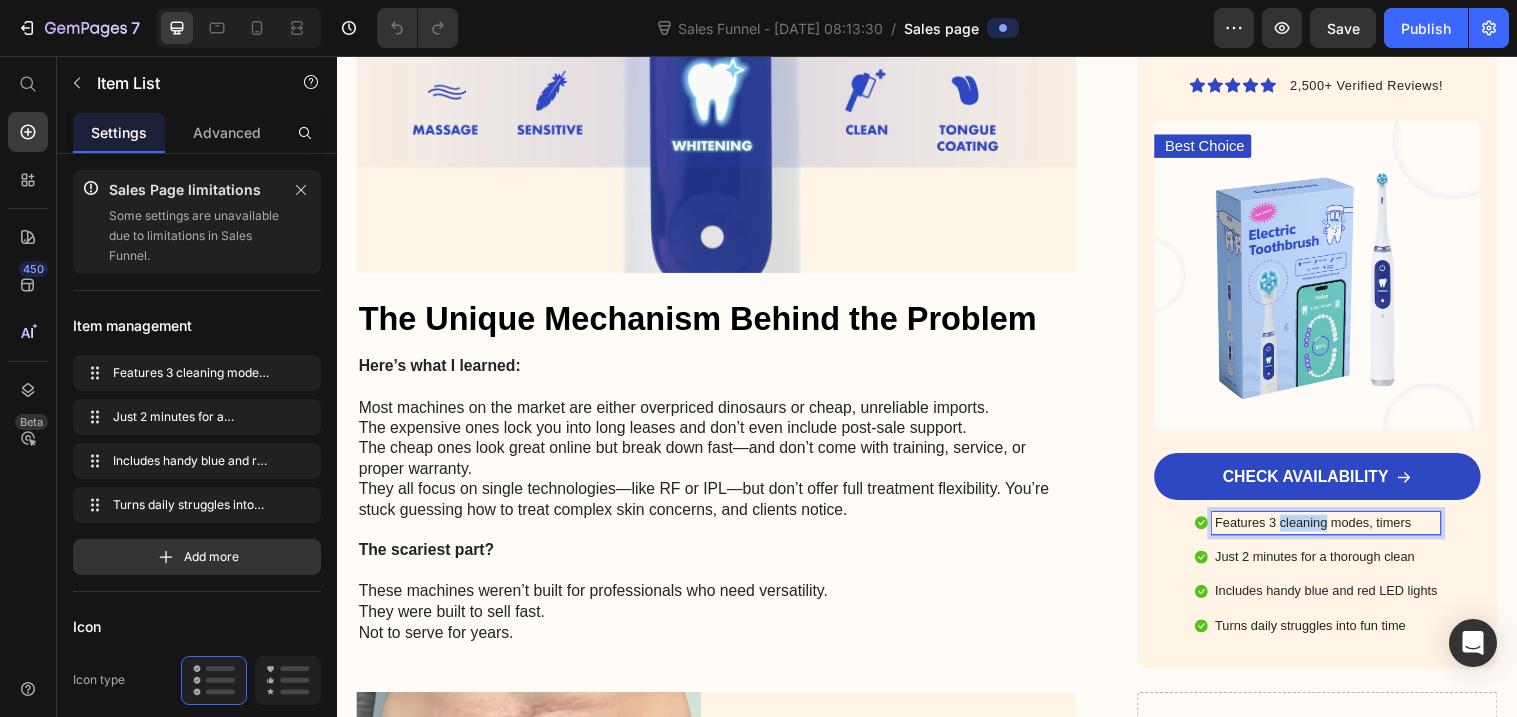 click on "Features 3 cleaning modes, timers" at bounding box center (1343, 531) 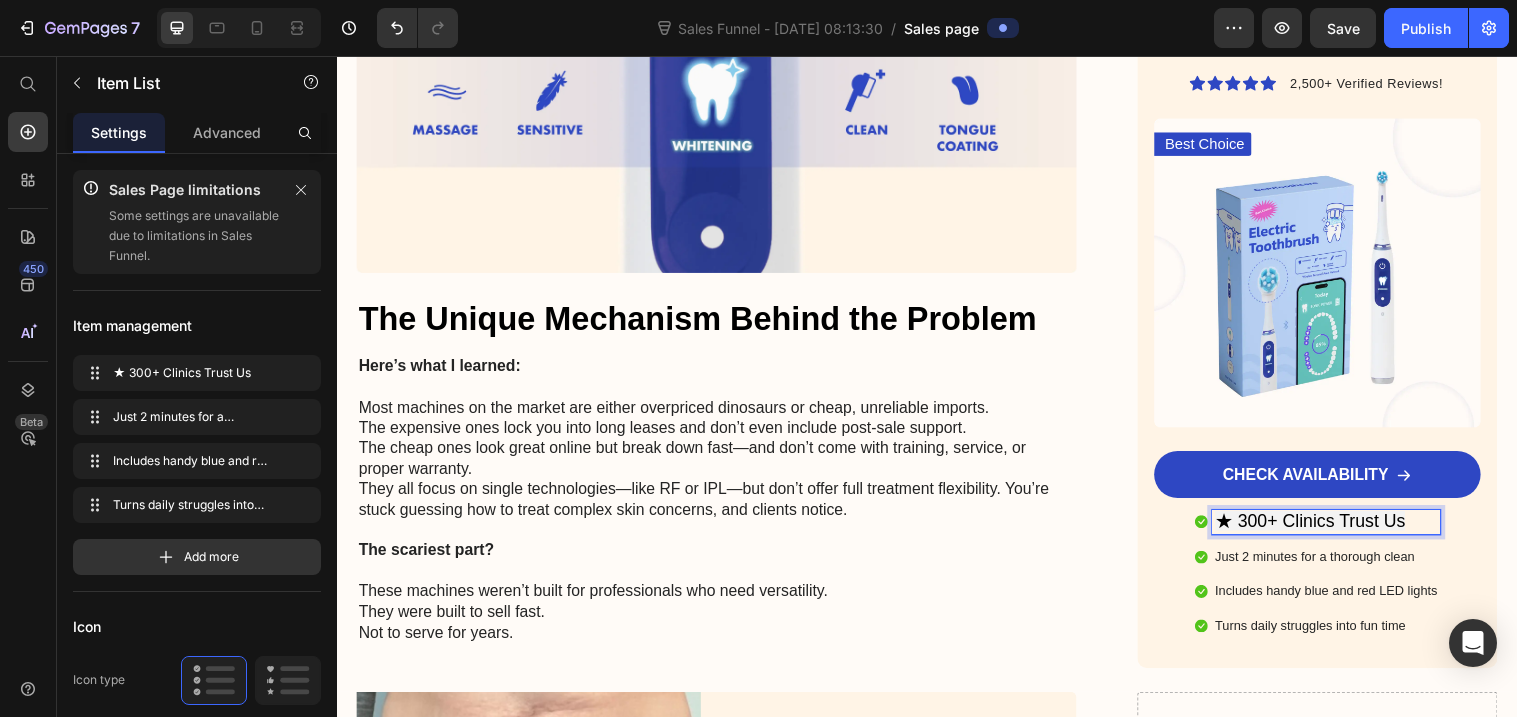 click on "Just 2 minutes for a thorough clean" at bounding box center (1343, 566) 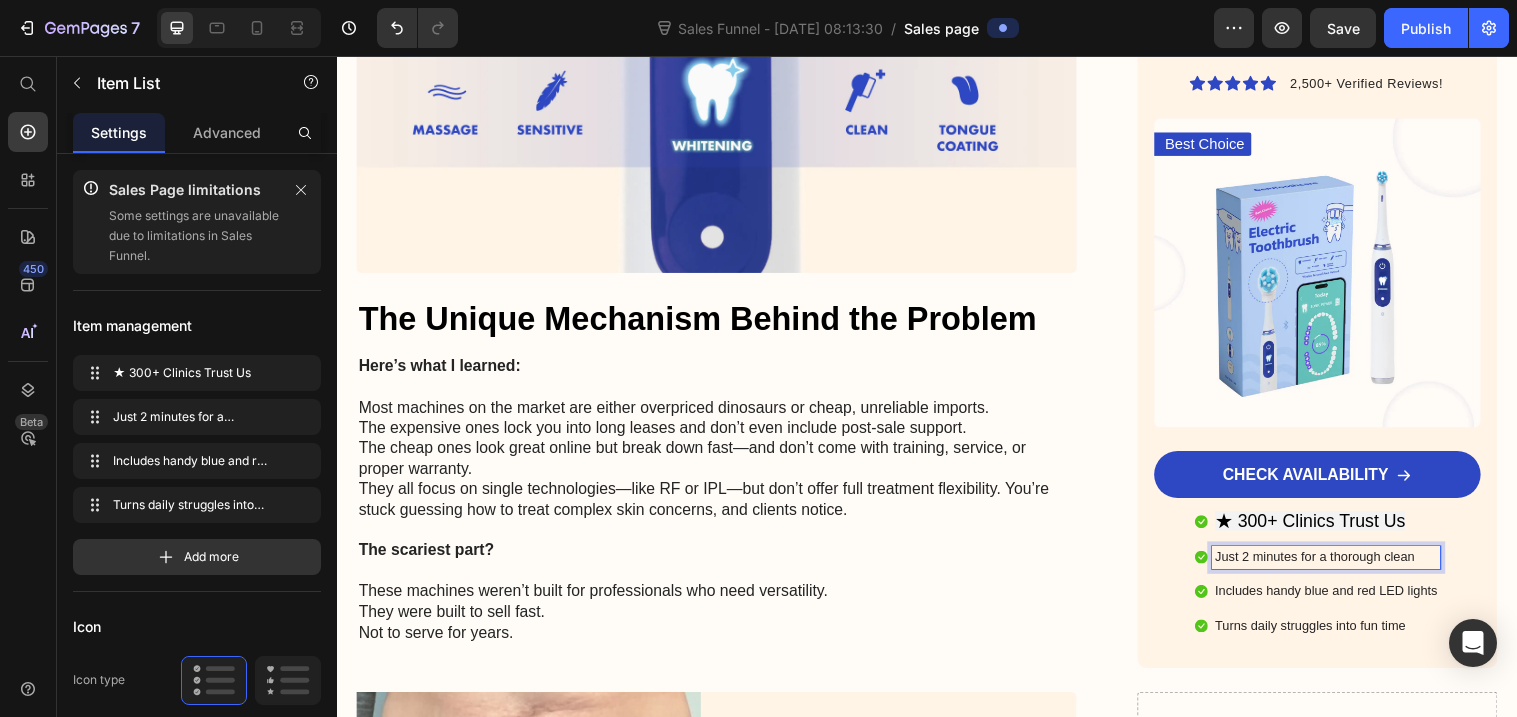 click on "Just 2 minutes for a thorough clean" at bounding box center [1343, 566] 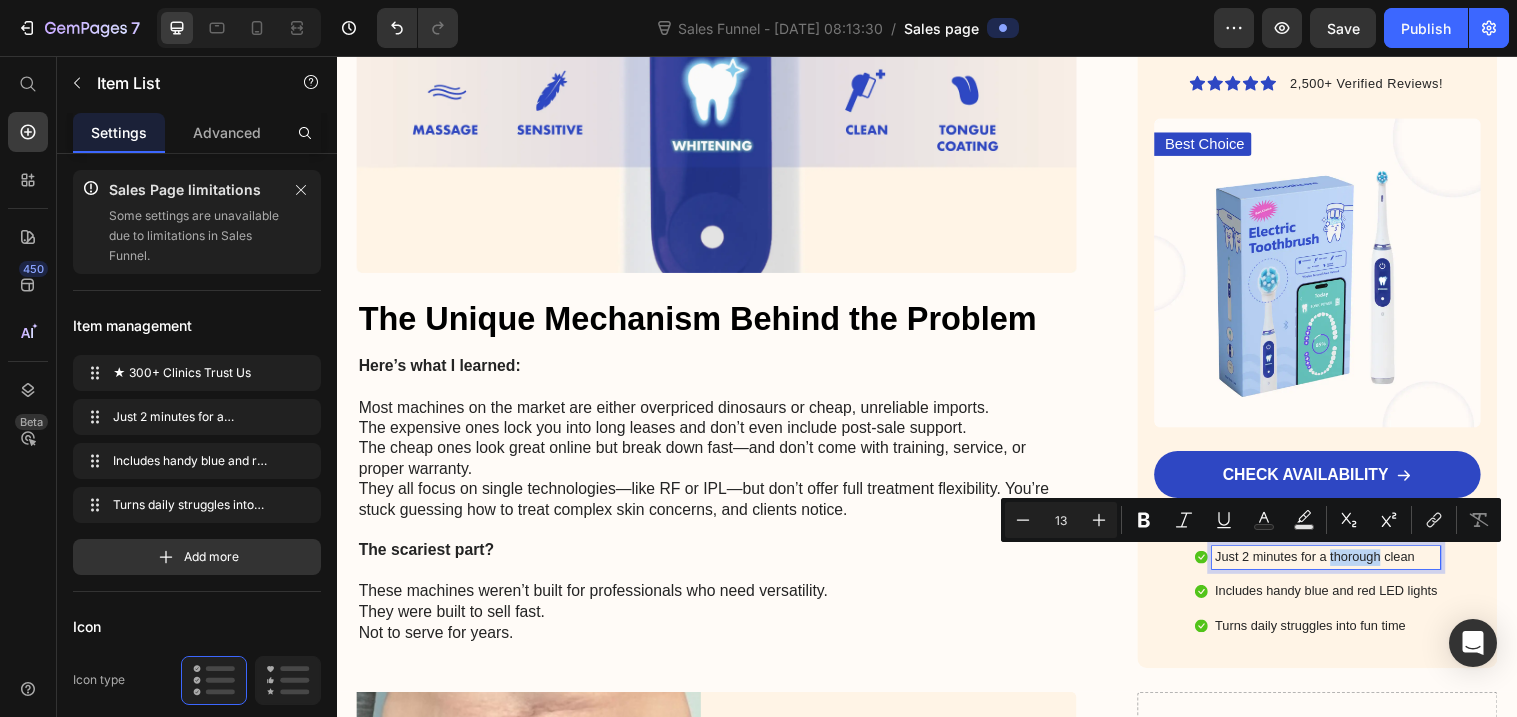 click on "★ 300+ Clinics Trust Us
Just 2 minutes for a thorough clean
Includes handy blue and red LED lights
Turns daily struggles into fun time" at bounding box center (1334, 583) 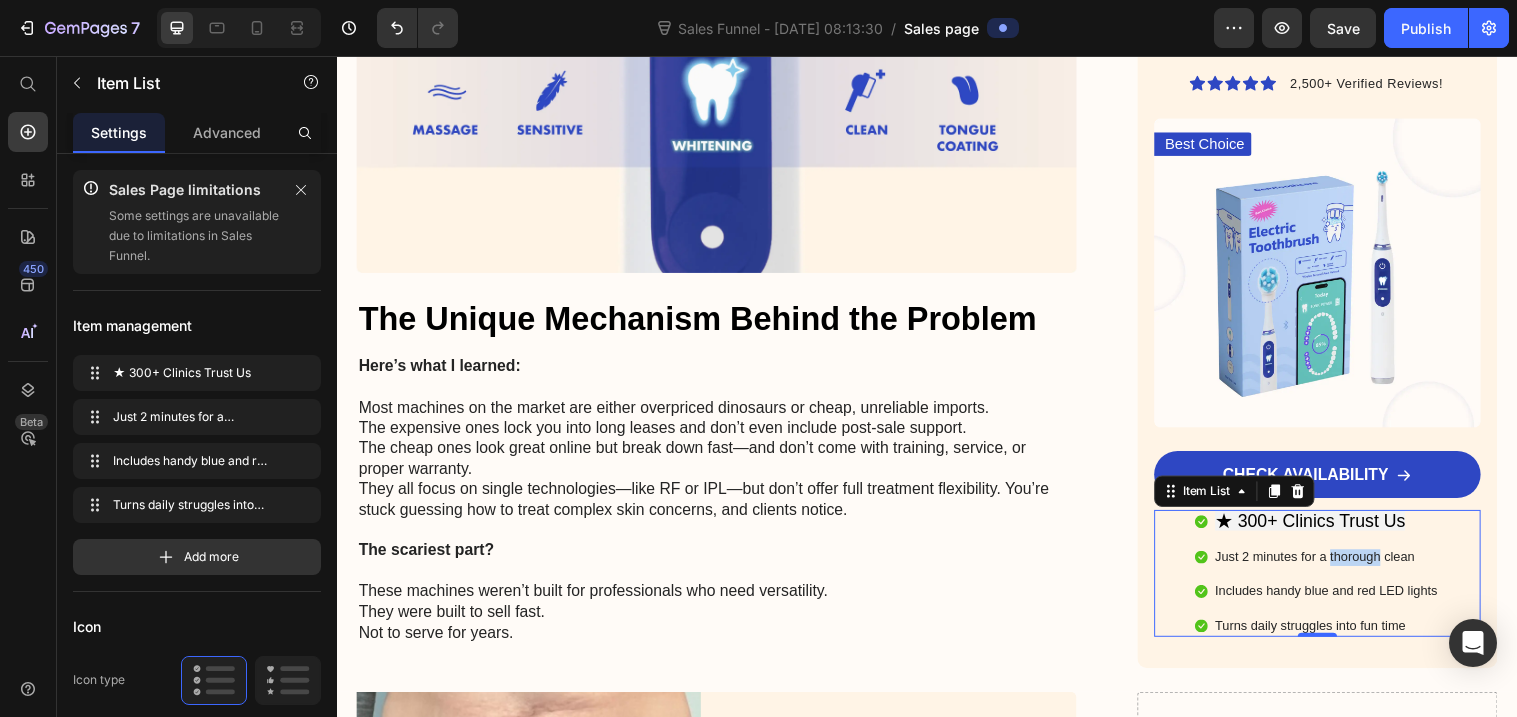 click on "★ 300+ Clinics Trust Us" at bounding box center [1327, 529] 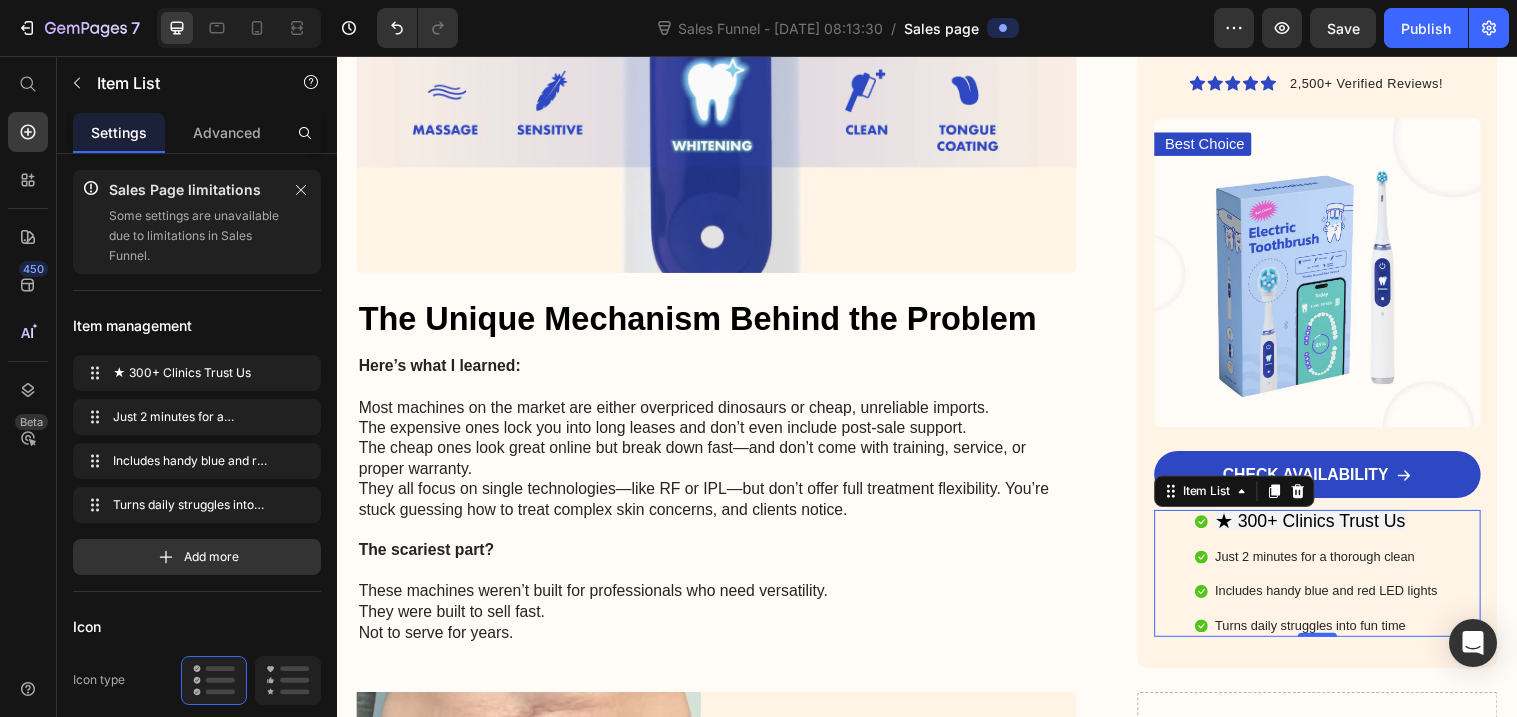 click on "★ 300+ Clinics Trust Us" at bounding box center [1327, 529] 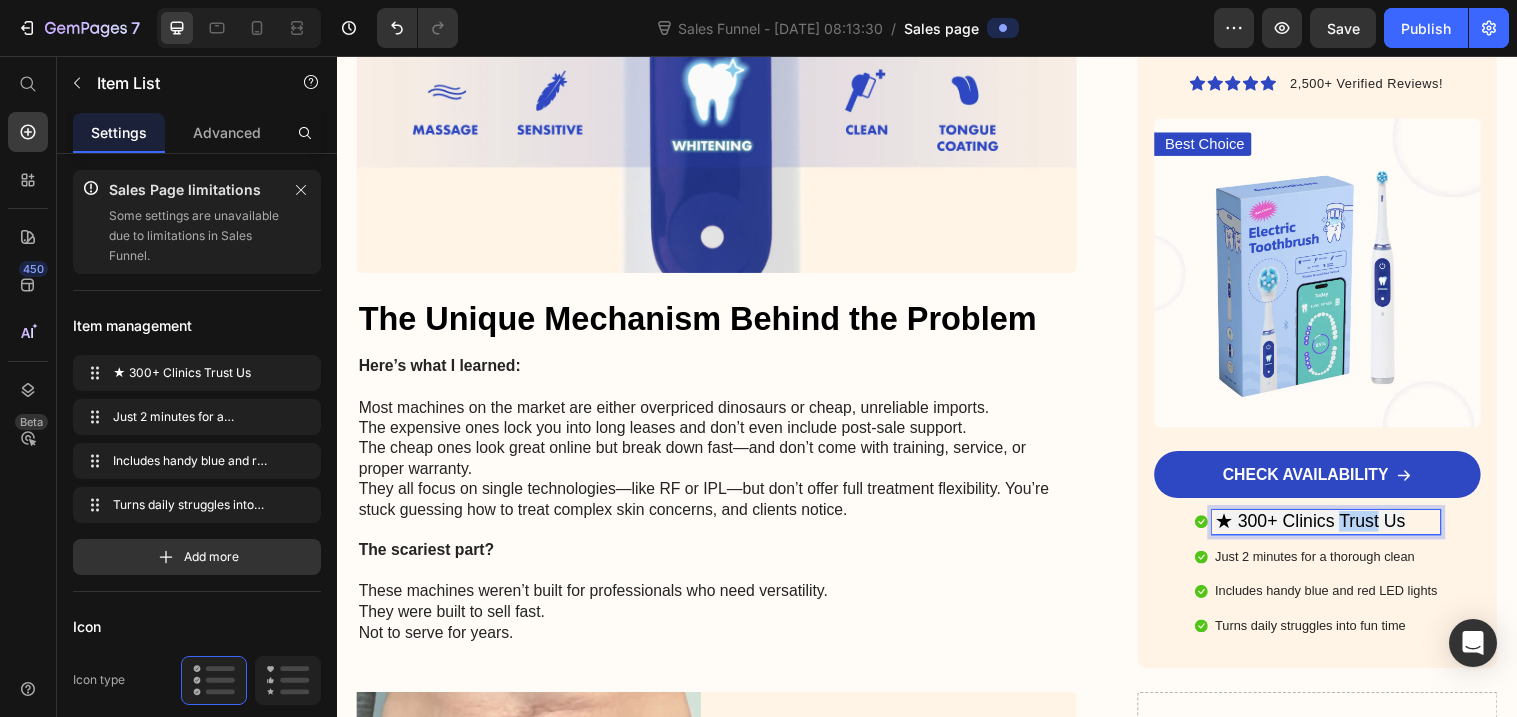 click on "★ 300+ Clinics Trust Us" at bounding box center [1327, 529] 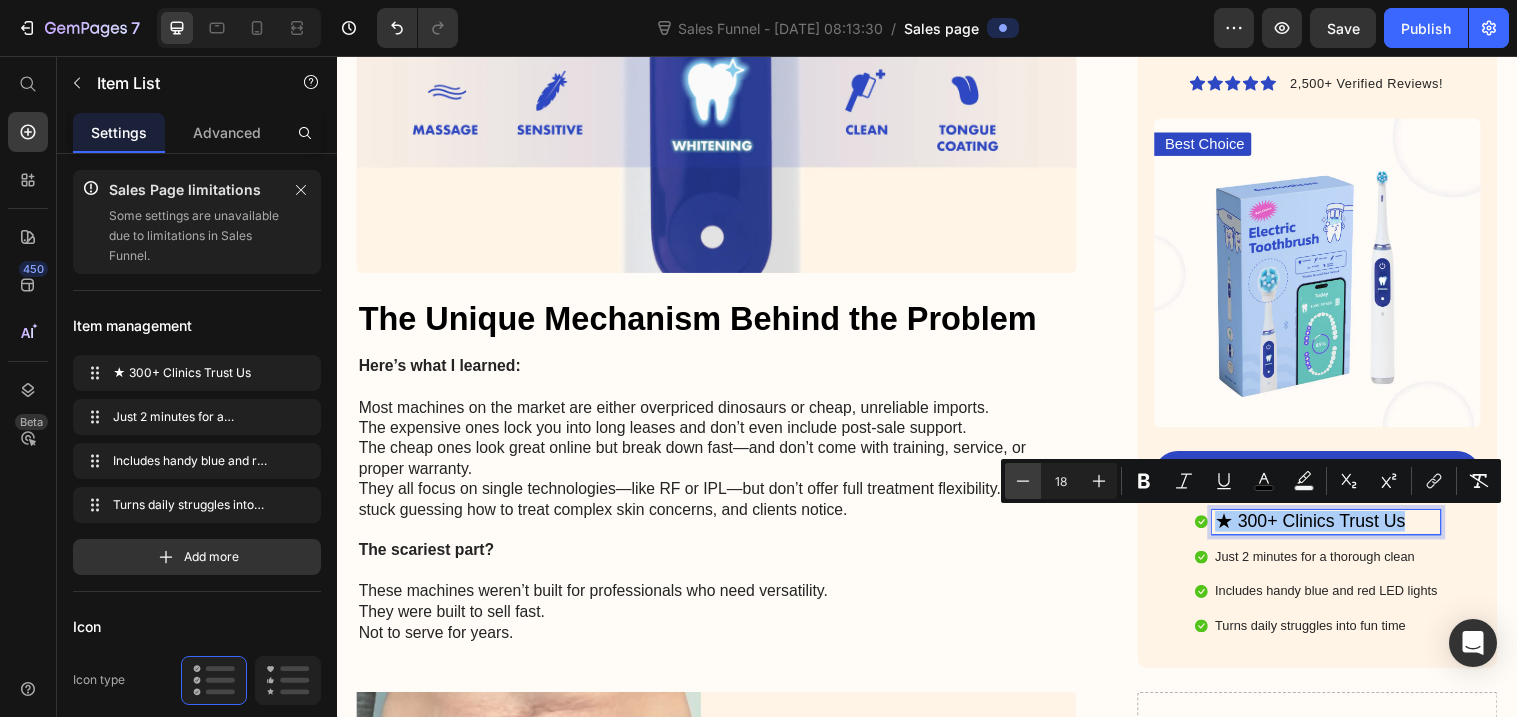 click on "Minus" at bounding box center [1023, 481] 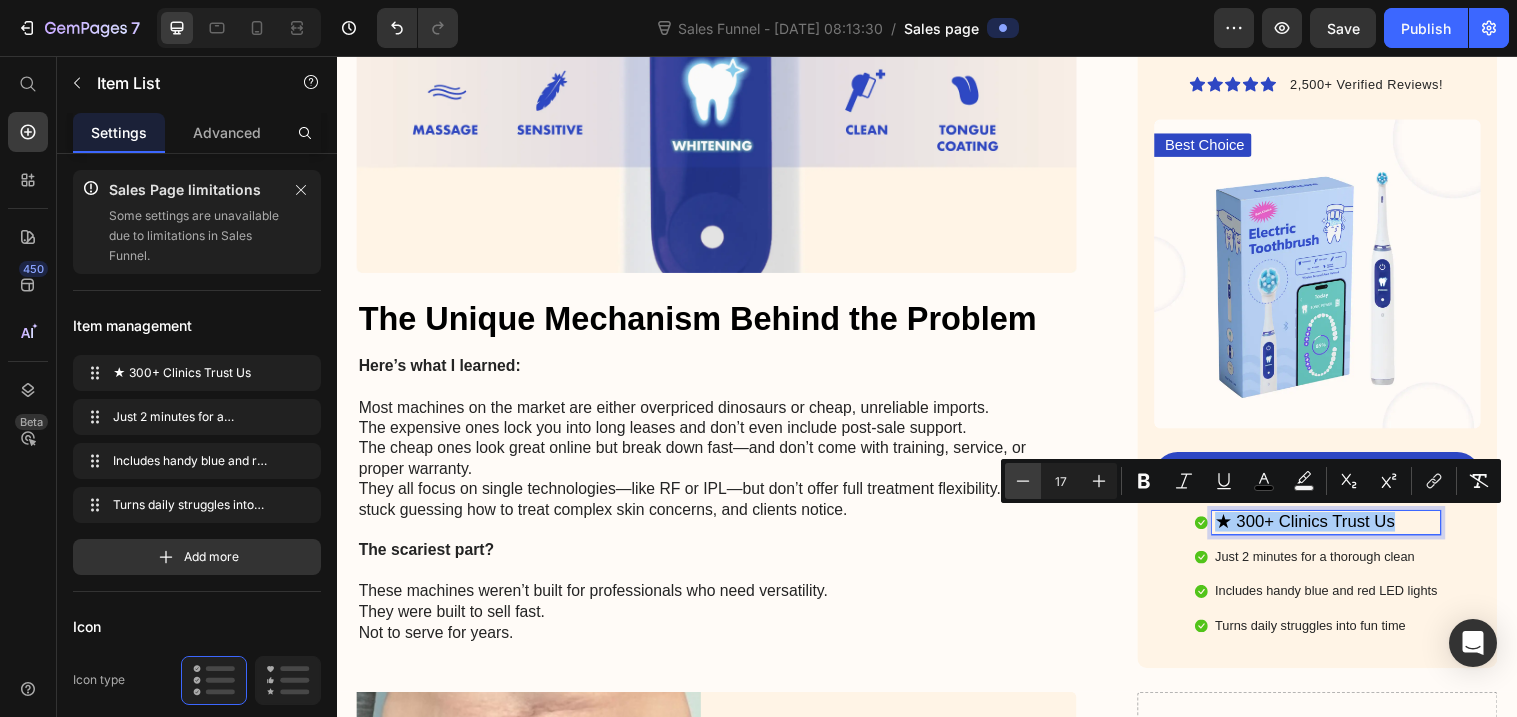 click on "Minus" at bounding box center (1023, 481) 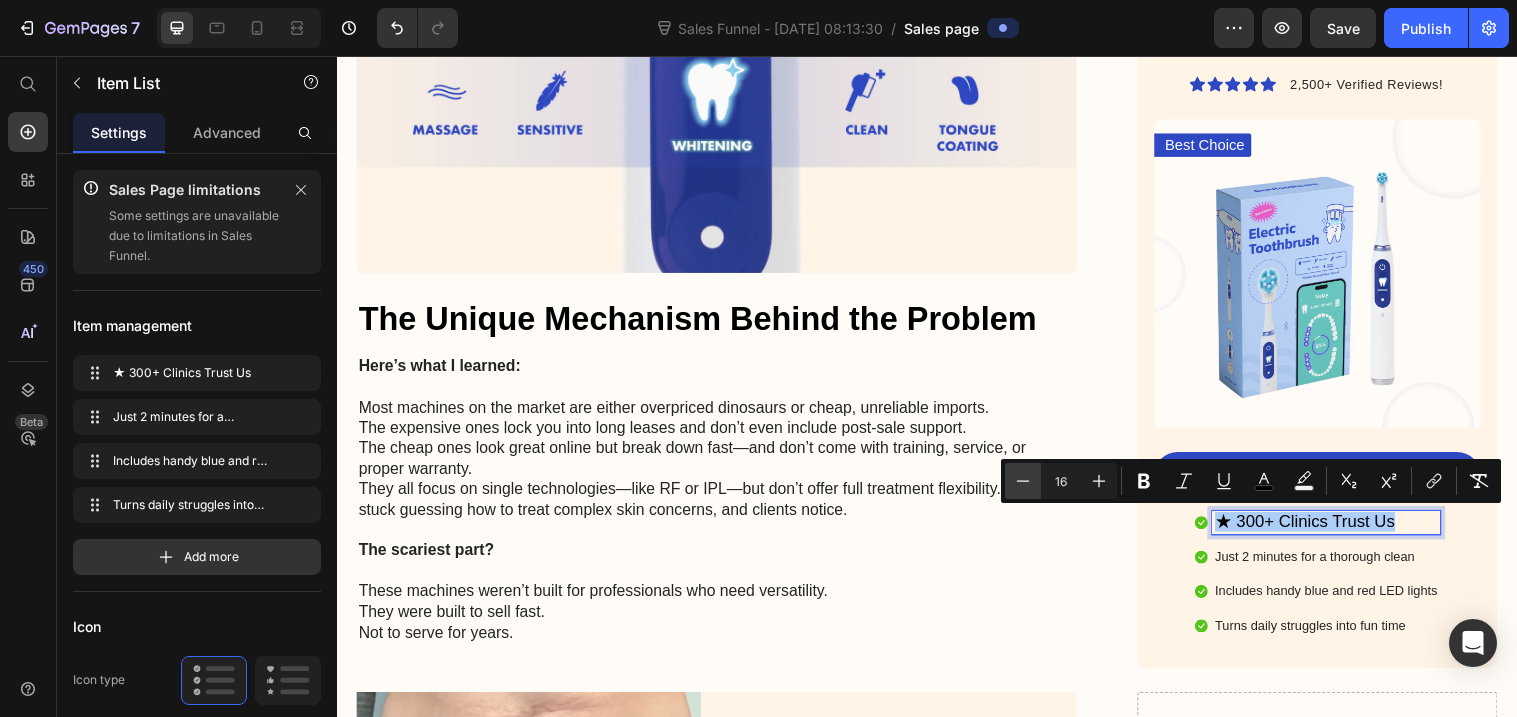 click on "Minus" at bounding box center [1023, 481] 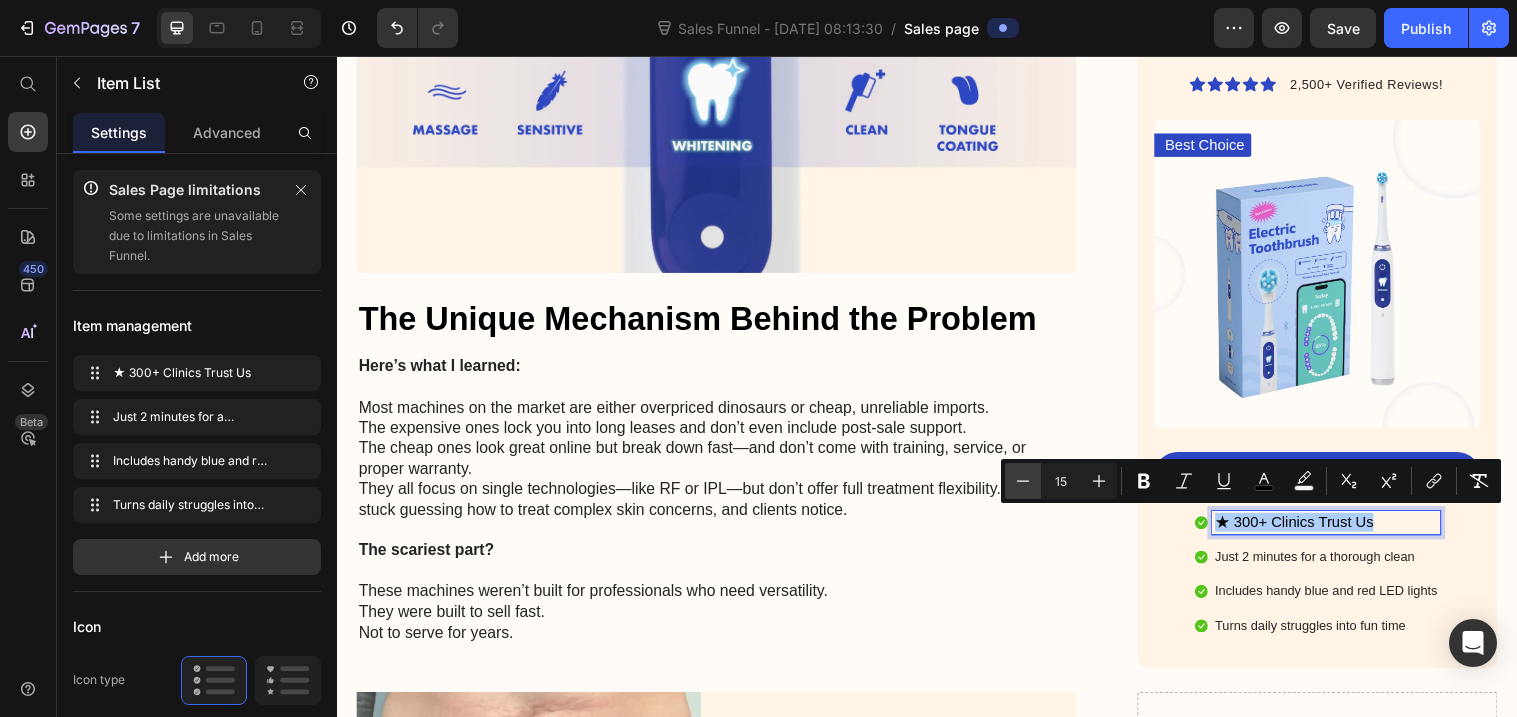 click on "Minus" at bounding box center (1023, 481) 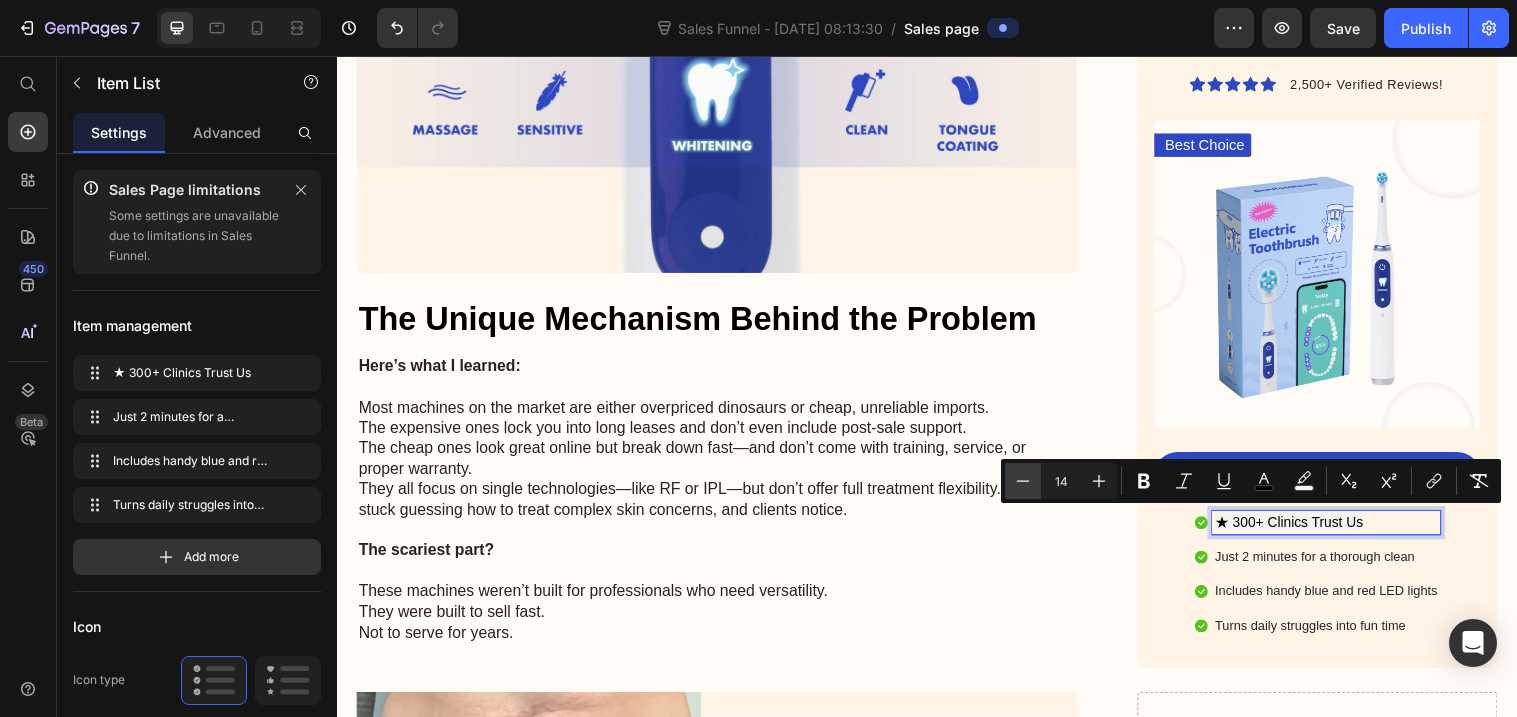 click on "Minus" at bounding box center [1023, 481] 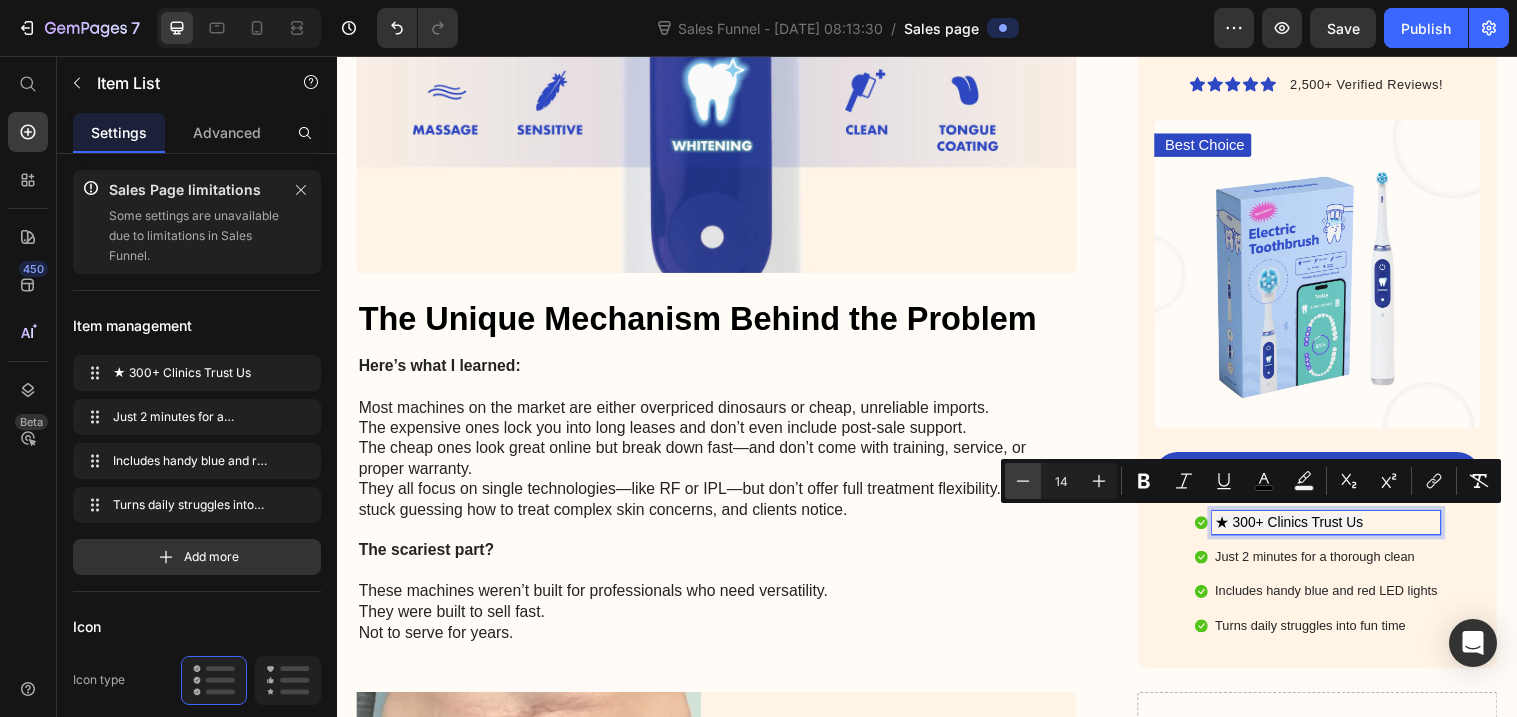type on "13" 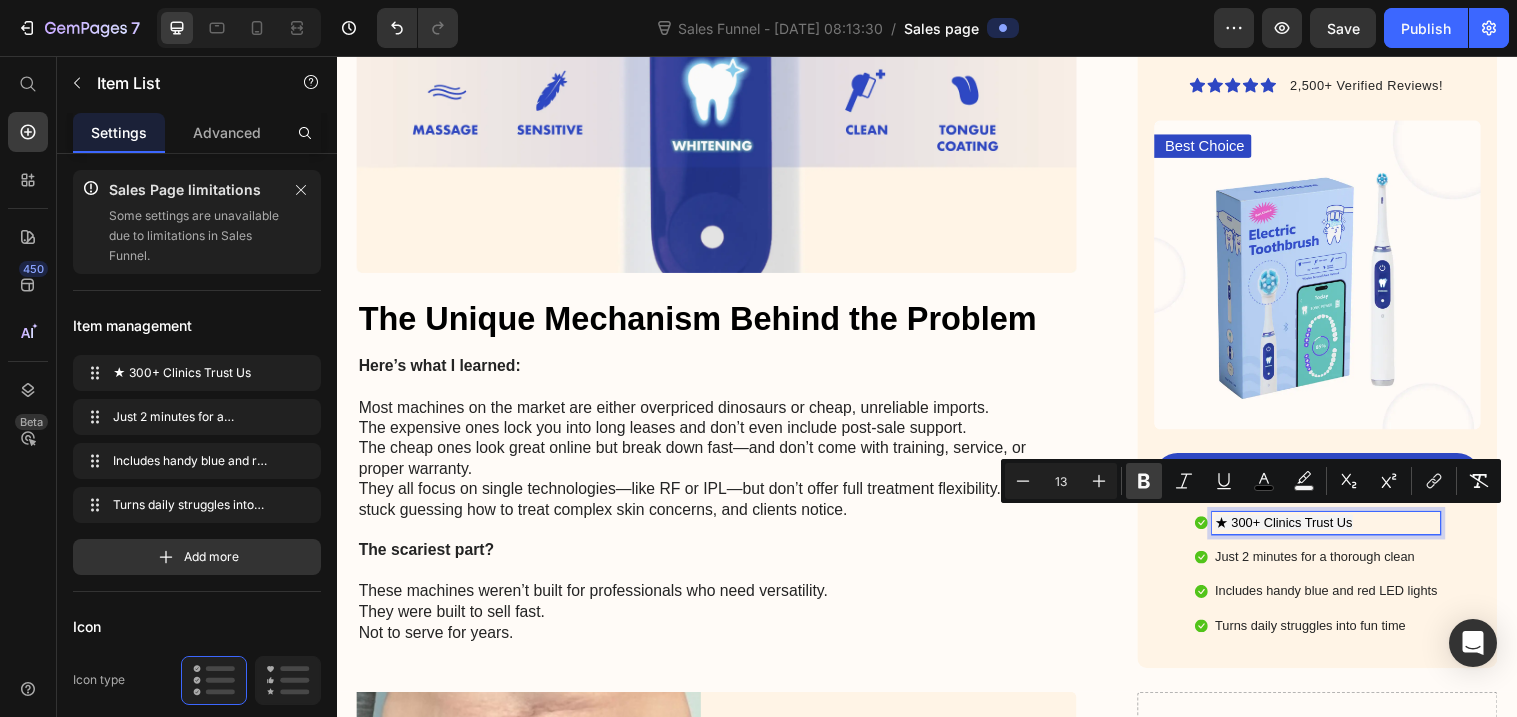 click 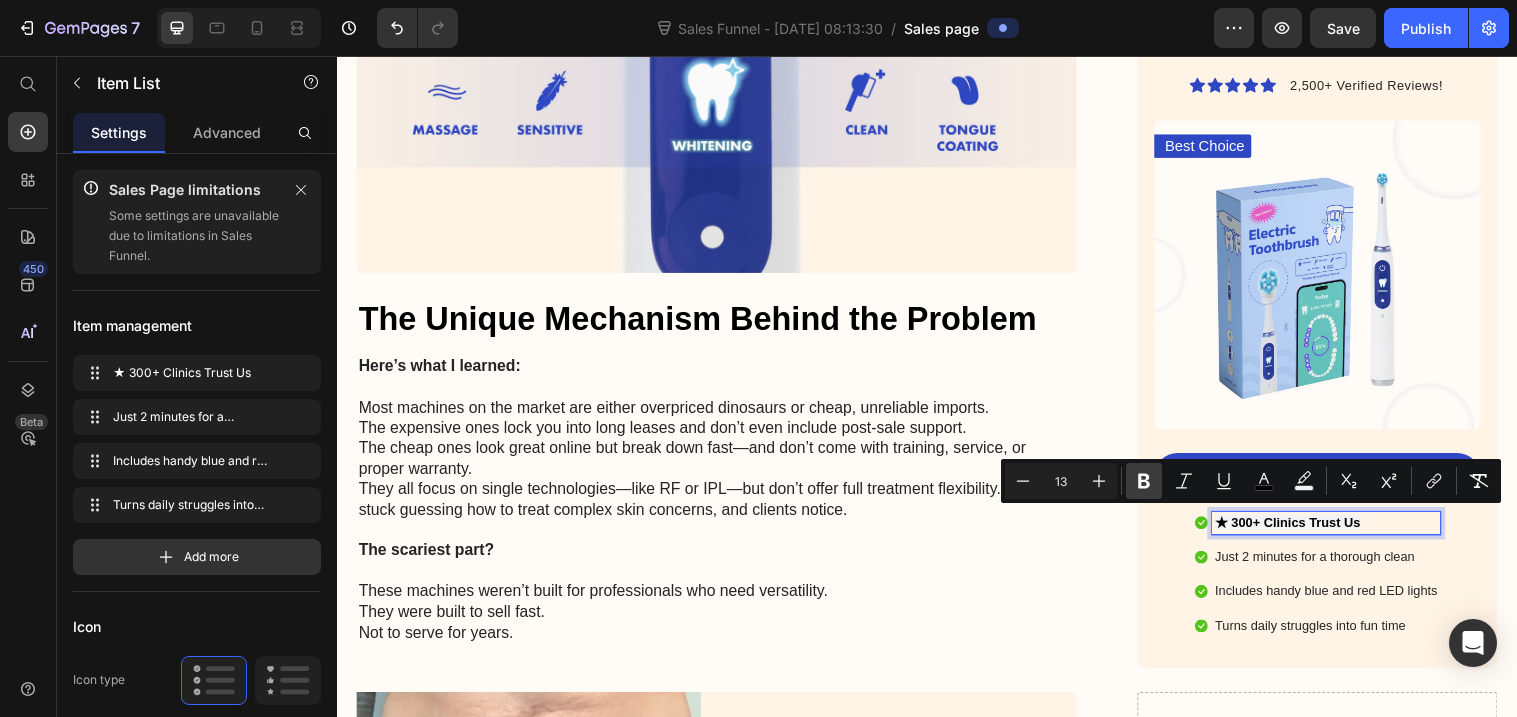 click 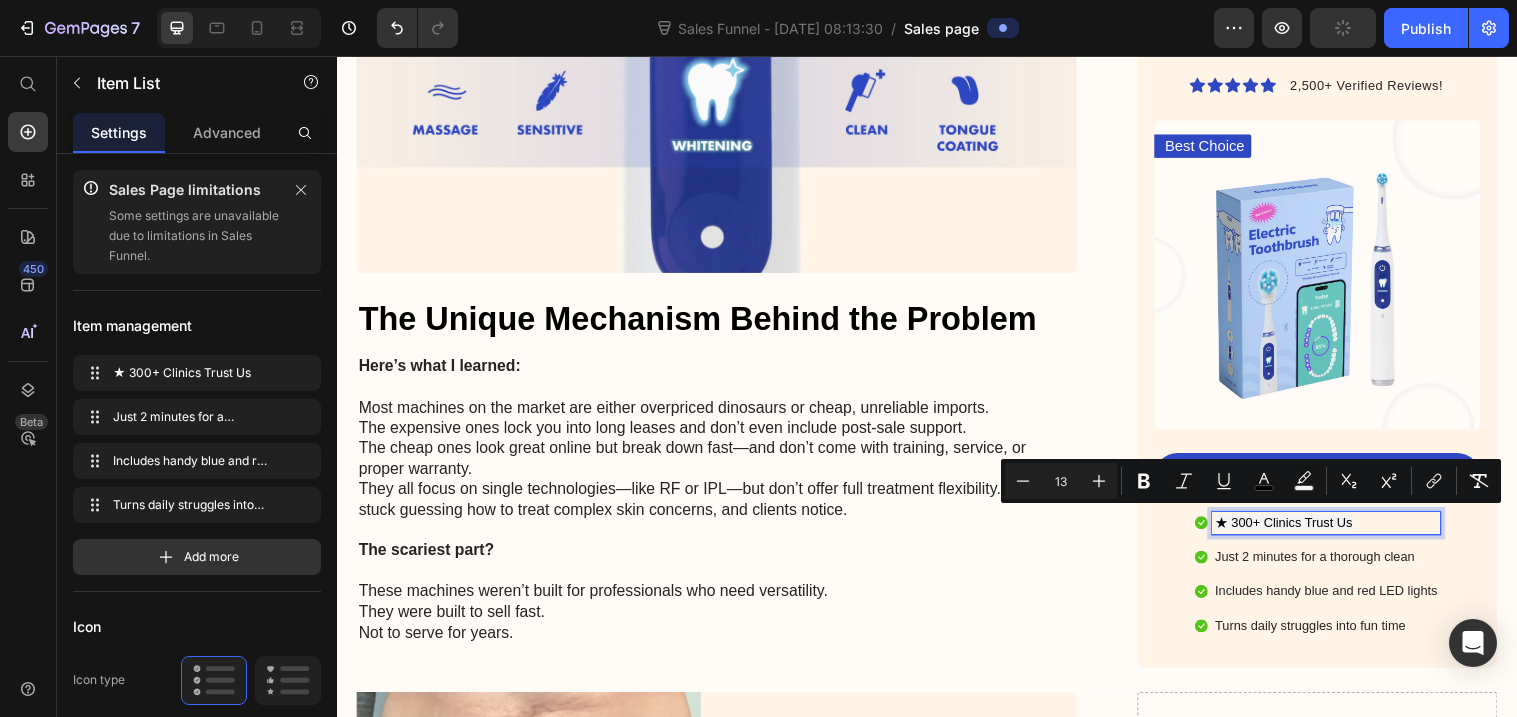 click on "Just 2 minutes for a thorough clean" at bounding box center (1343, 566) 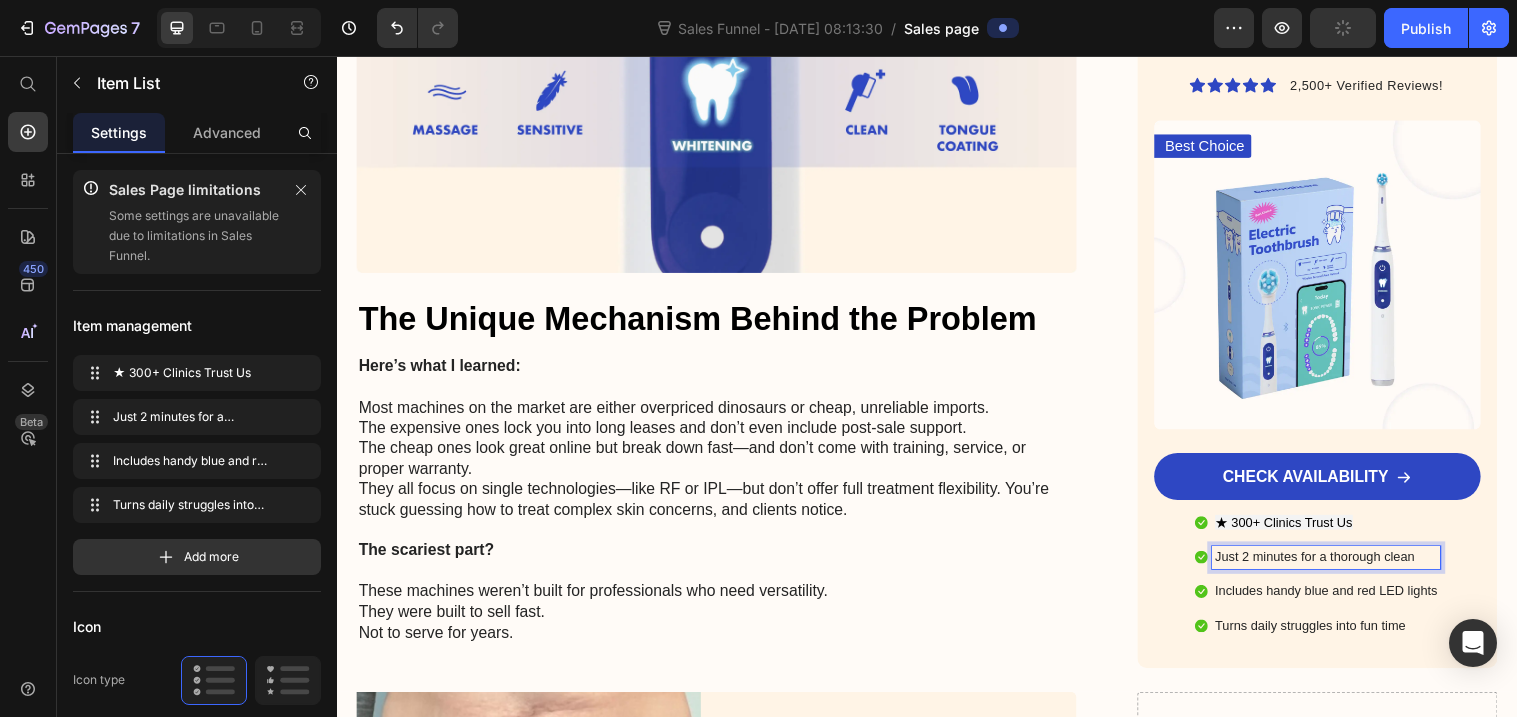 click on "★ 300+ Clinics Trust Us" at bounding box center [1343, 531] 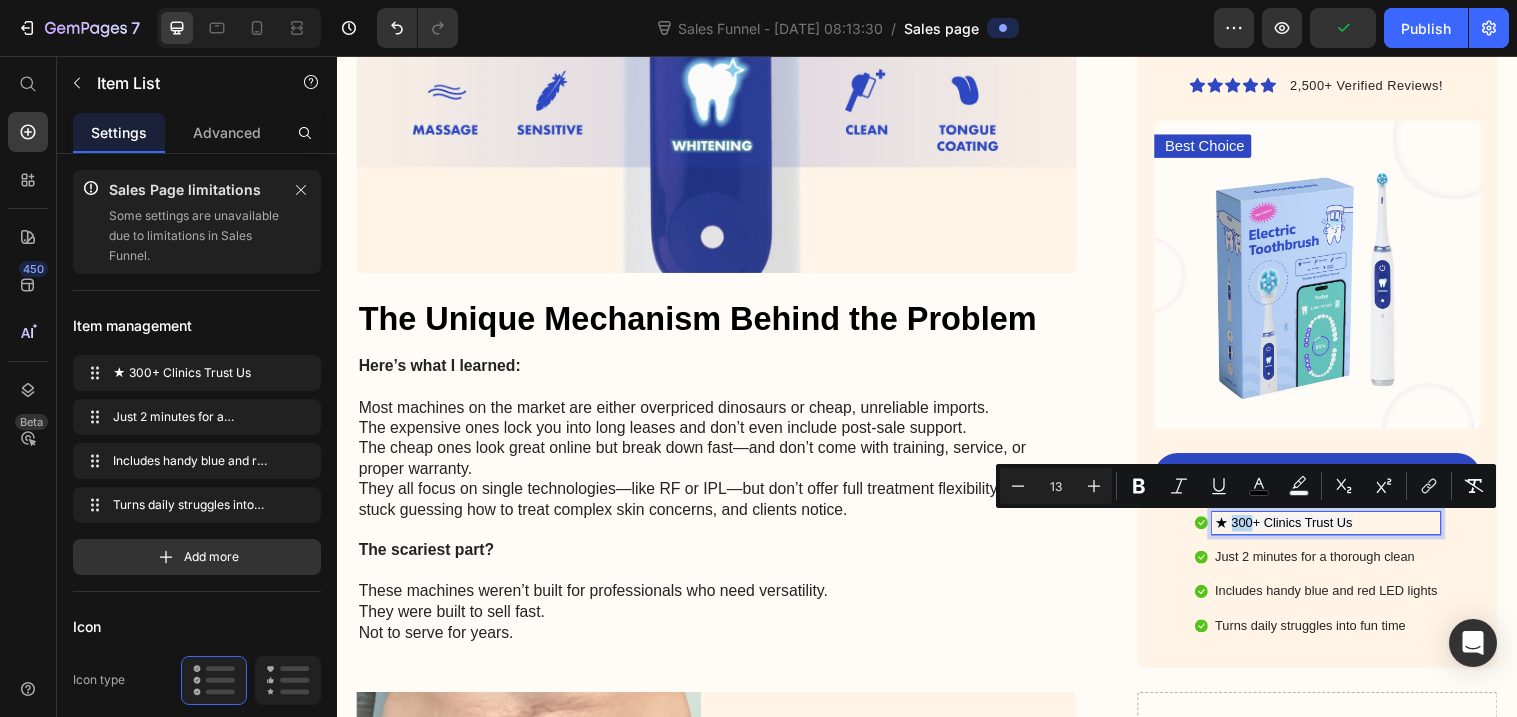 click on "★ 300+ Clinics Trust Us" at bounding box center (1300, 530) 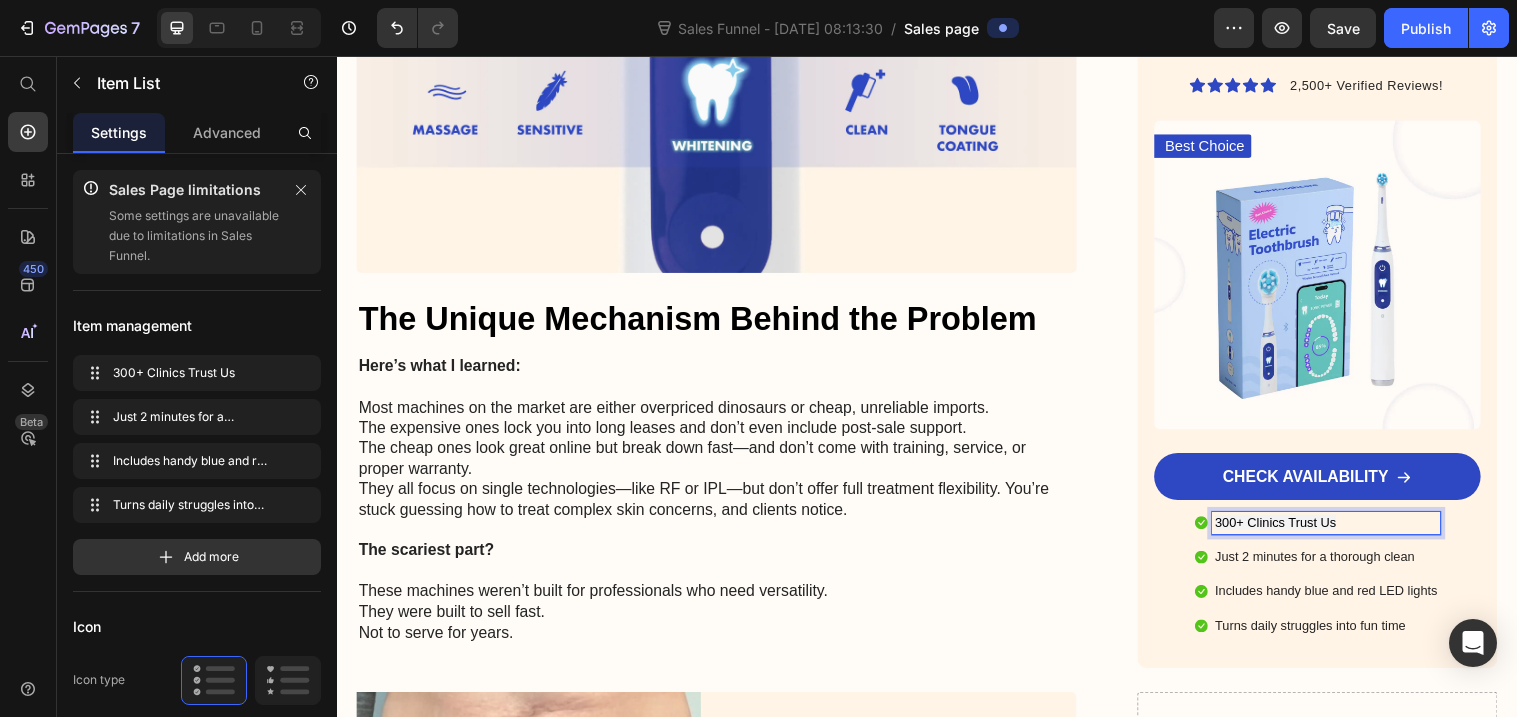 click on "Just 2 minutes for a thorough clean" at bounding box center (1343, 566) 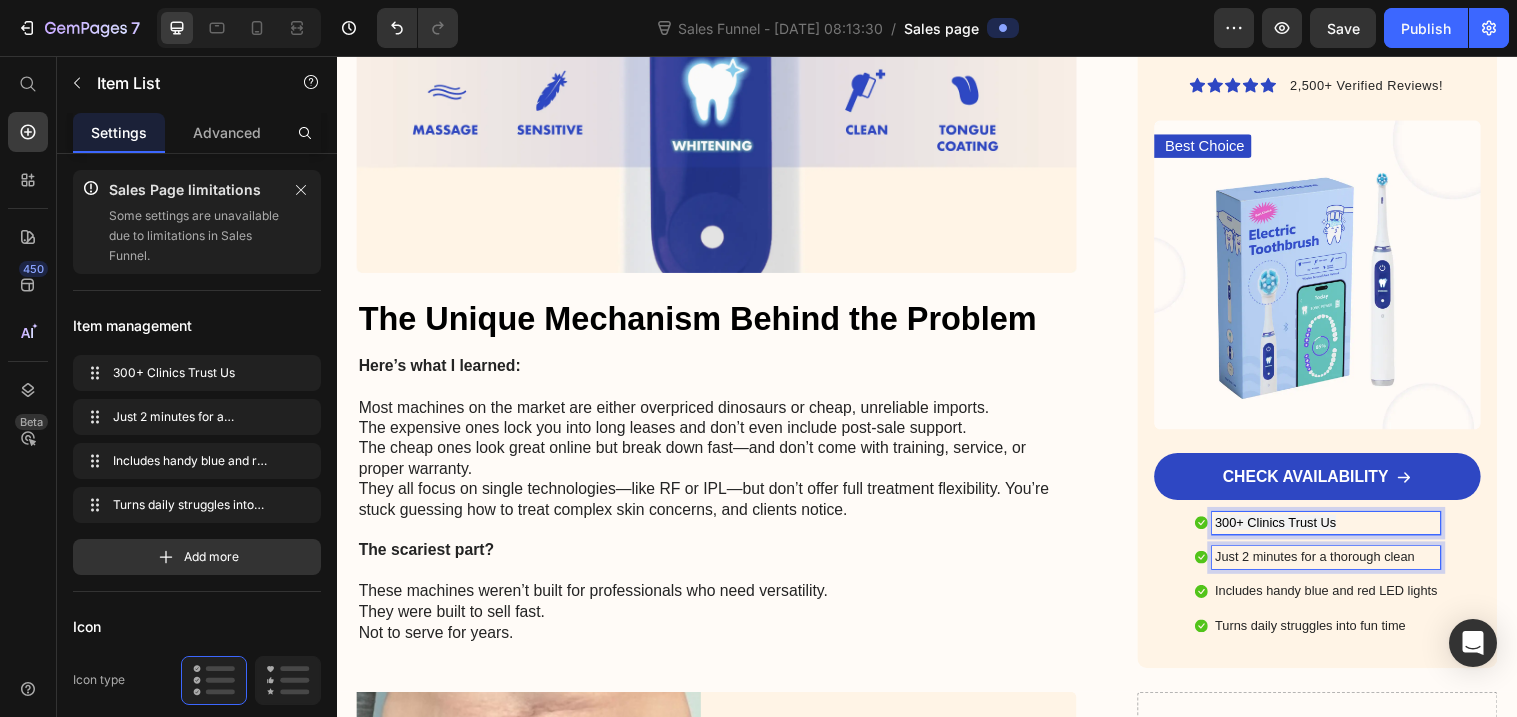 click on "Just 2 minutes for a thorough clean" at bounding box center [1343, 566] 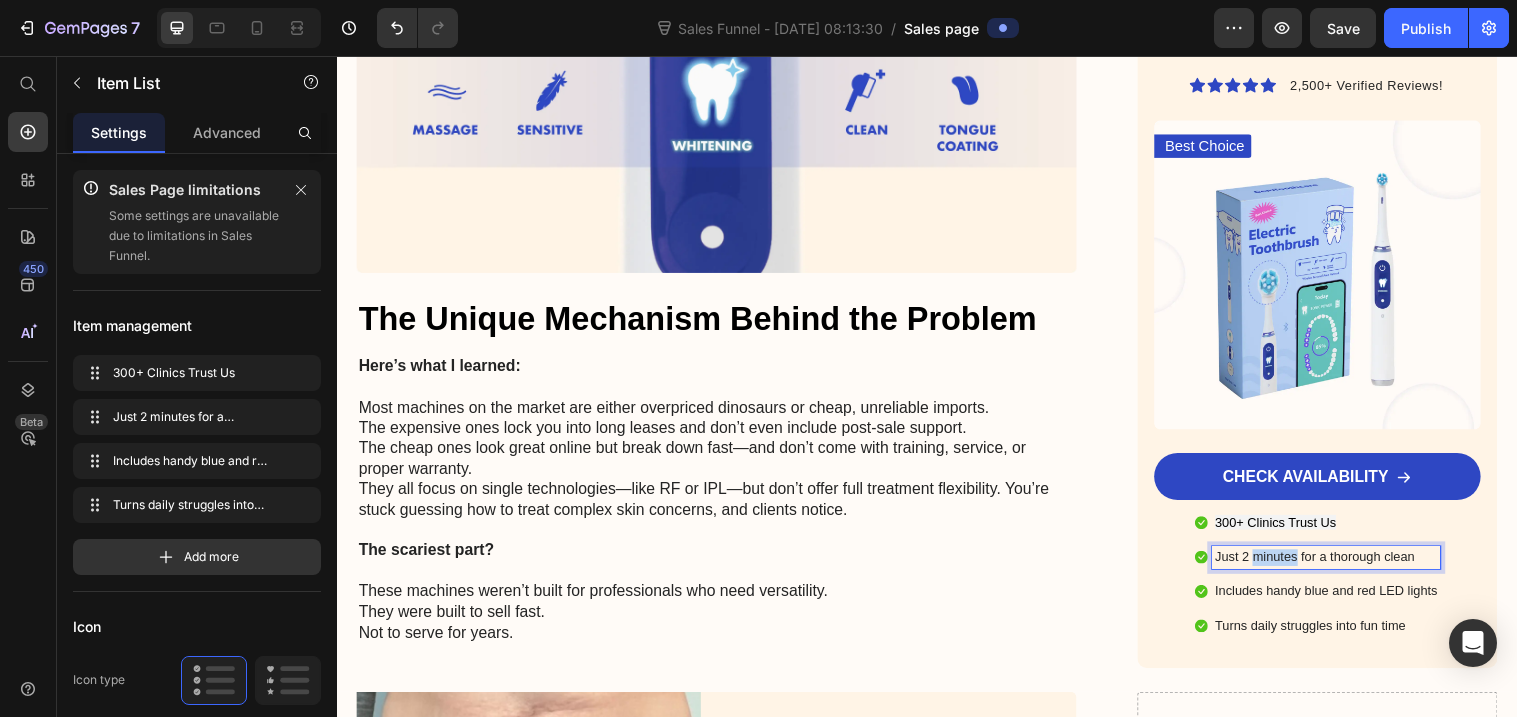 click on "Just 2 minutes for a thorough clean" at bounding box center [1343, 566] 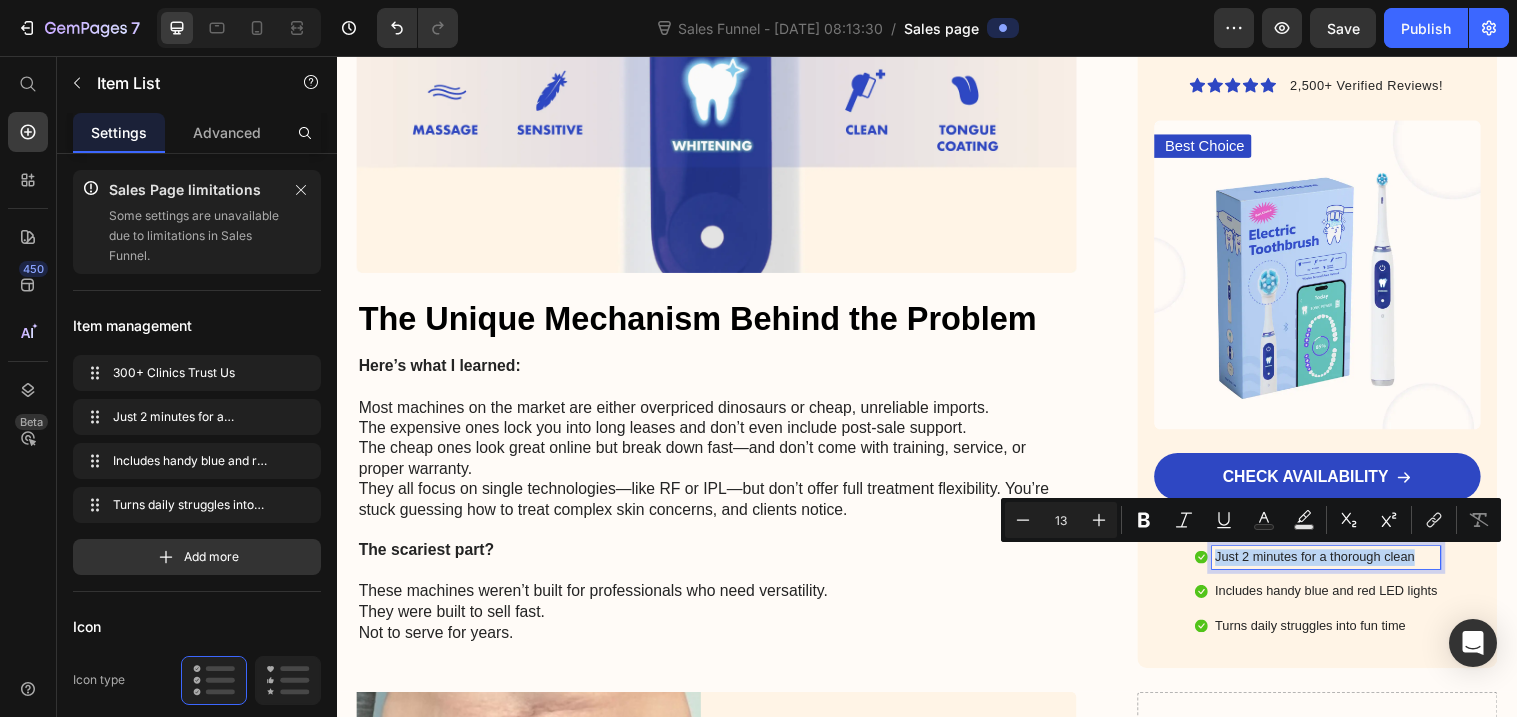 type on "18" 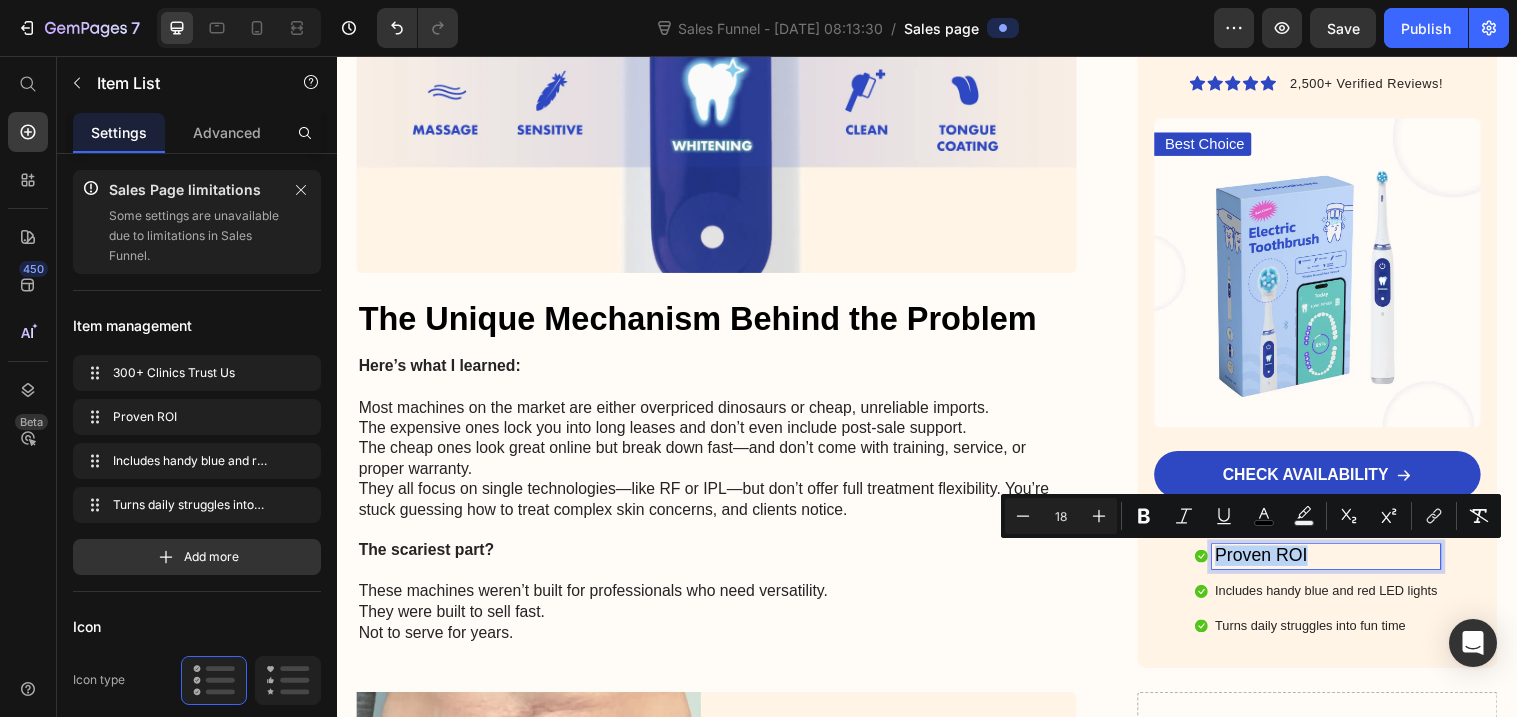 drag, startPoint x: 1336, startPoint y: 567, endPoint x: 1232, endPoint y: 557, distance: 104.47966 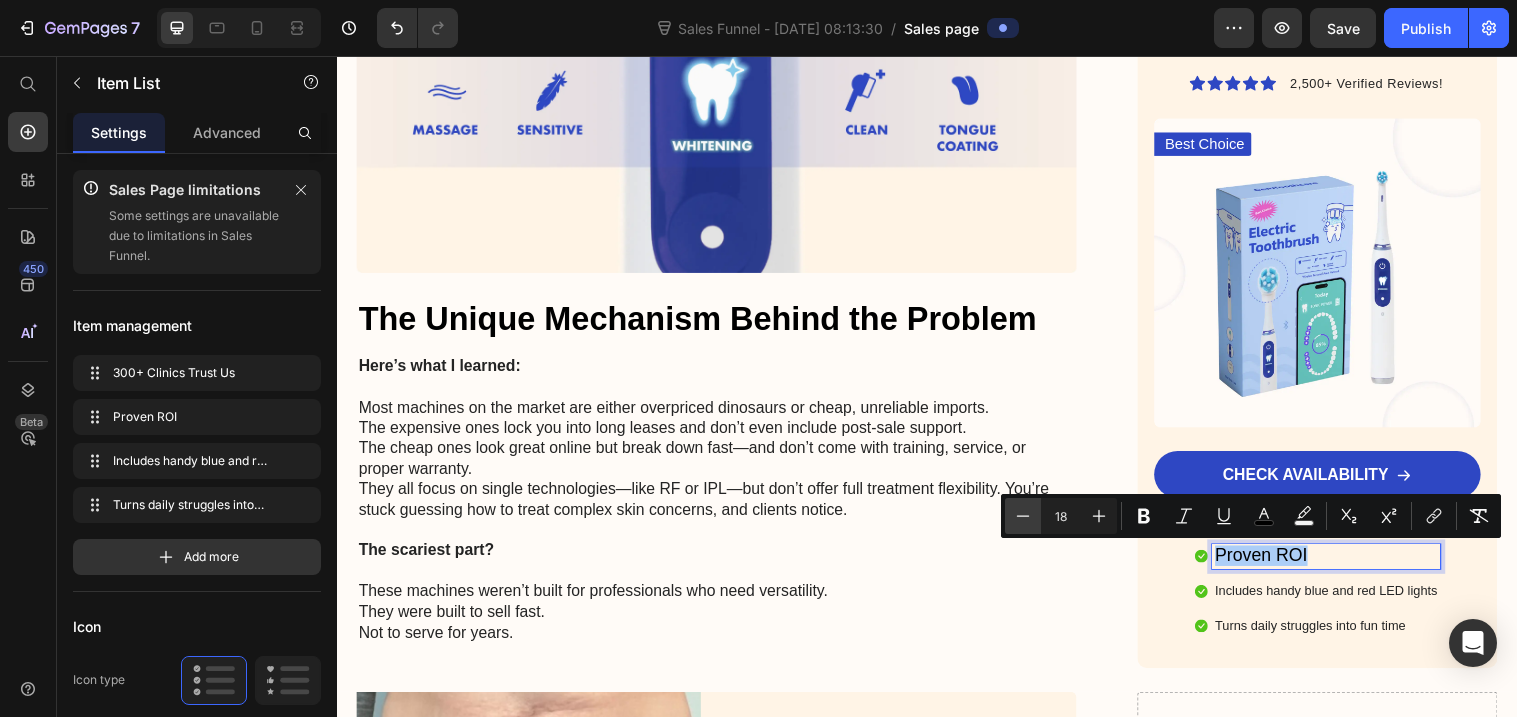 click on "Minus" at bounding box center [1023, 516] 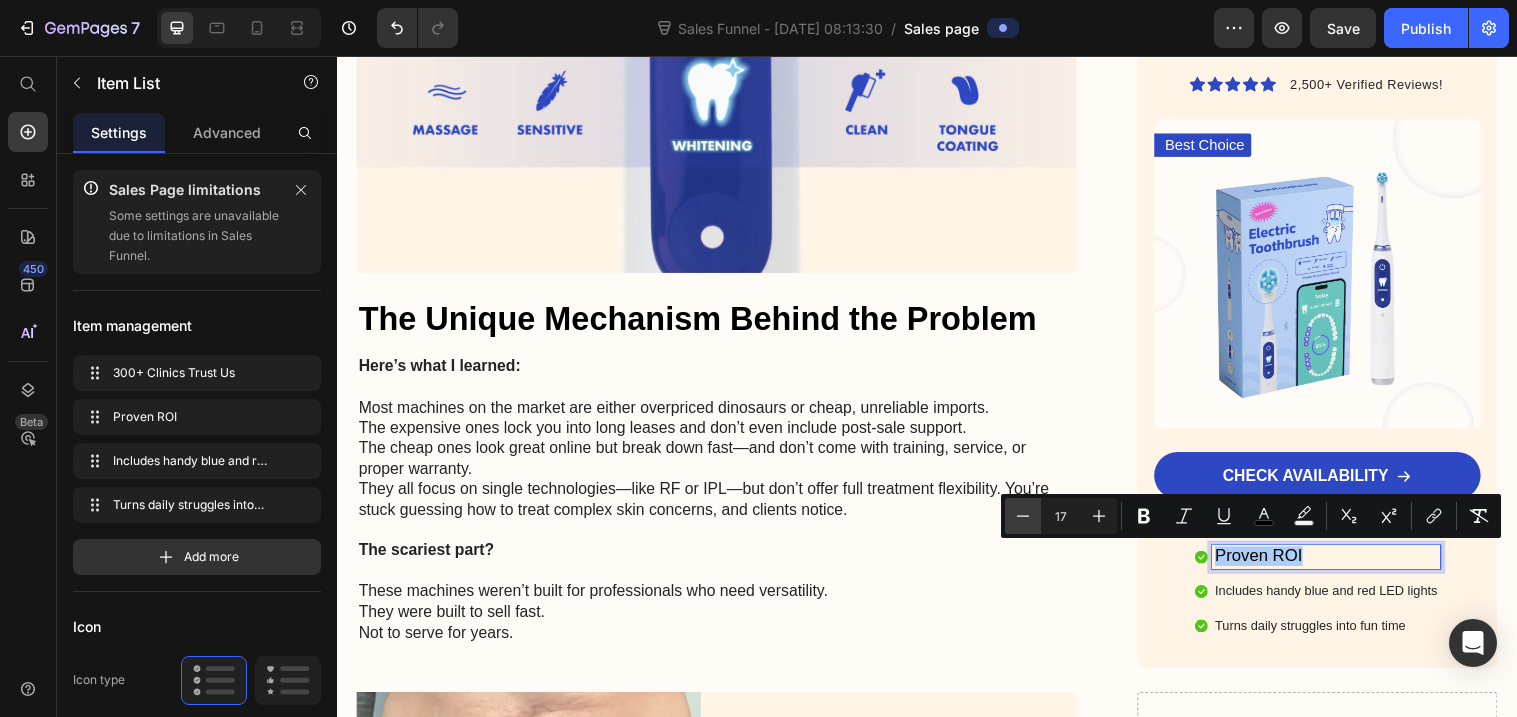 click on "Minus" at bounding box center [1023, 516] 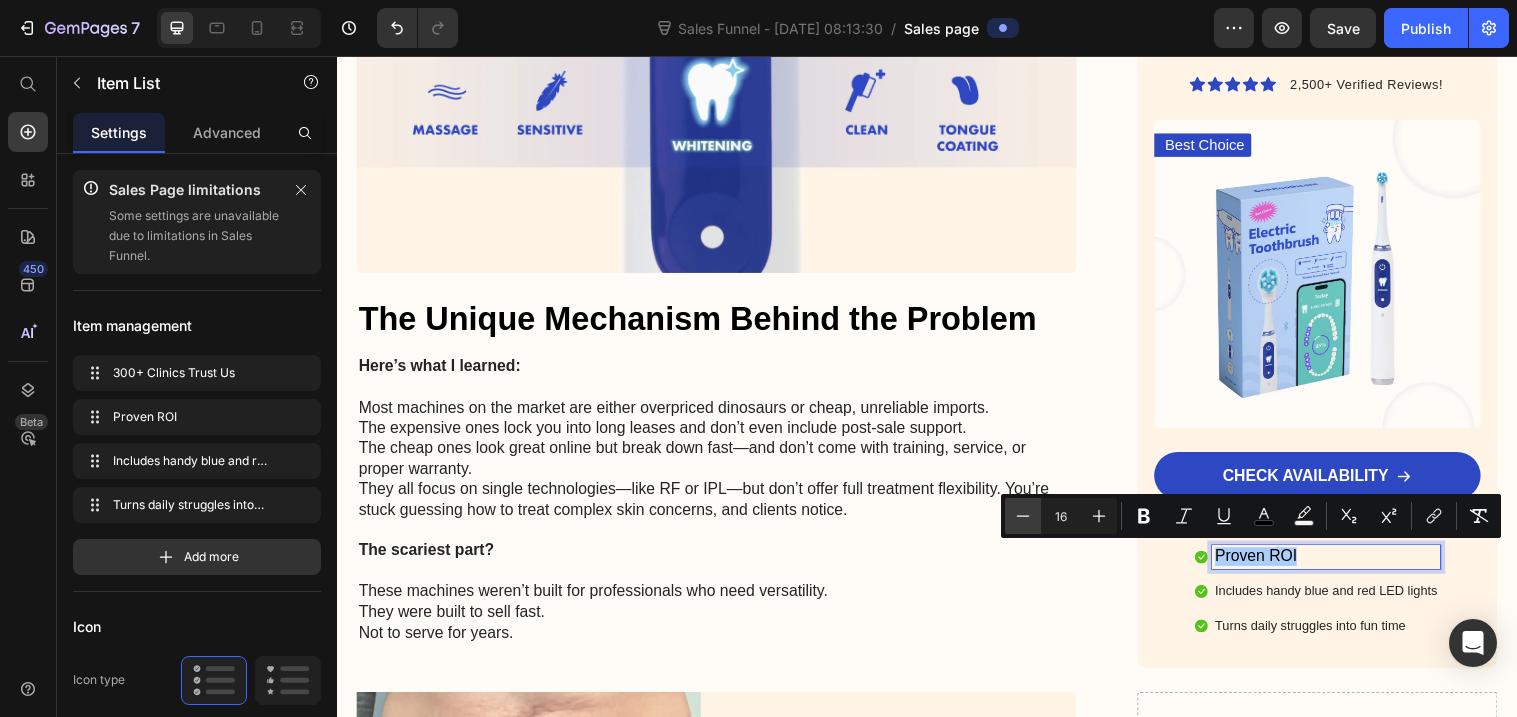 click on "Minus" at bounding box center (1023, 516) 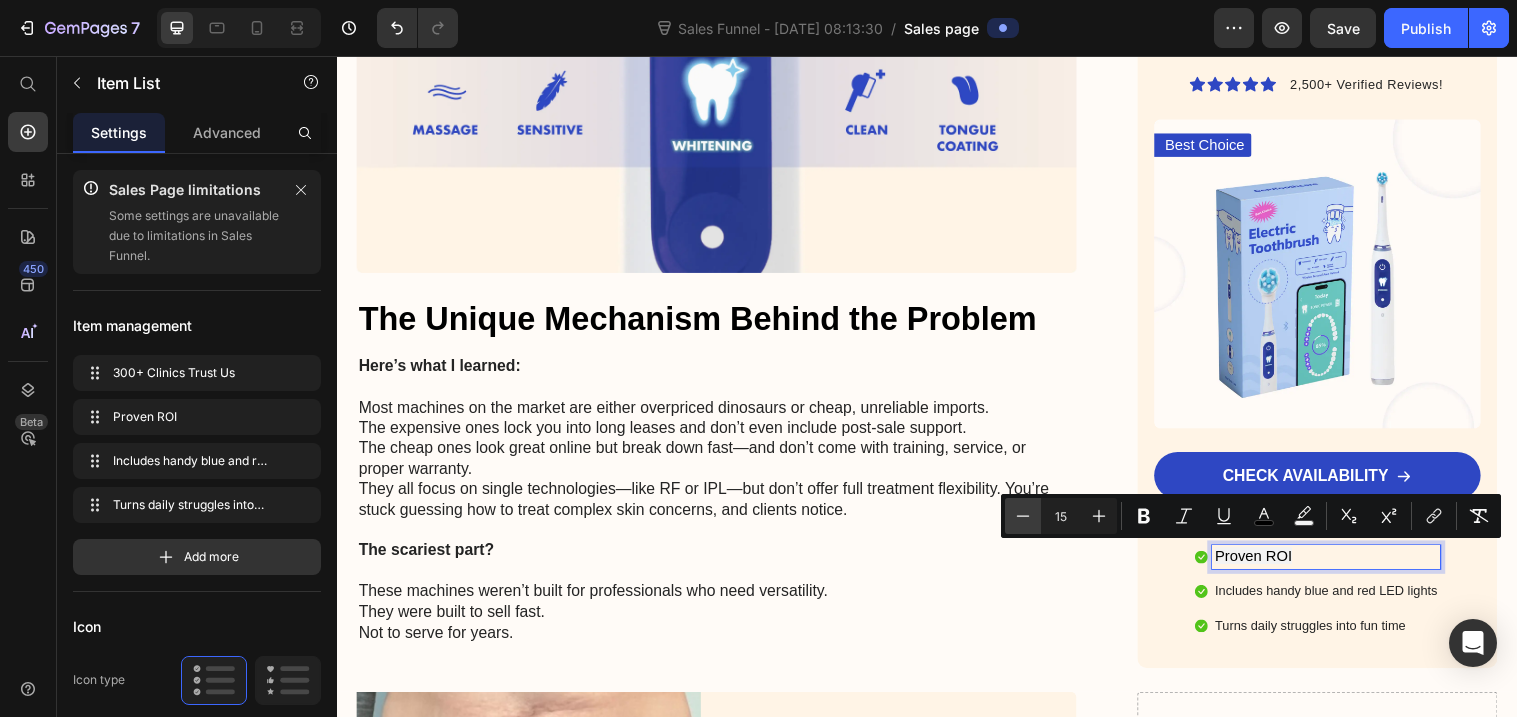 click on "Minus" at bounding box center (1023, 516) 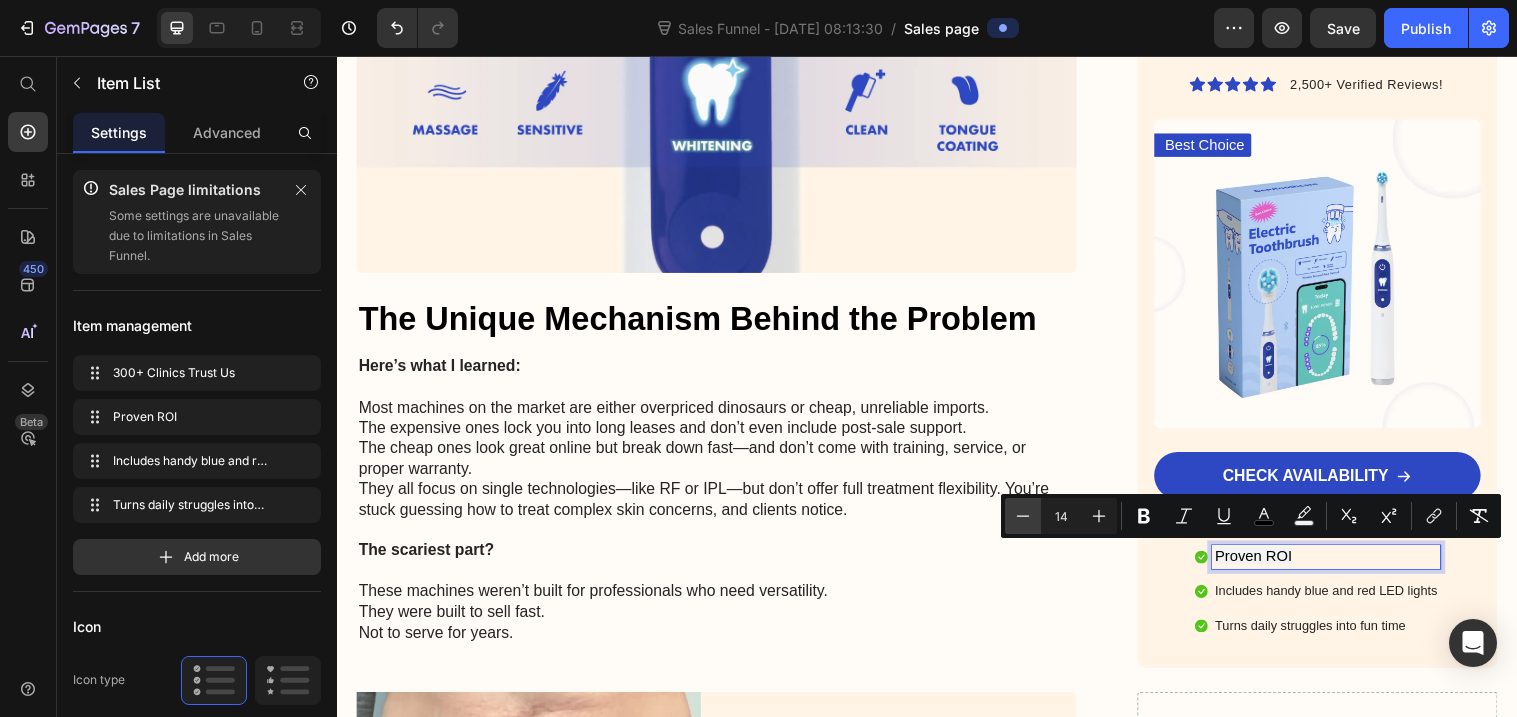 click on "Minus" at bounding box center (1023, 516) 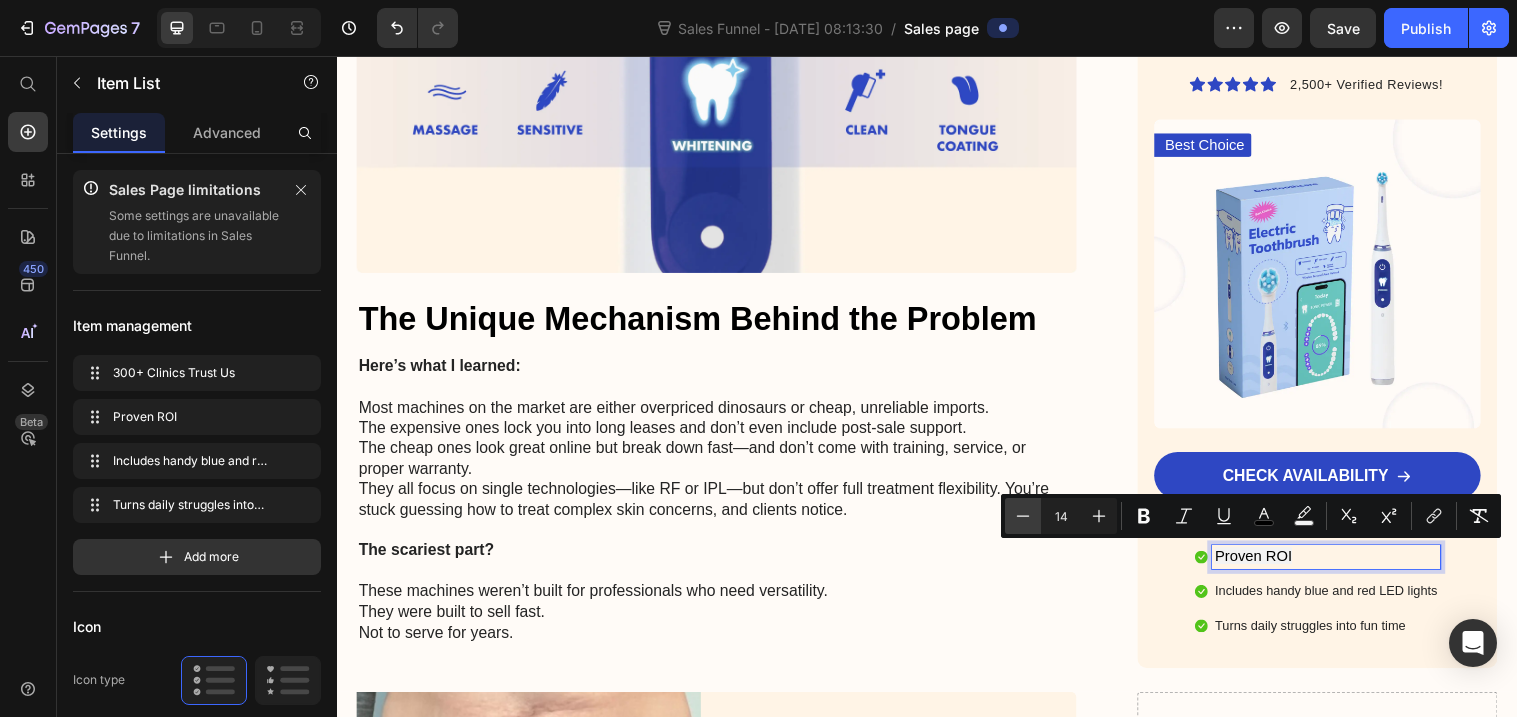 type on "13" 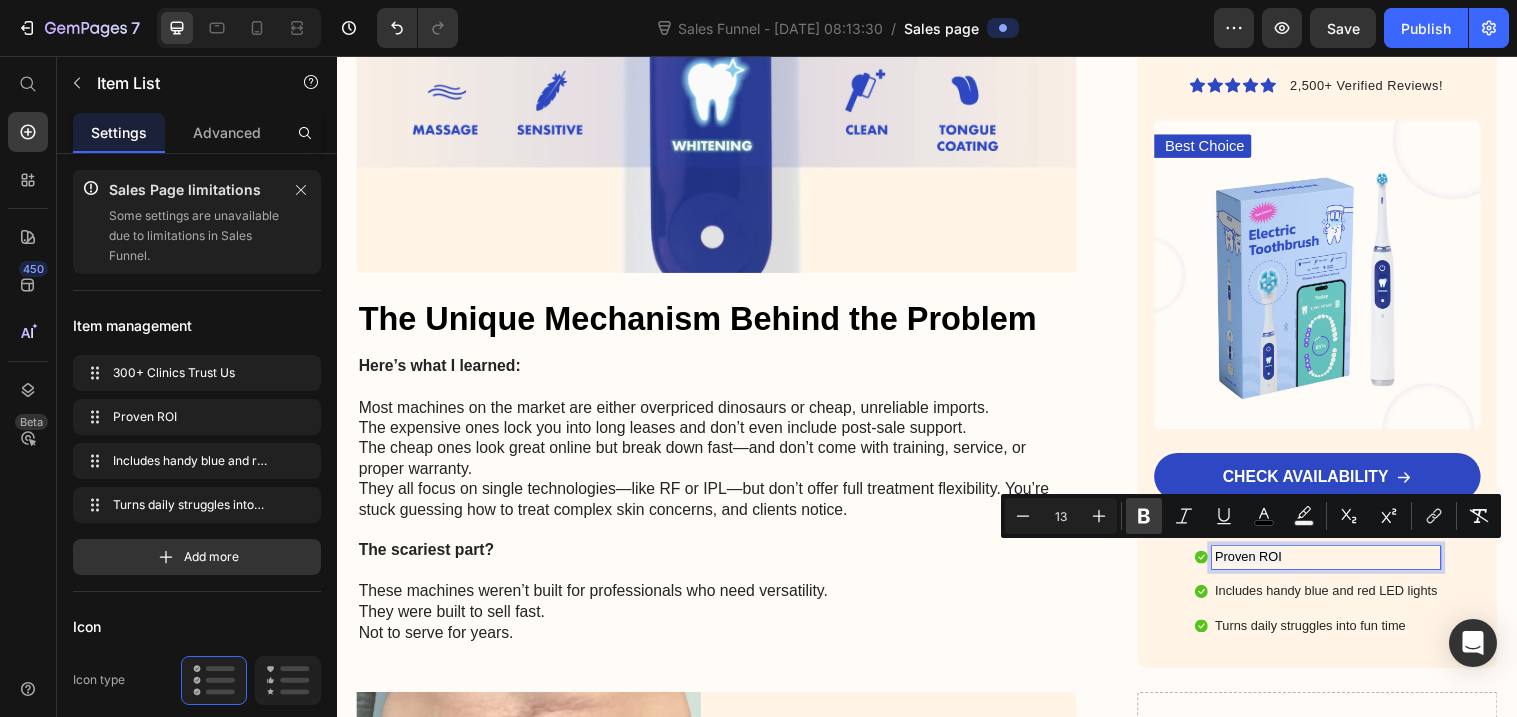 click 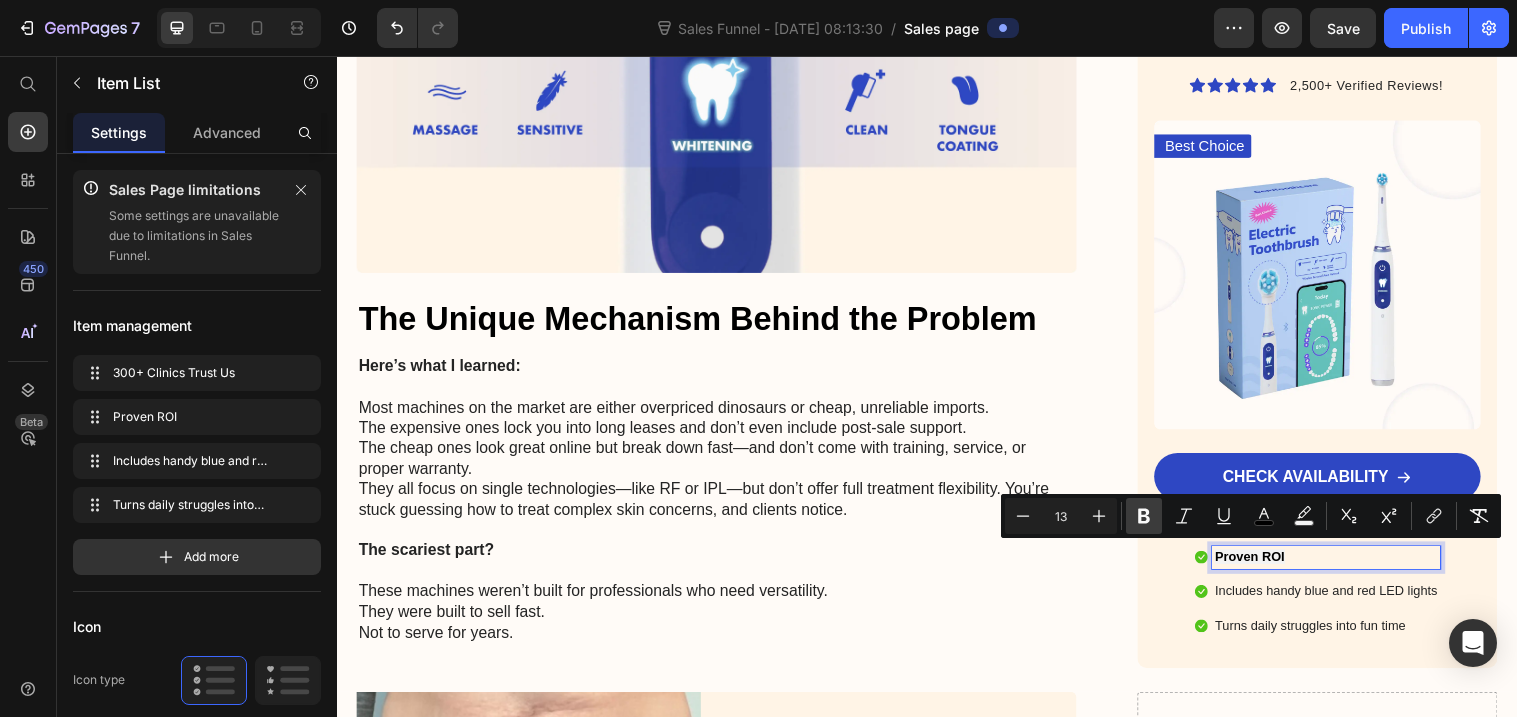 click 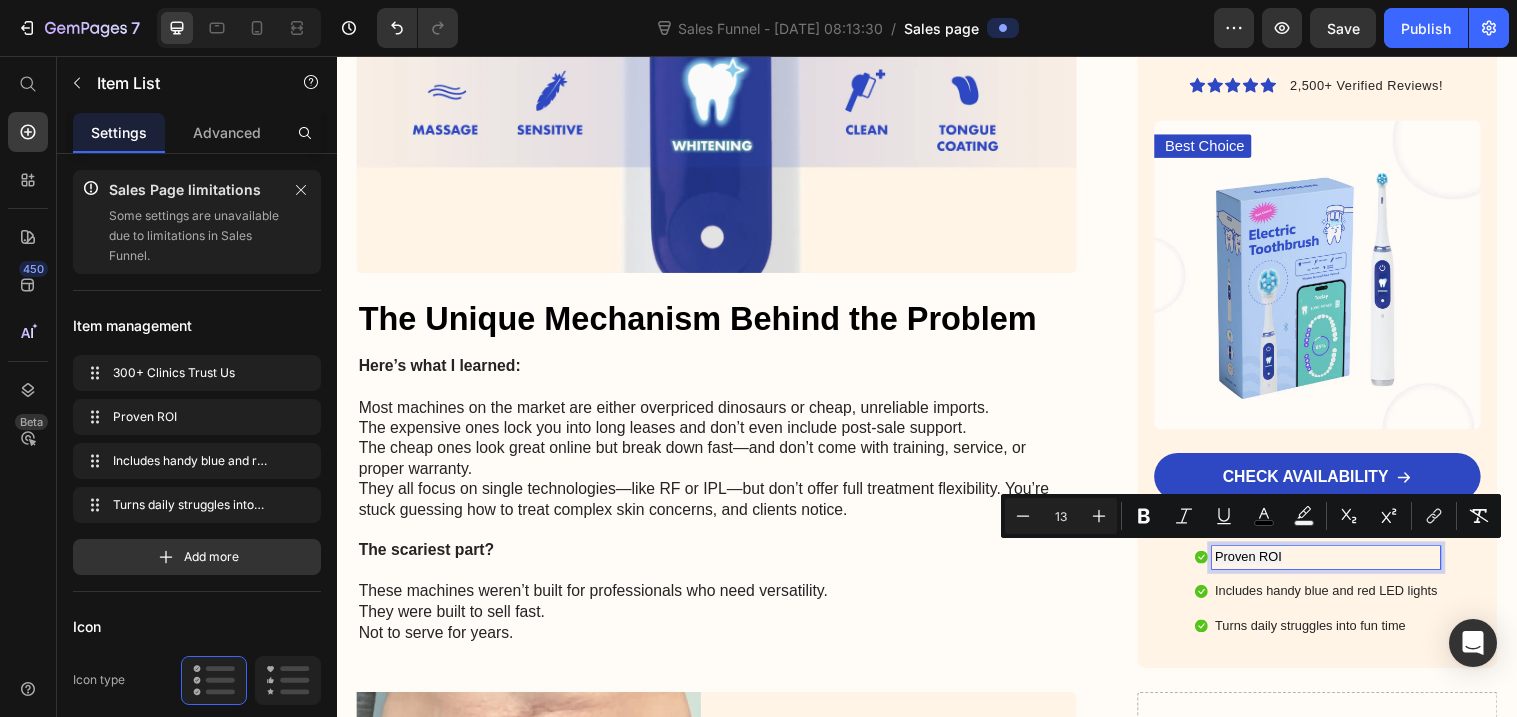 click on "Includes handy blue and red LED lights" at bounding box center (1343, 601) 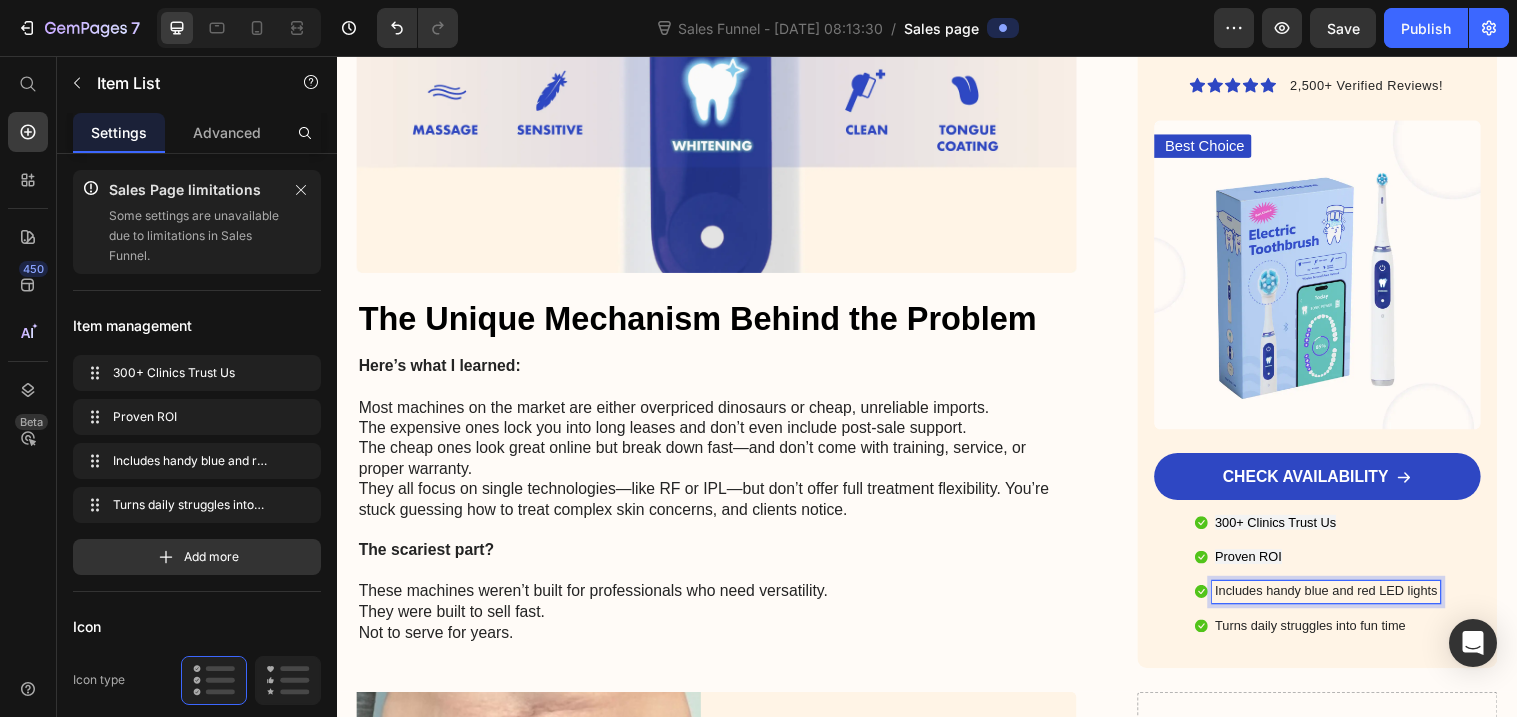 click on "Includes handy blue and red LED lights" at bounding box center [1343, 601] 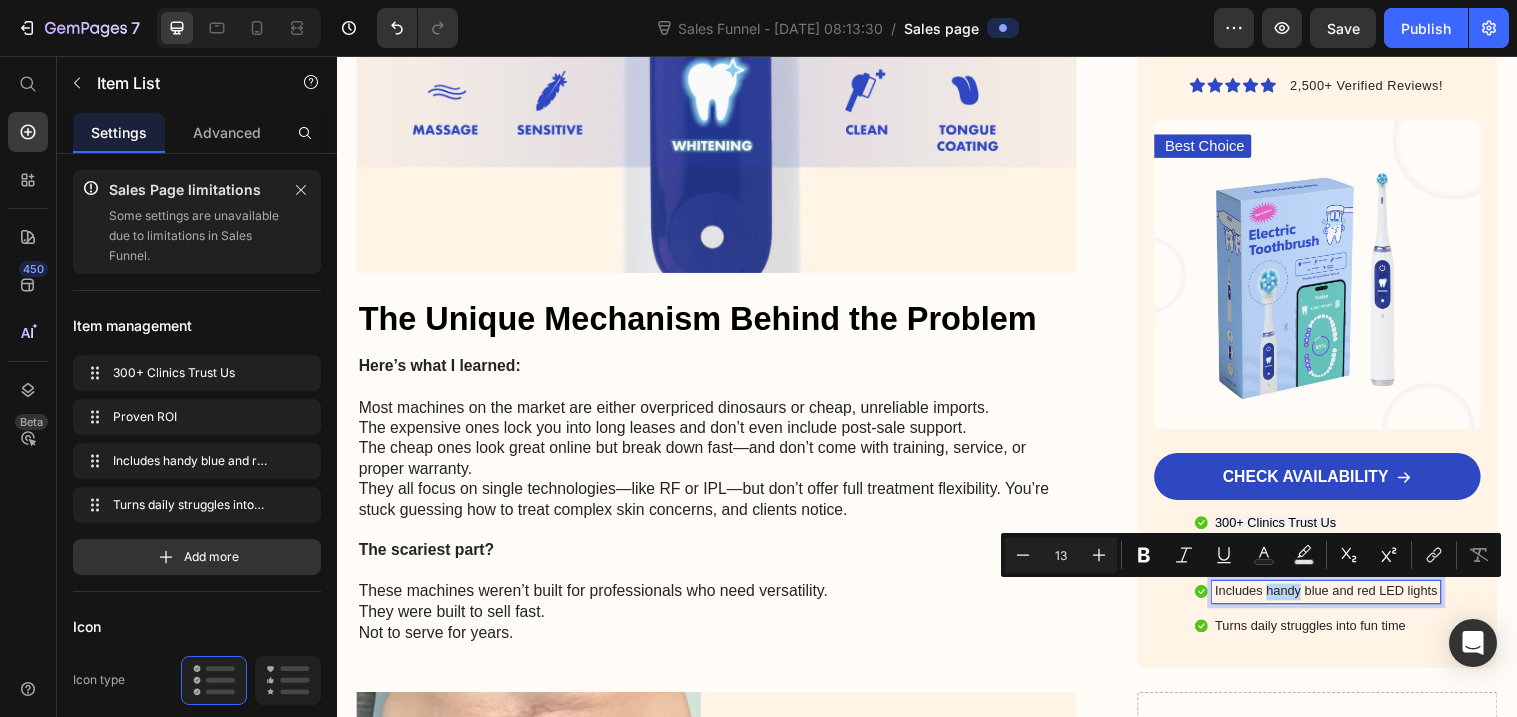 click on "Includes handy blue and red LED lights" at bounding box center (1343, 601) 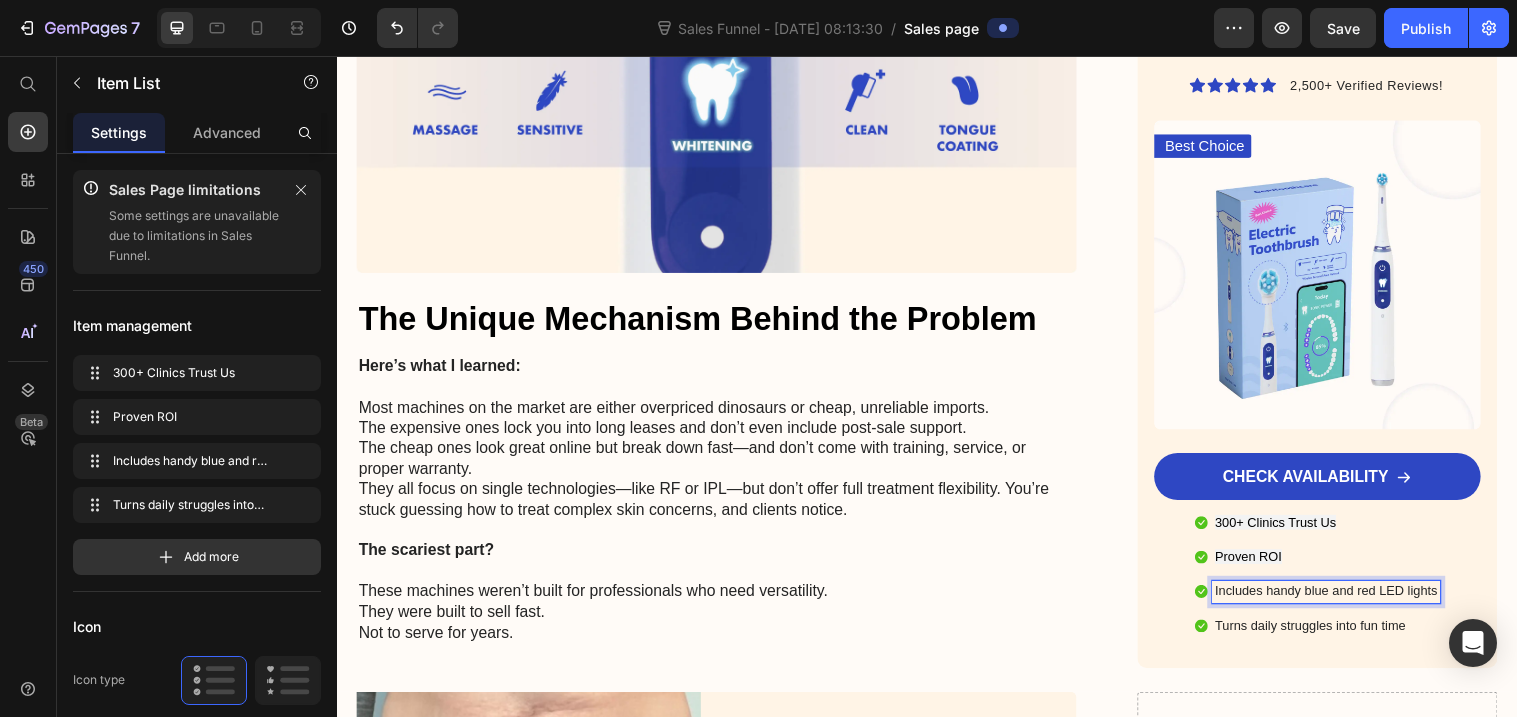 click on "Includes handy blue and red LED lights" at bounding box center [1343, 601] 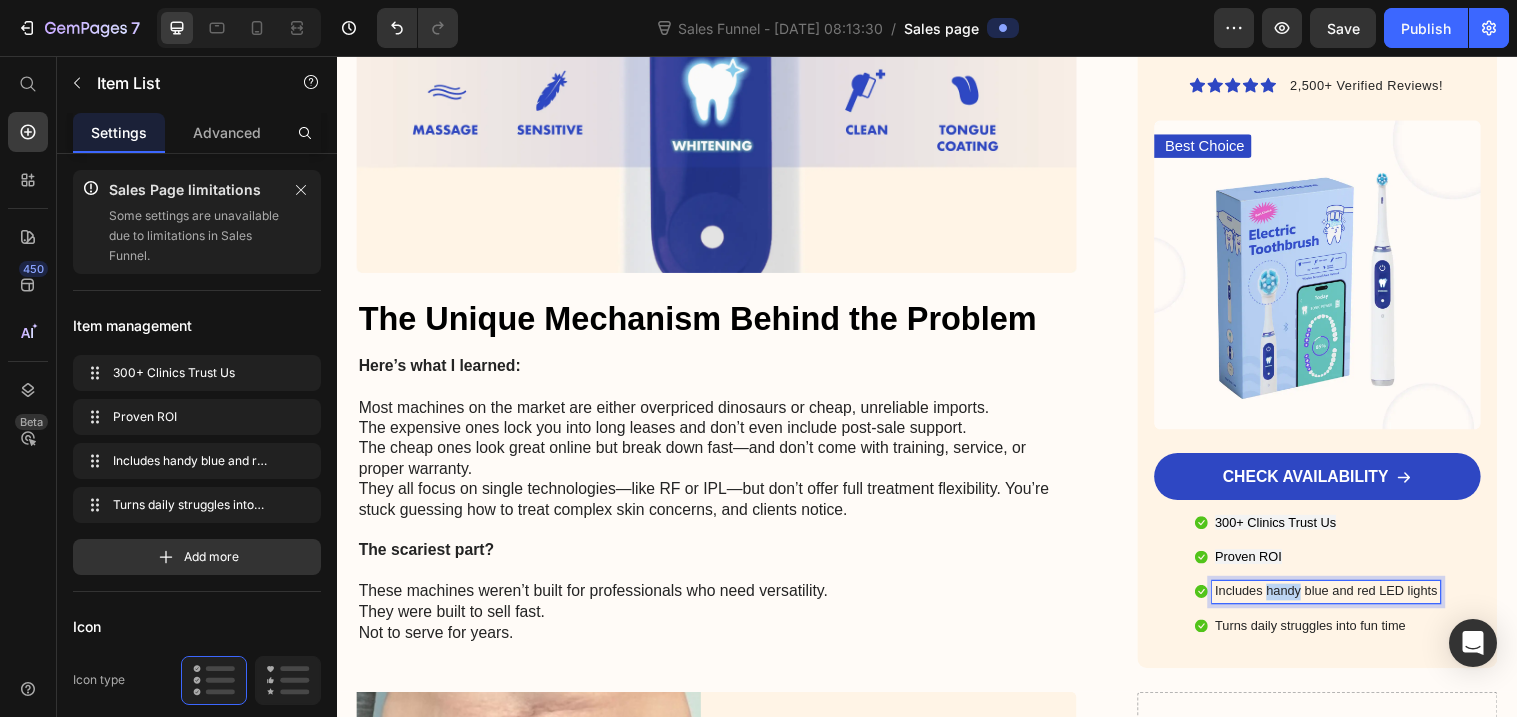 click on "Includes handy blue and red LED lights" at bounding box center (1343, 601) 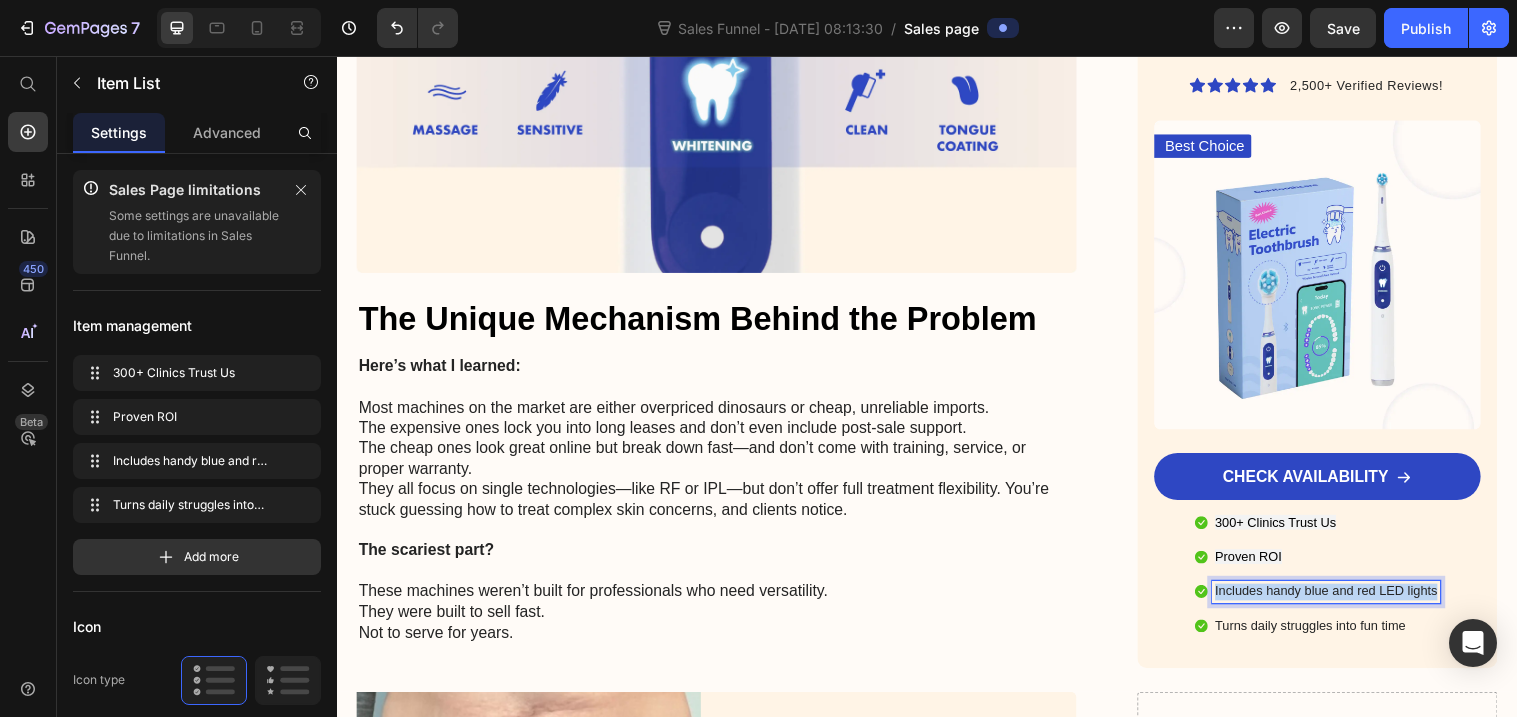 click on "Includes handy blue and red LED lights" at bounding box center (1343, 601) 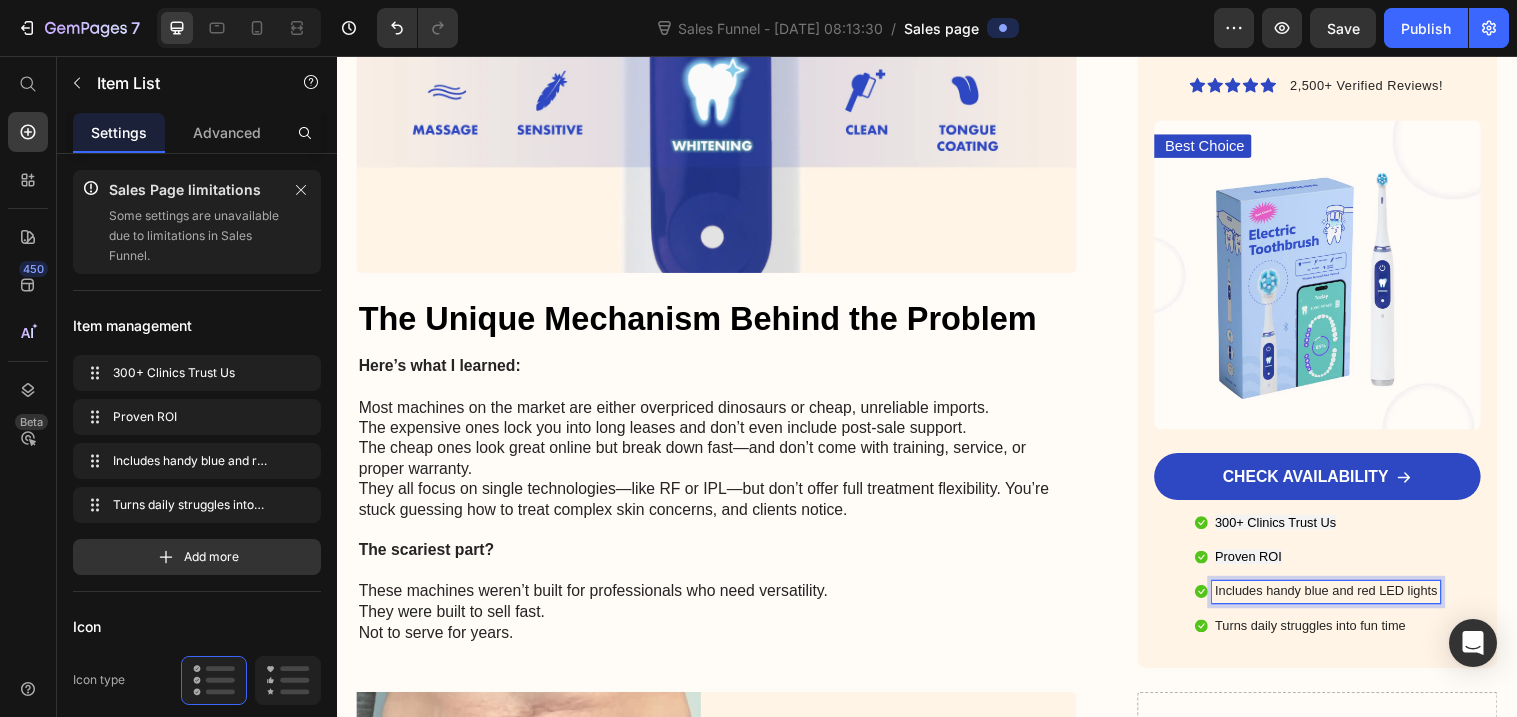 click on "Includes handy blue and red LED lights" at bounding box center (1343, 601) 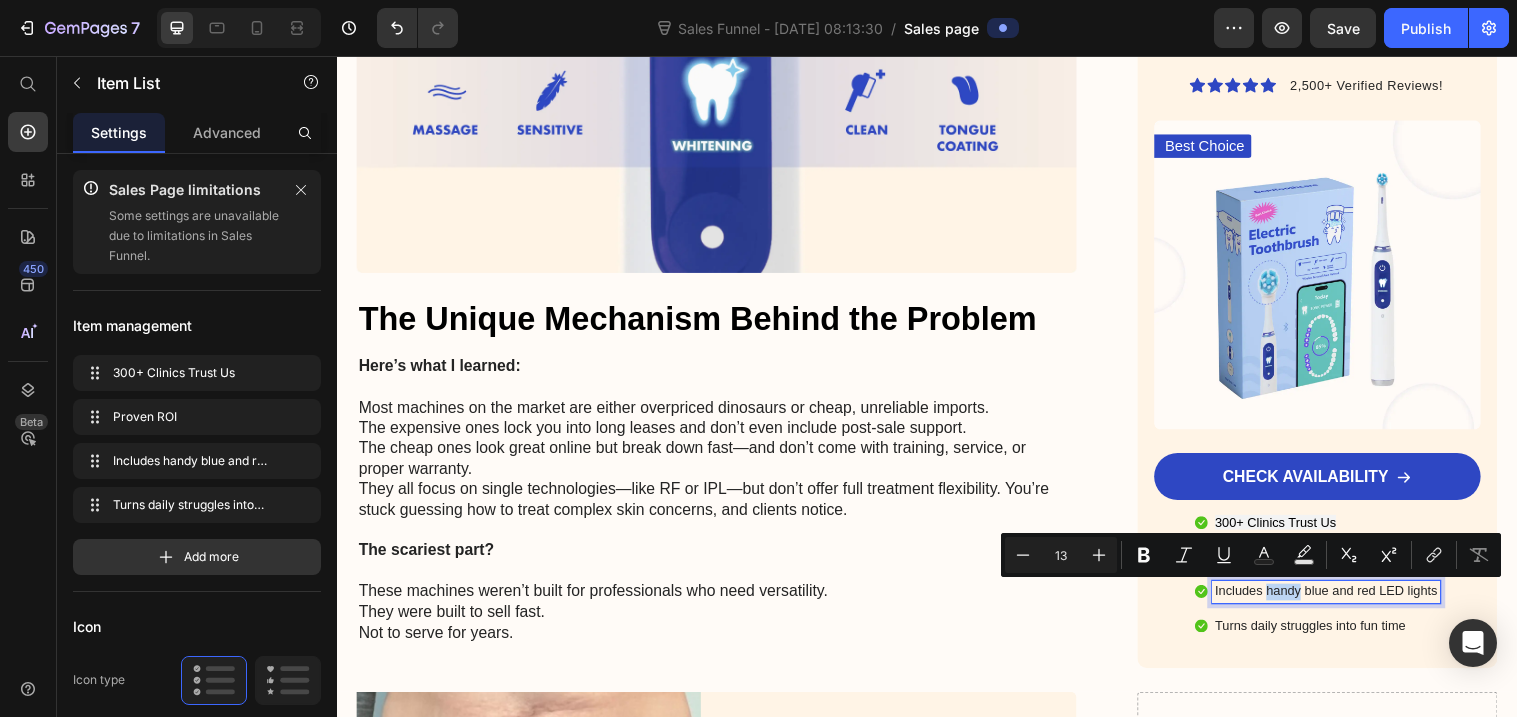 click on "Includes handy blue and red LED lights" at bounding box center (1343, 601) 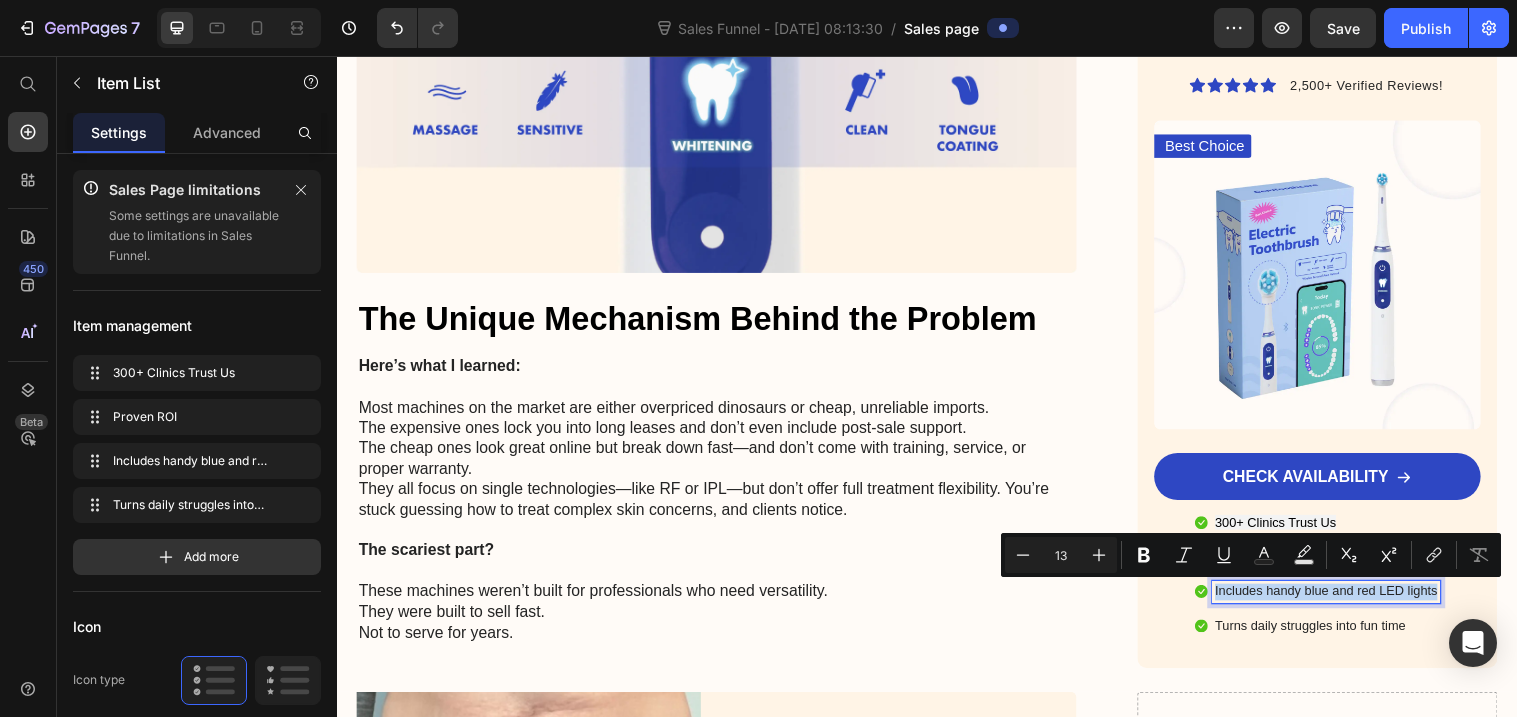click on "Includes handy blue and red LED lights" at bounding box center (1343, 601) 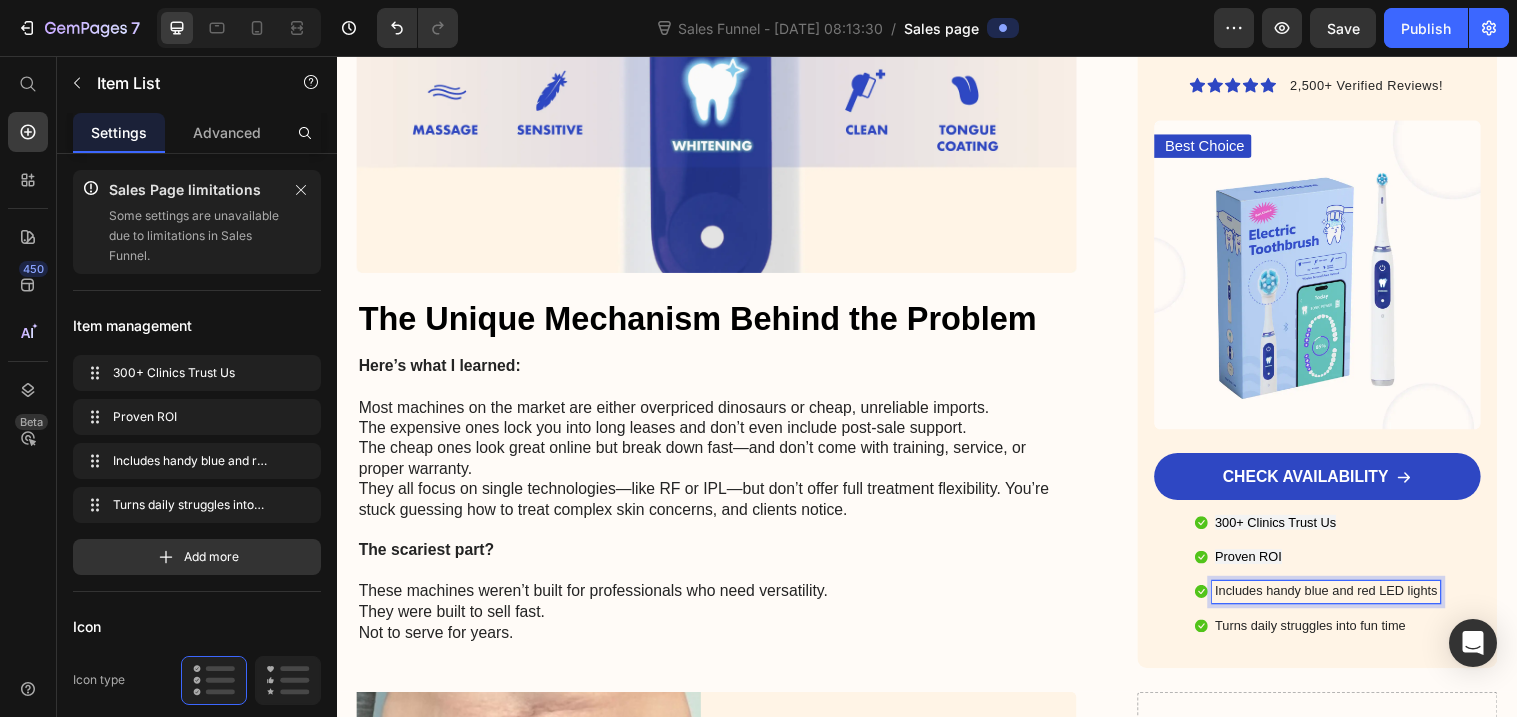 click on "Includes handy blue and red LED lights" at bounding box center [1343, 601] 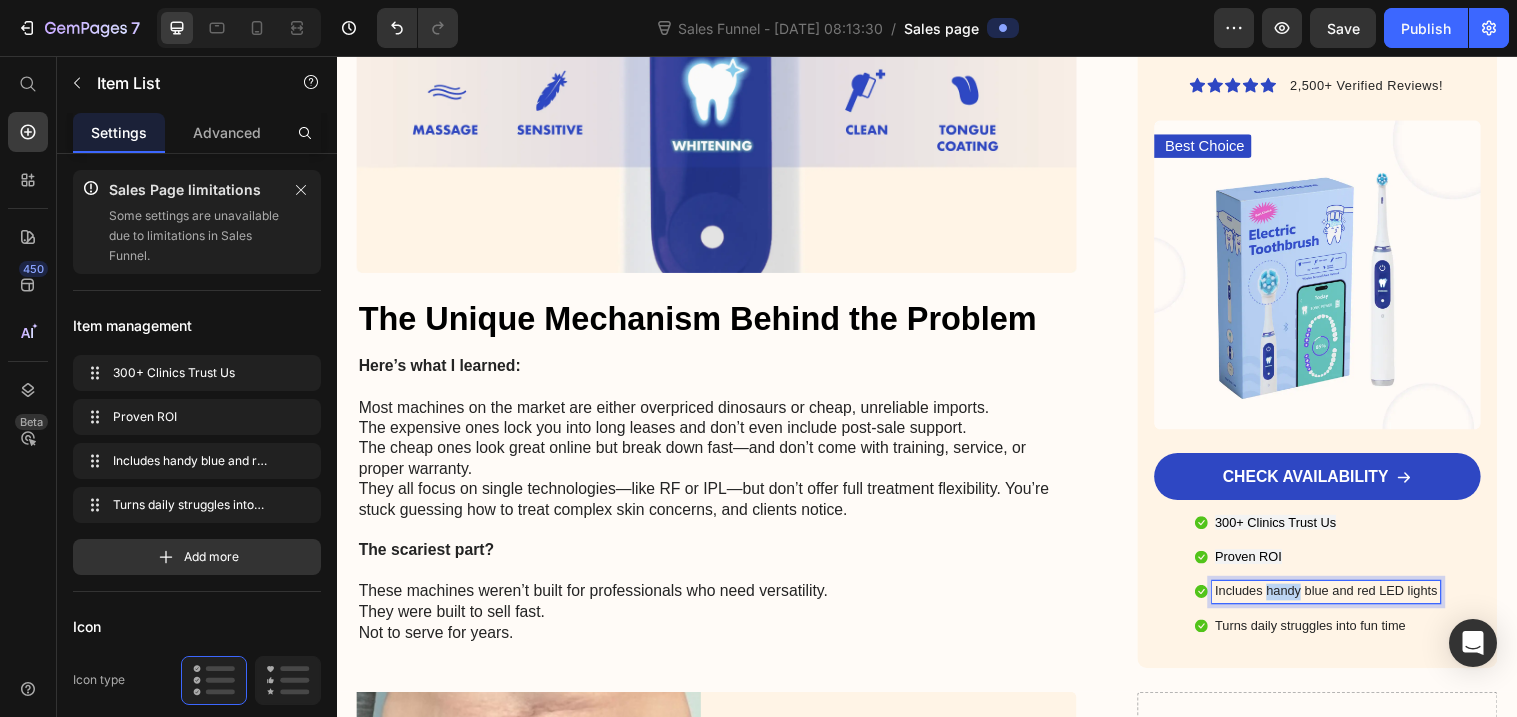 click on "Includes handy blue and red LED lights" at bounding box center (1343, 601) 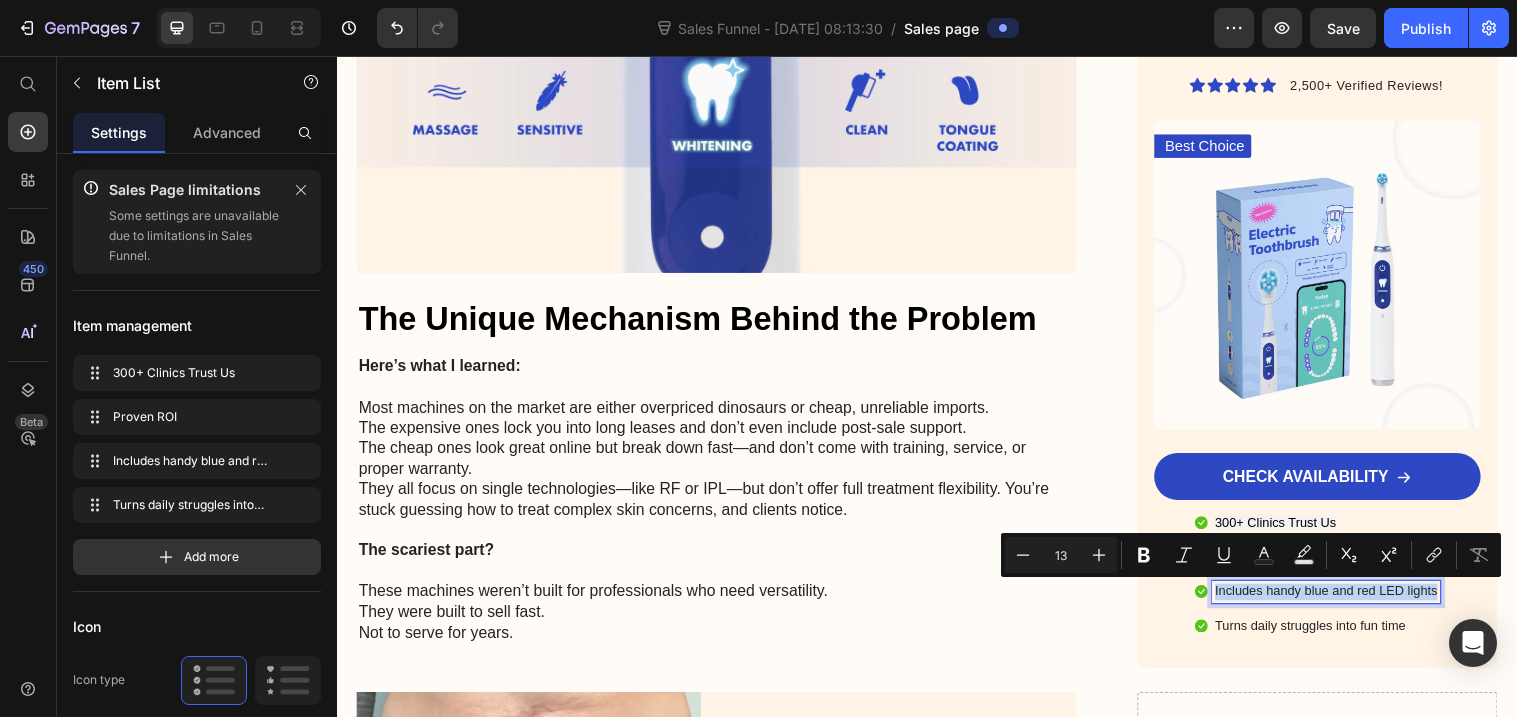 type on "18" 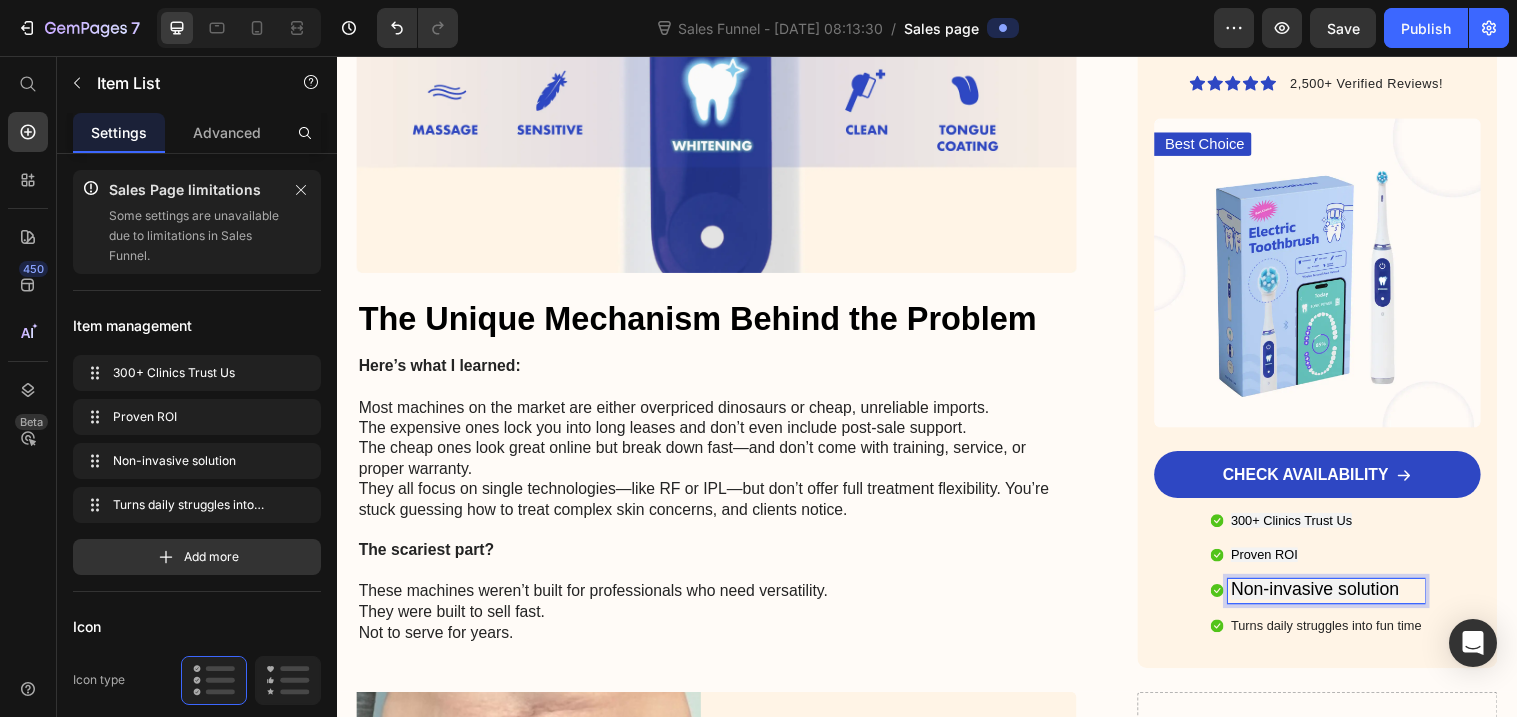 click on "Non-invasive solution" at bounding box center [1331, 599] 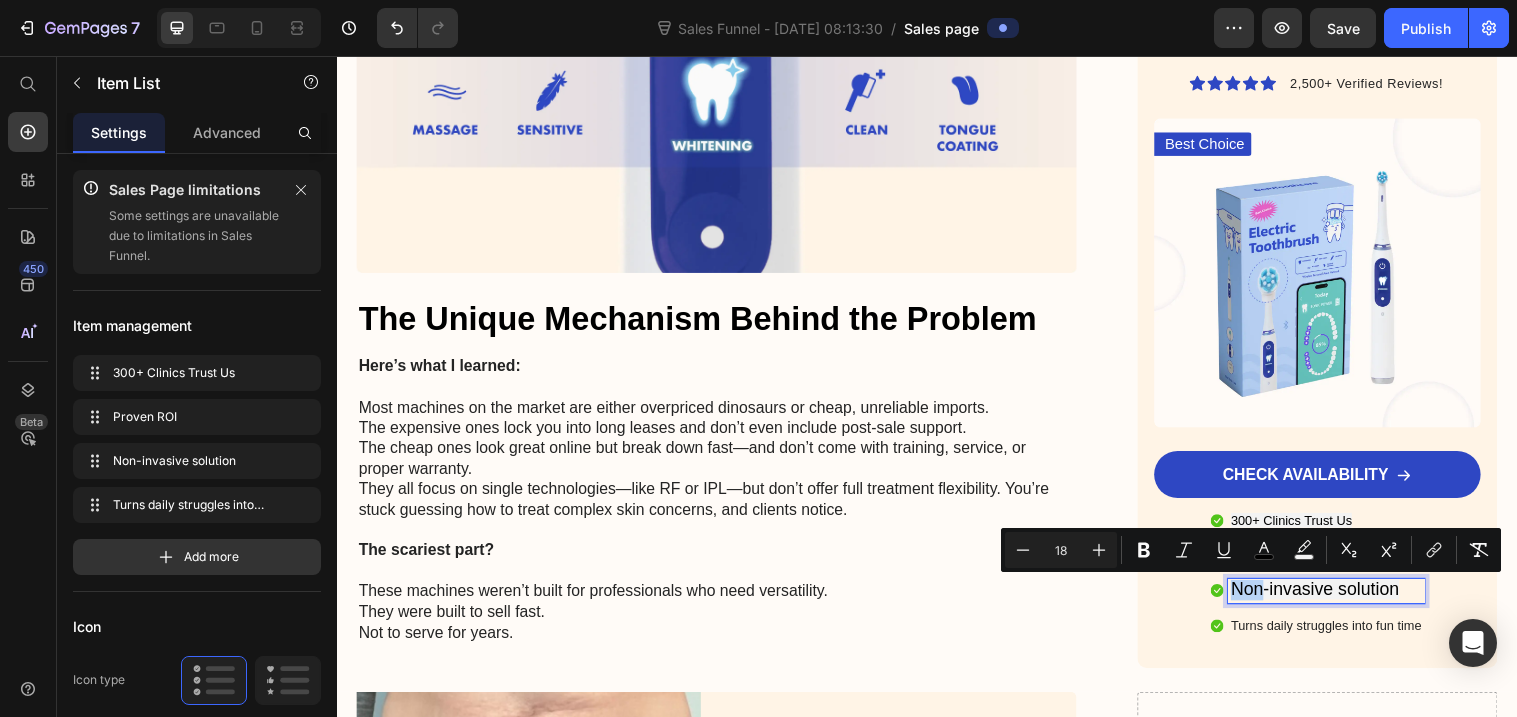 click on "Non-invasive solution" at bounding box center [1331, 599] 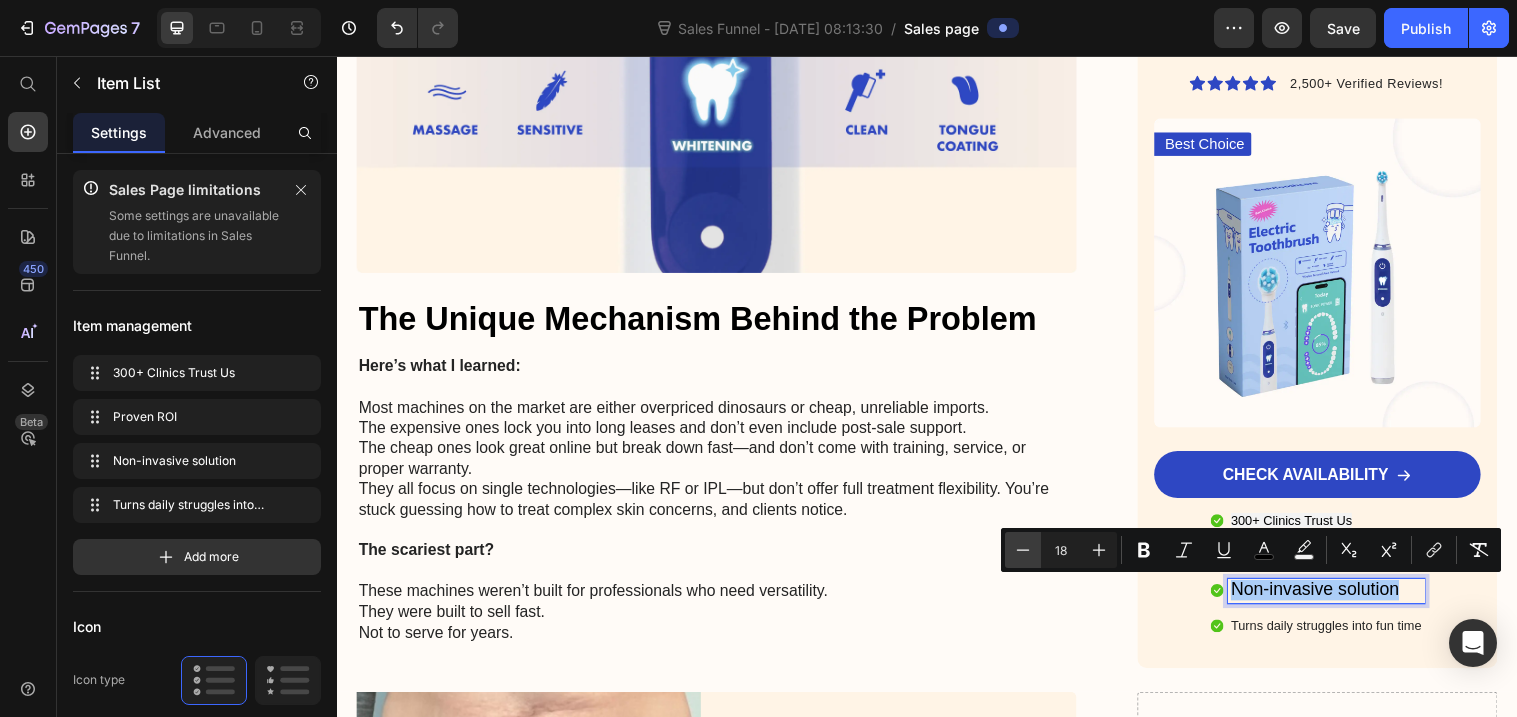 click 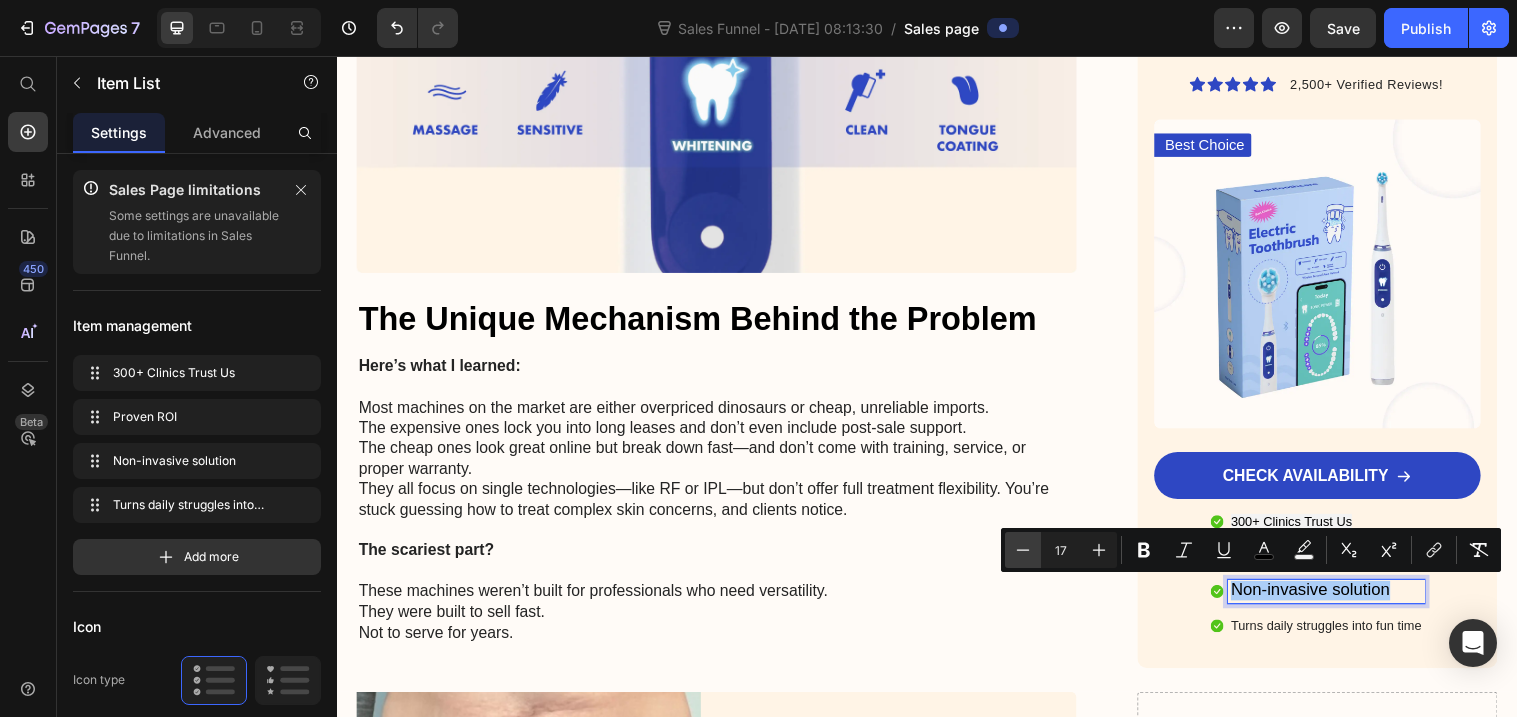 click 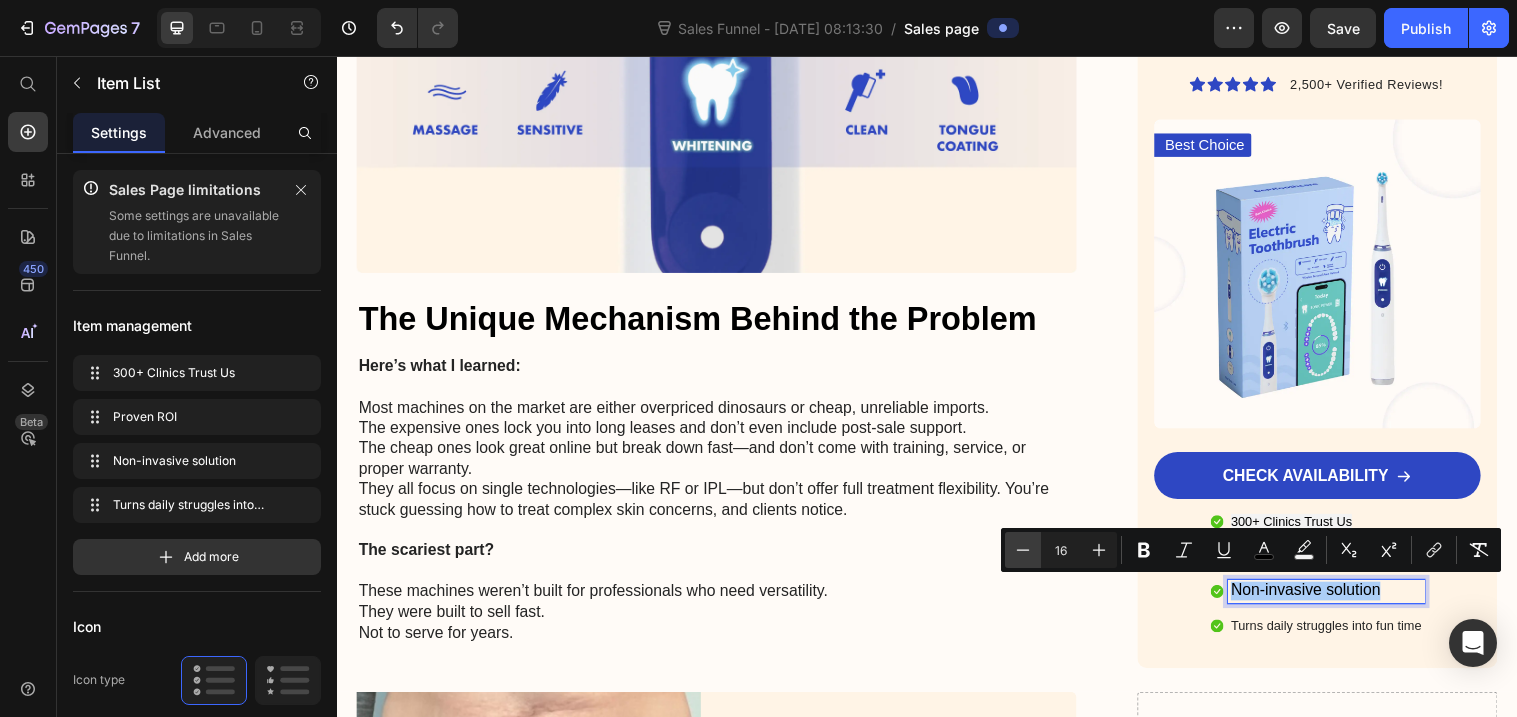 click 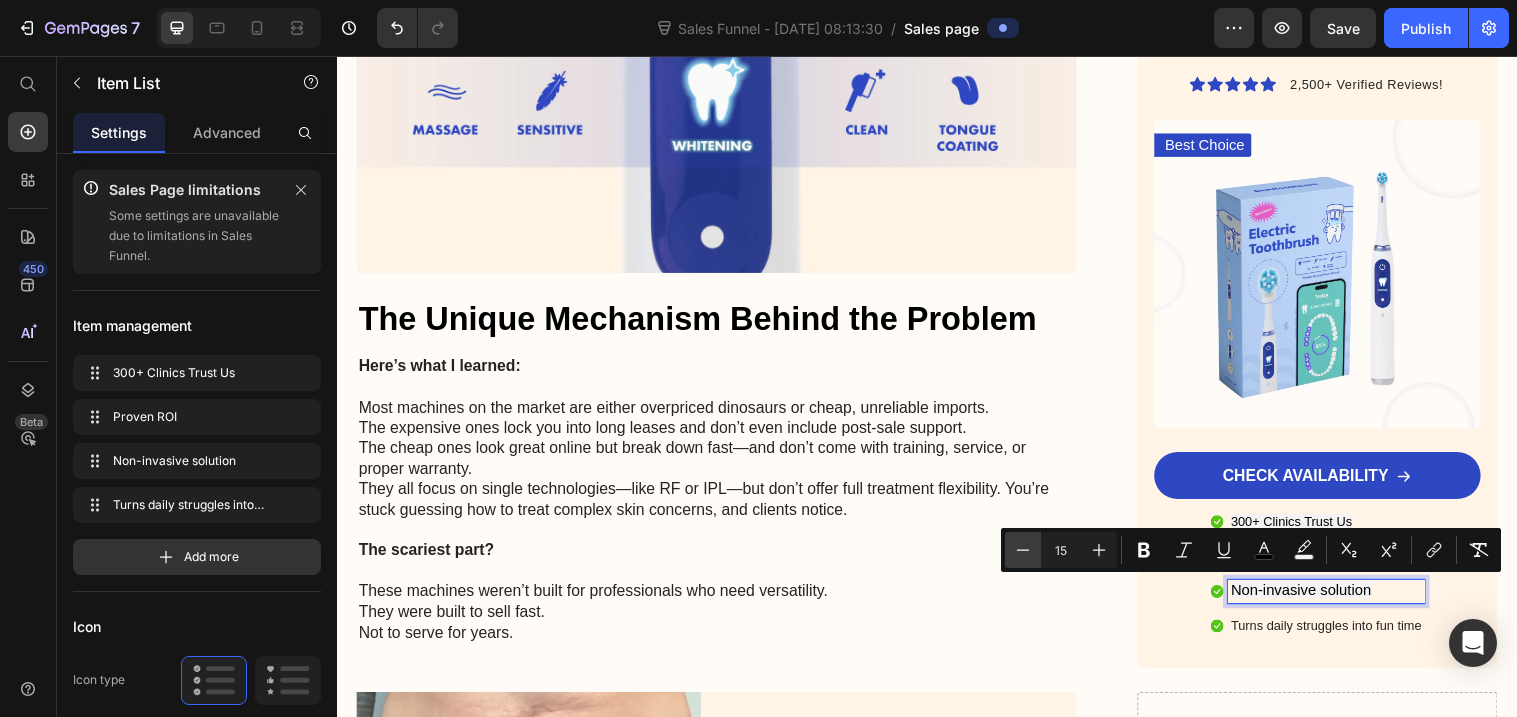click 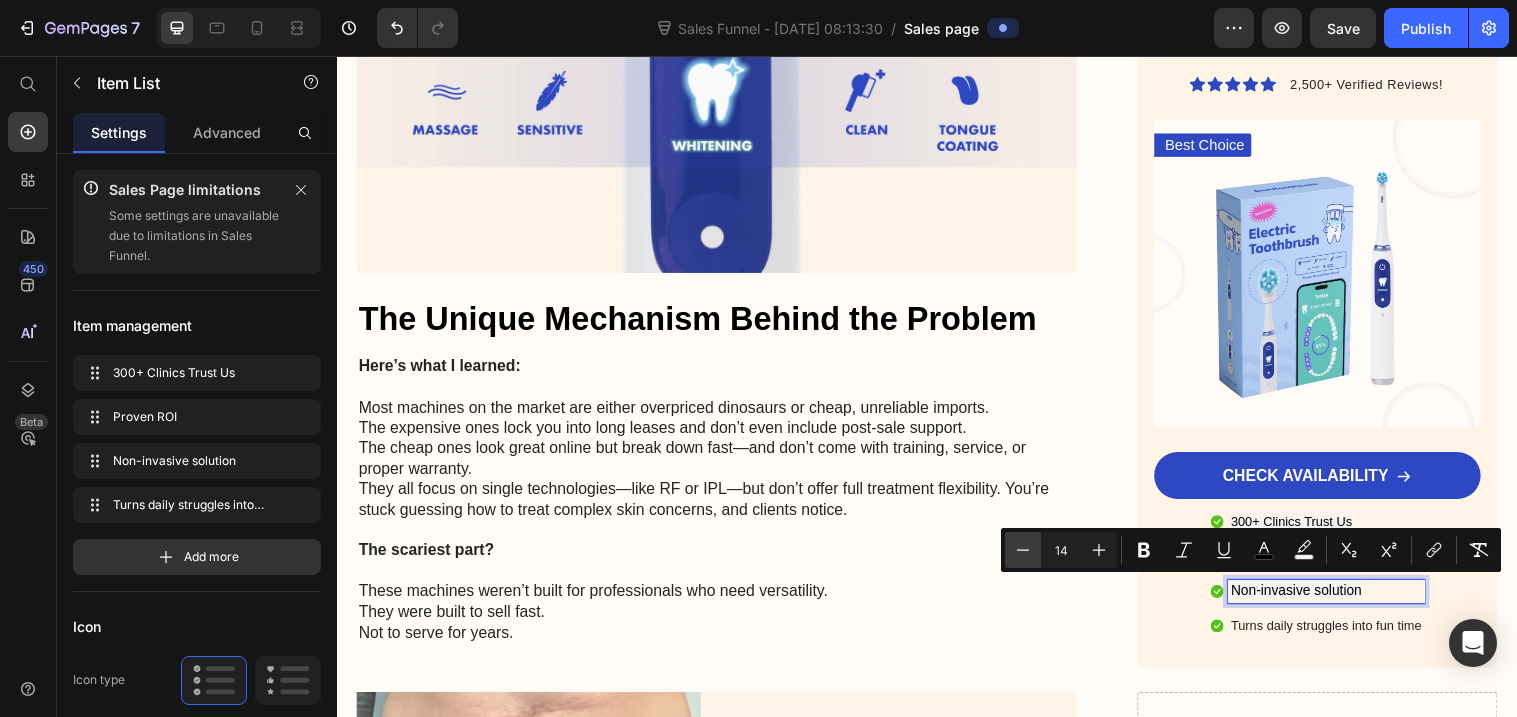 click 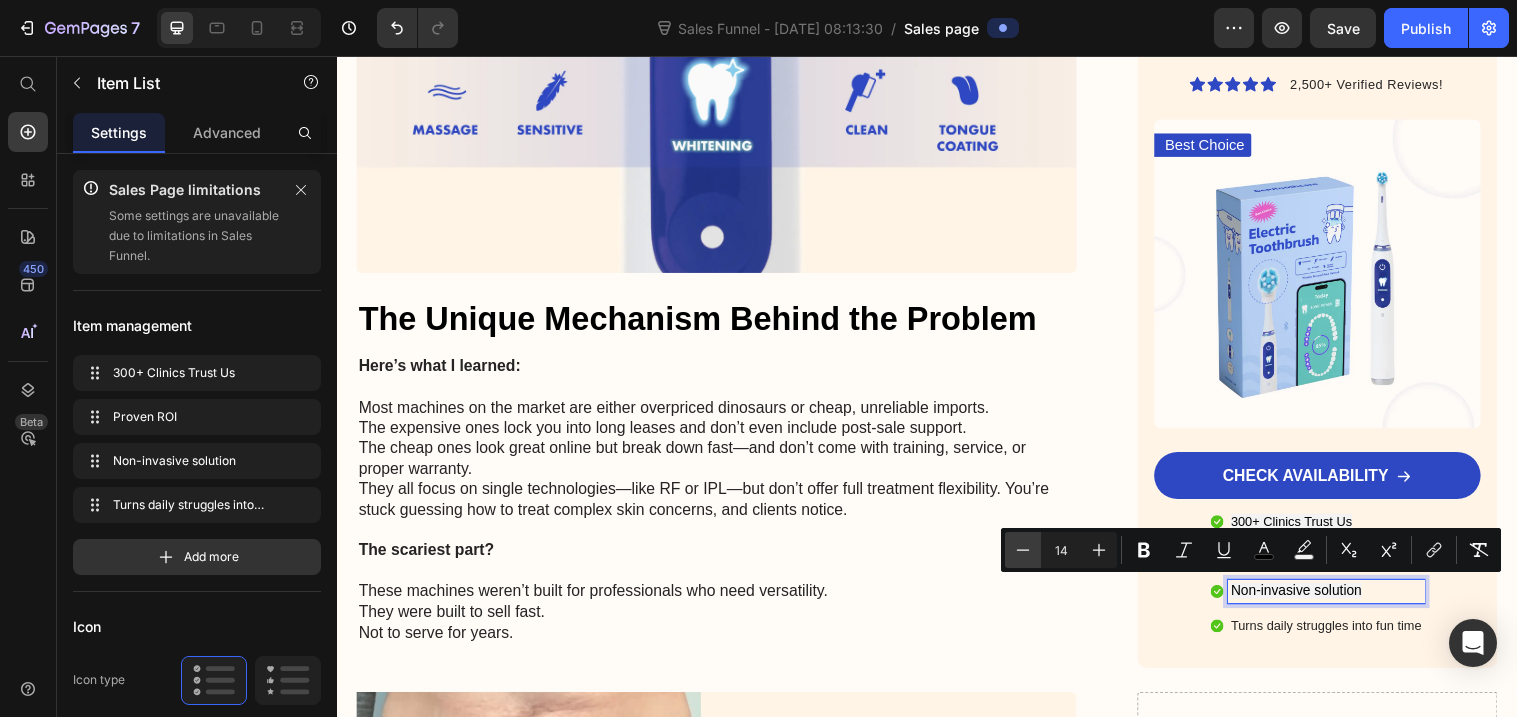 type on "13" 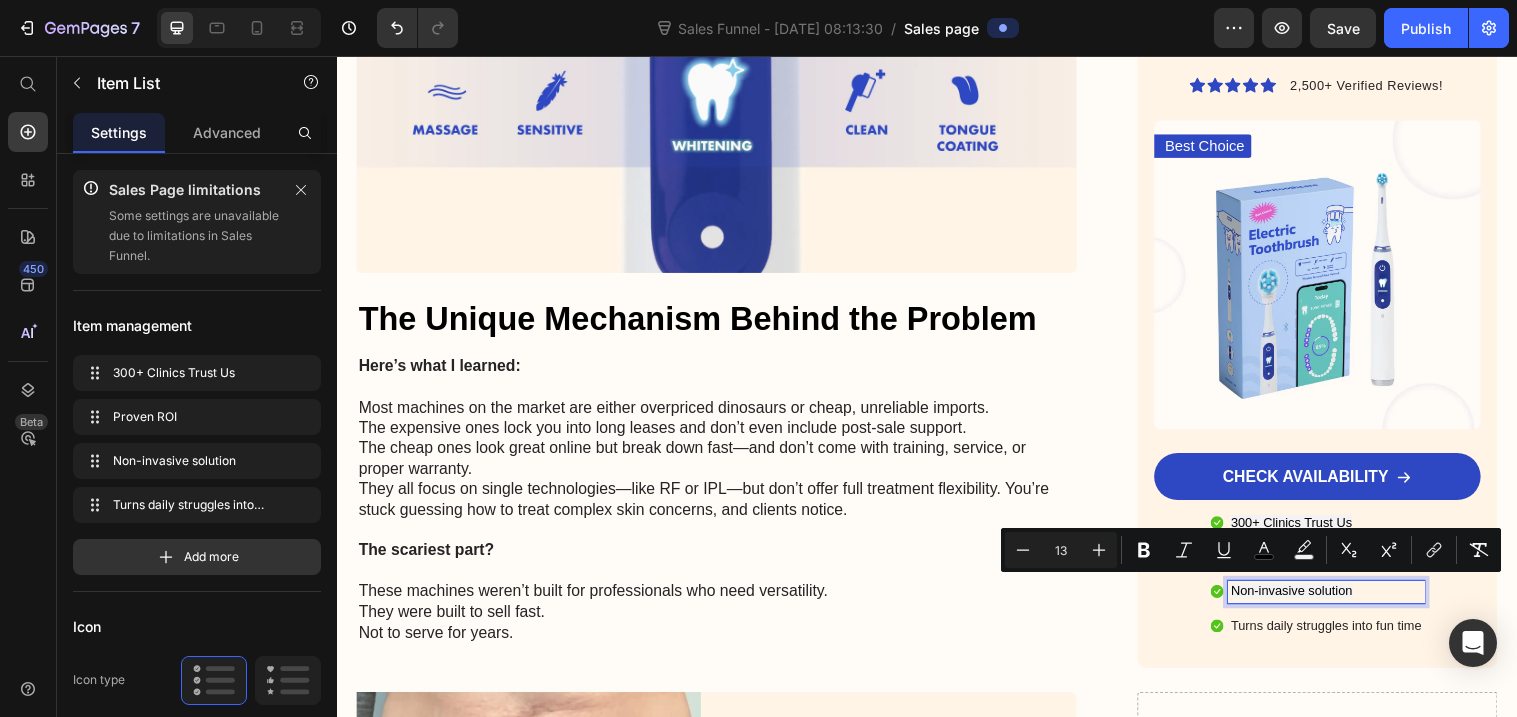 click on "Turns daily struggles into fun time" at bounding box center [1343, 635] 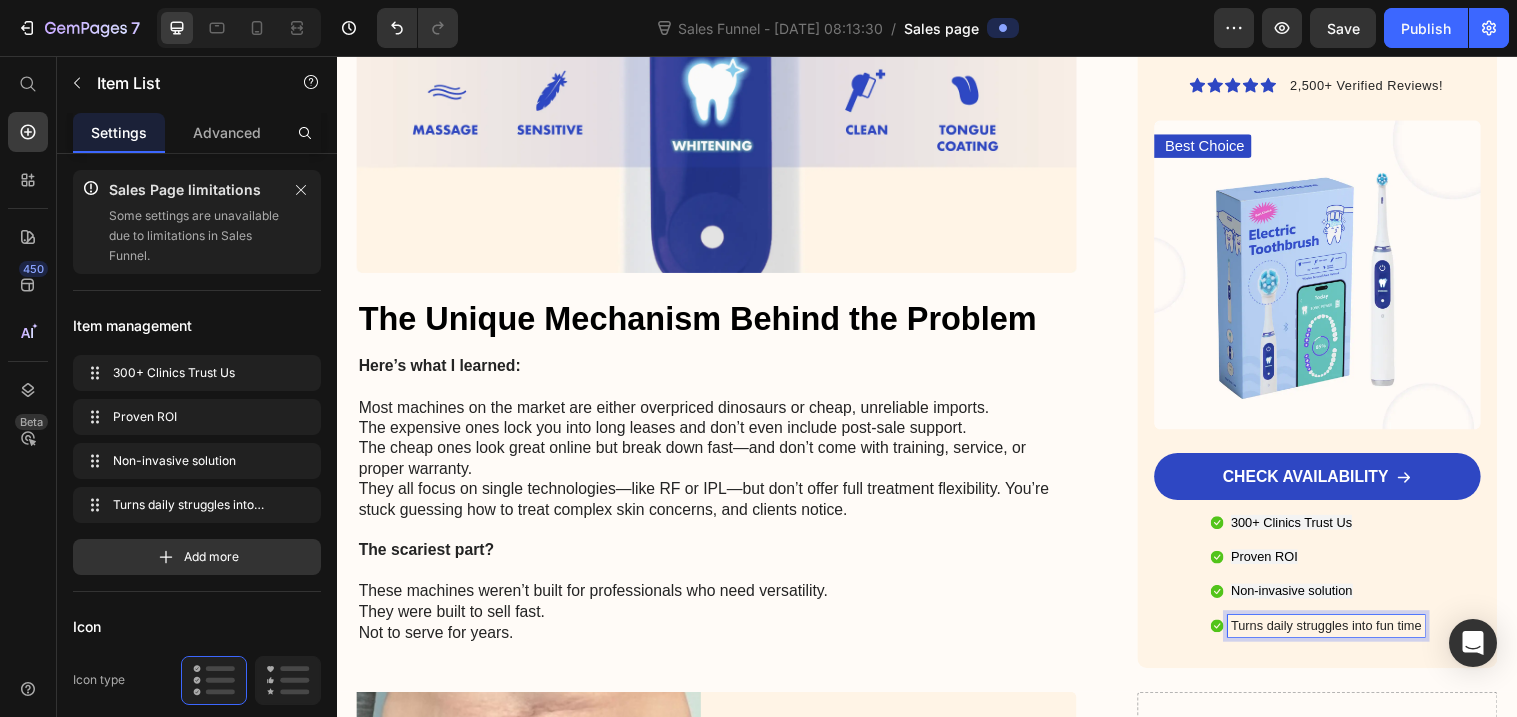 click on "Turns daily struggles into fun time" at bounding box center [1343, 635] 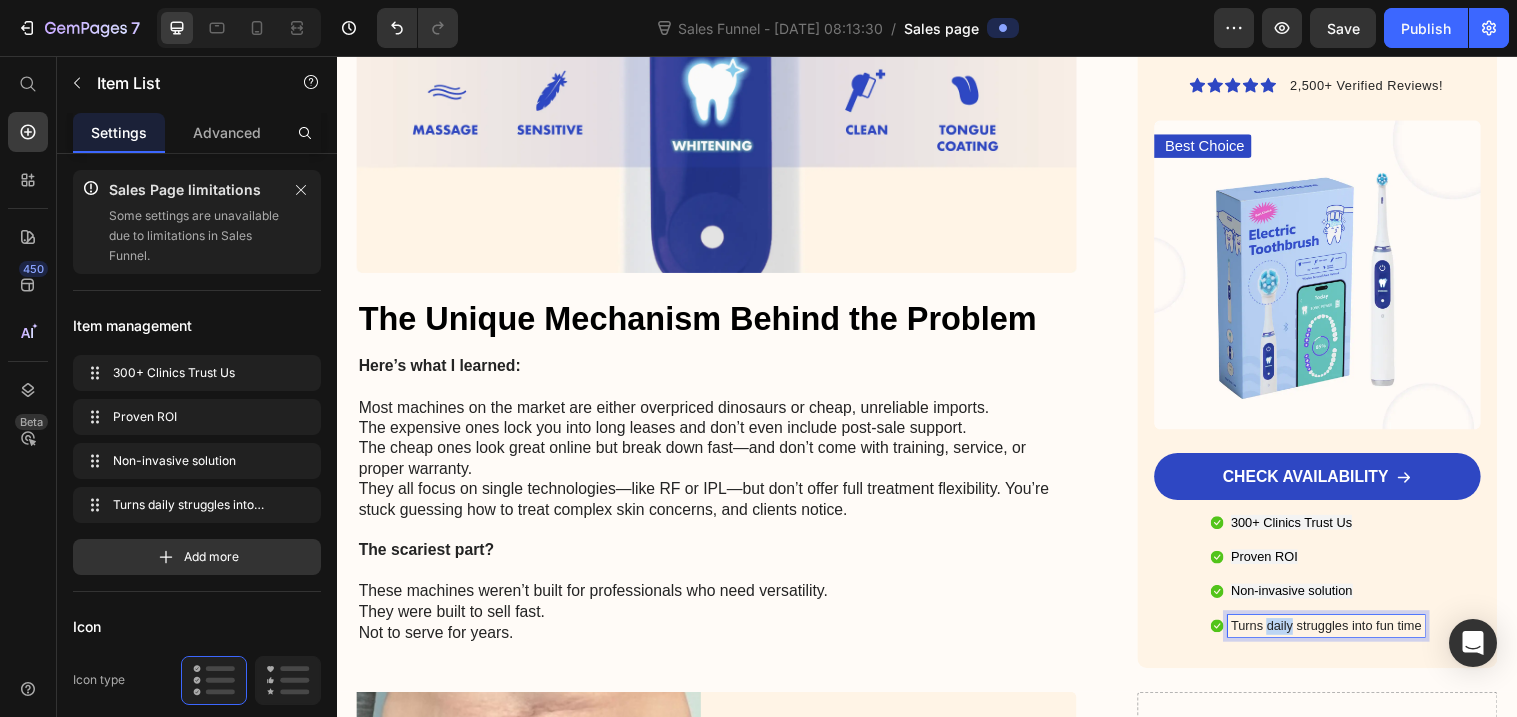 click on "Turns daily struggles into fun time" at bounding box center (1343, 635) 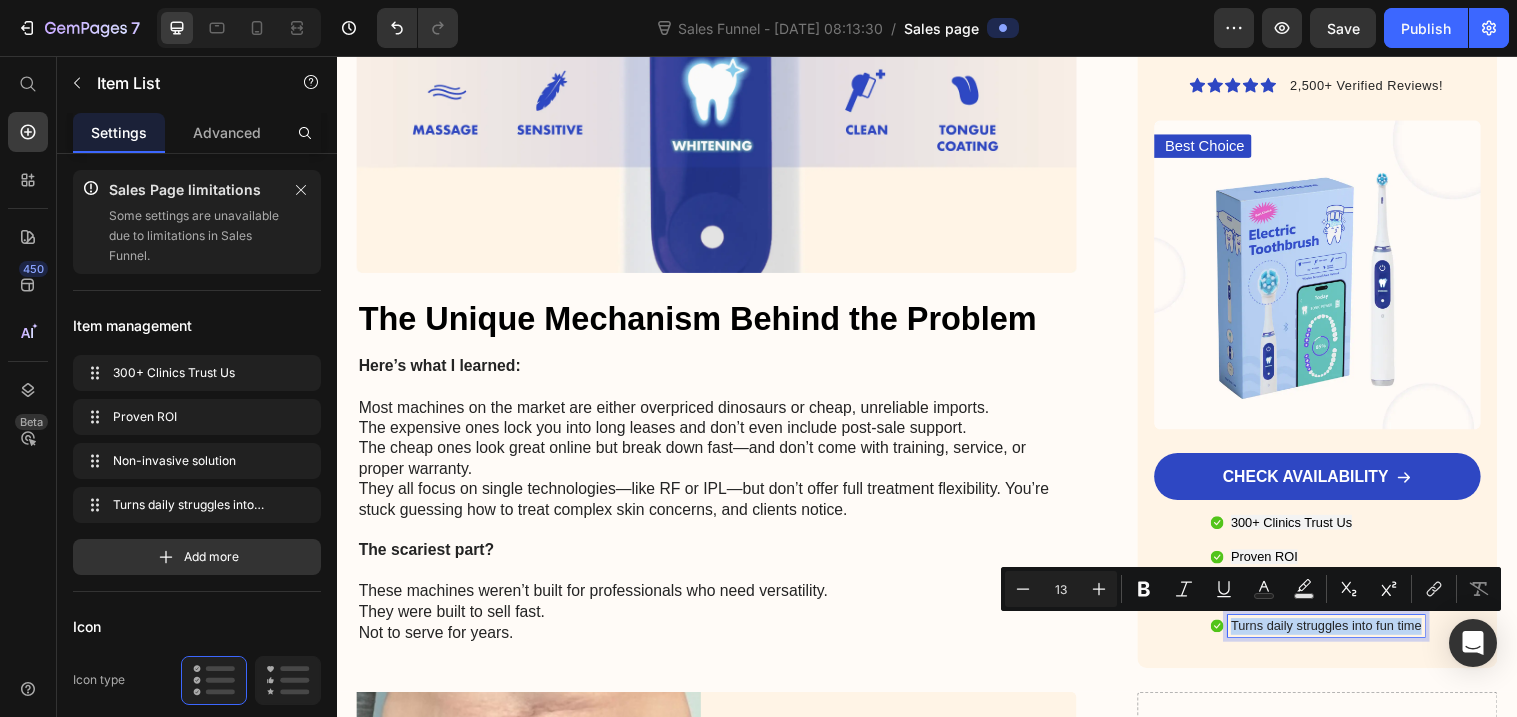 type on "18" 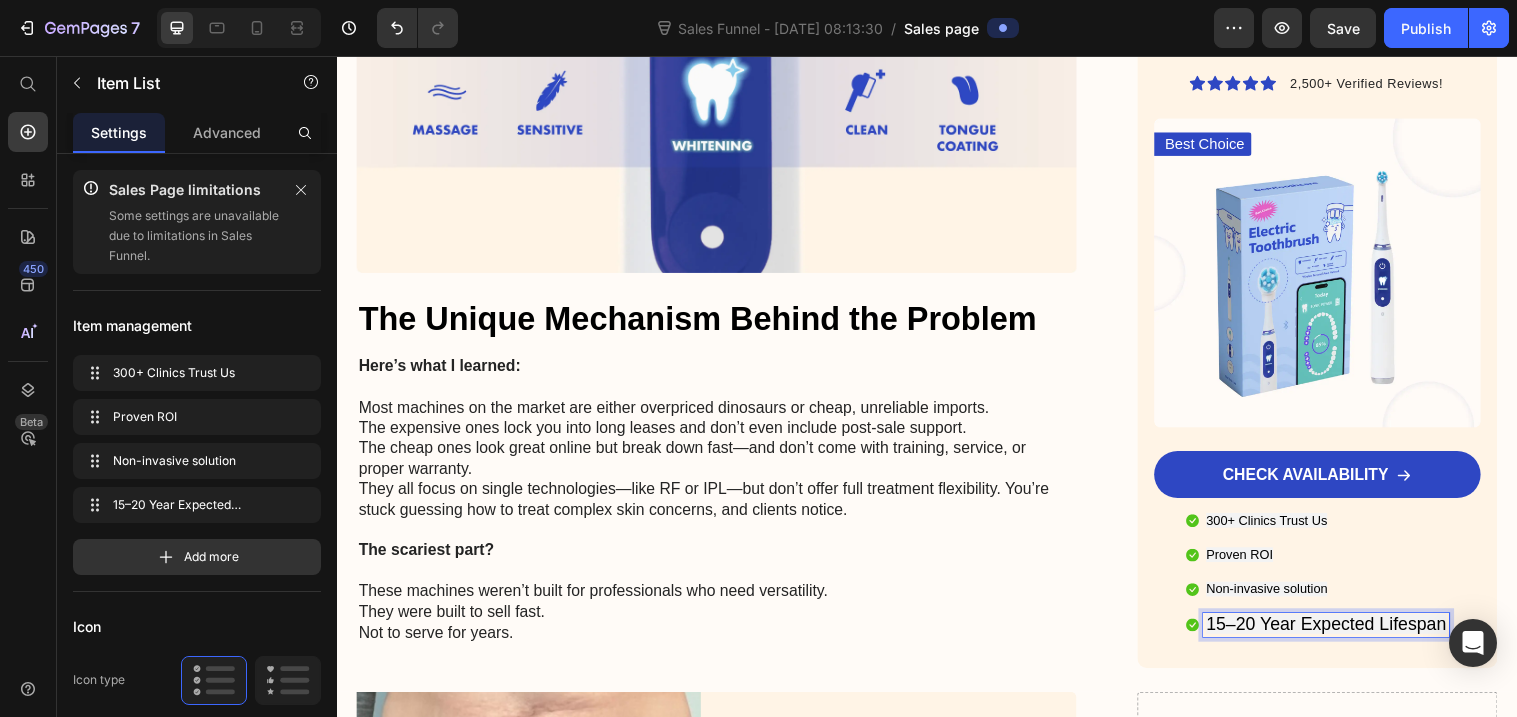 click on "15–20 Year Expected Lifespan" at bounding box center [1343, 633] 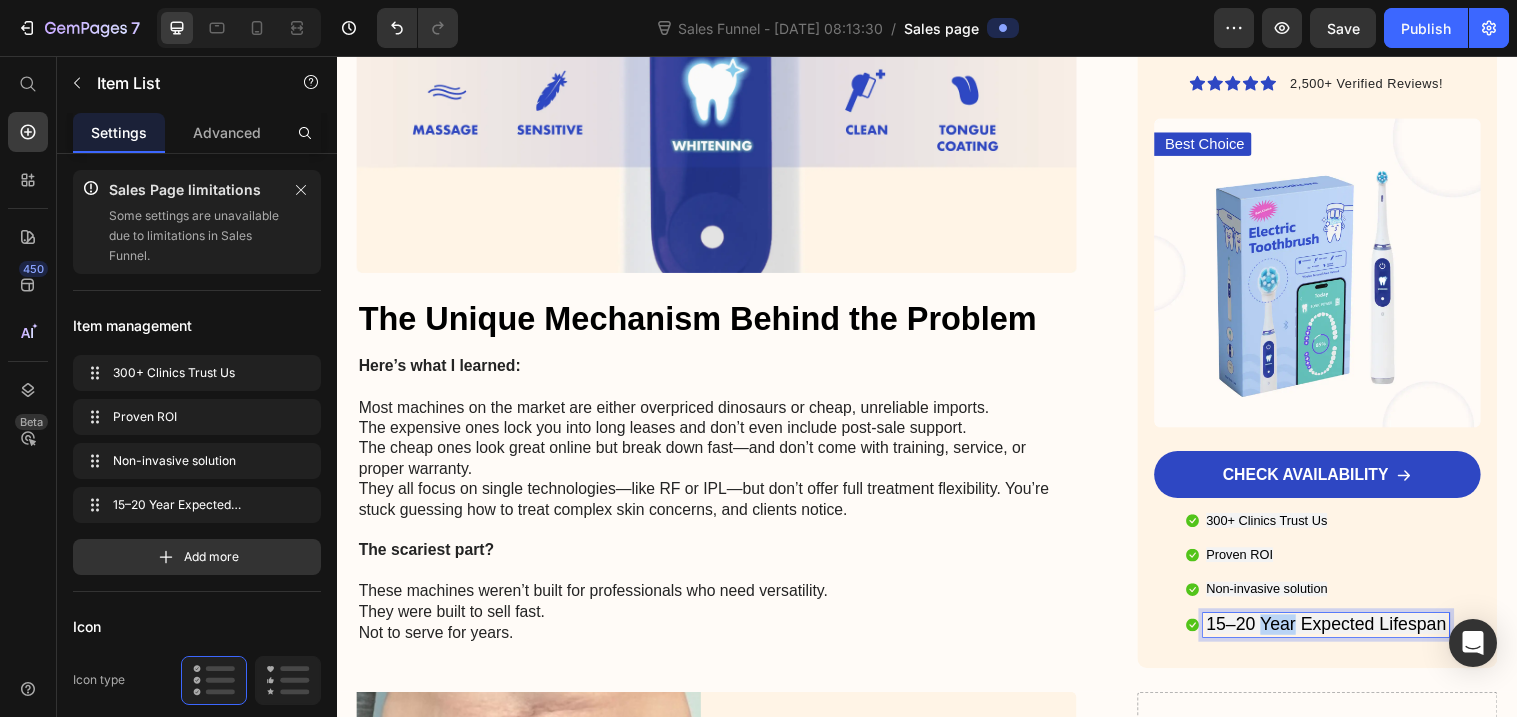 click on "15–20 Year Expected Lifespan" at bounding box center (1343, 633) 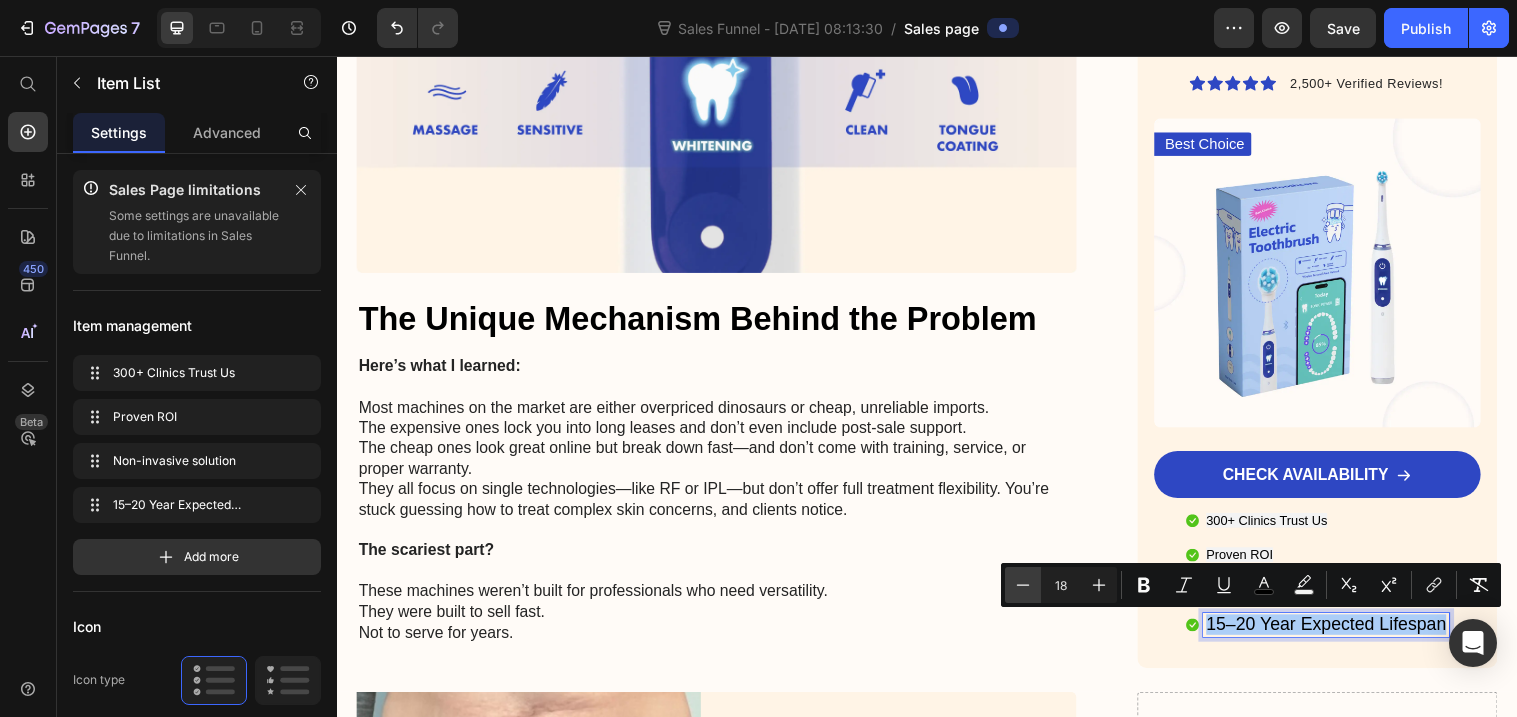 click 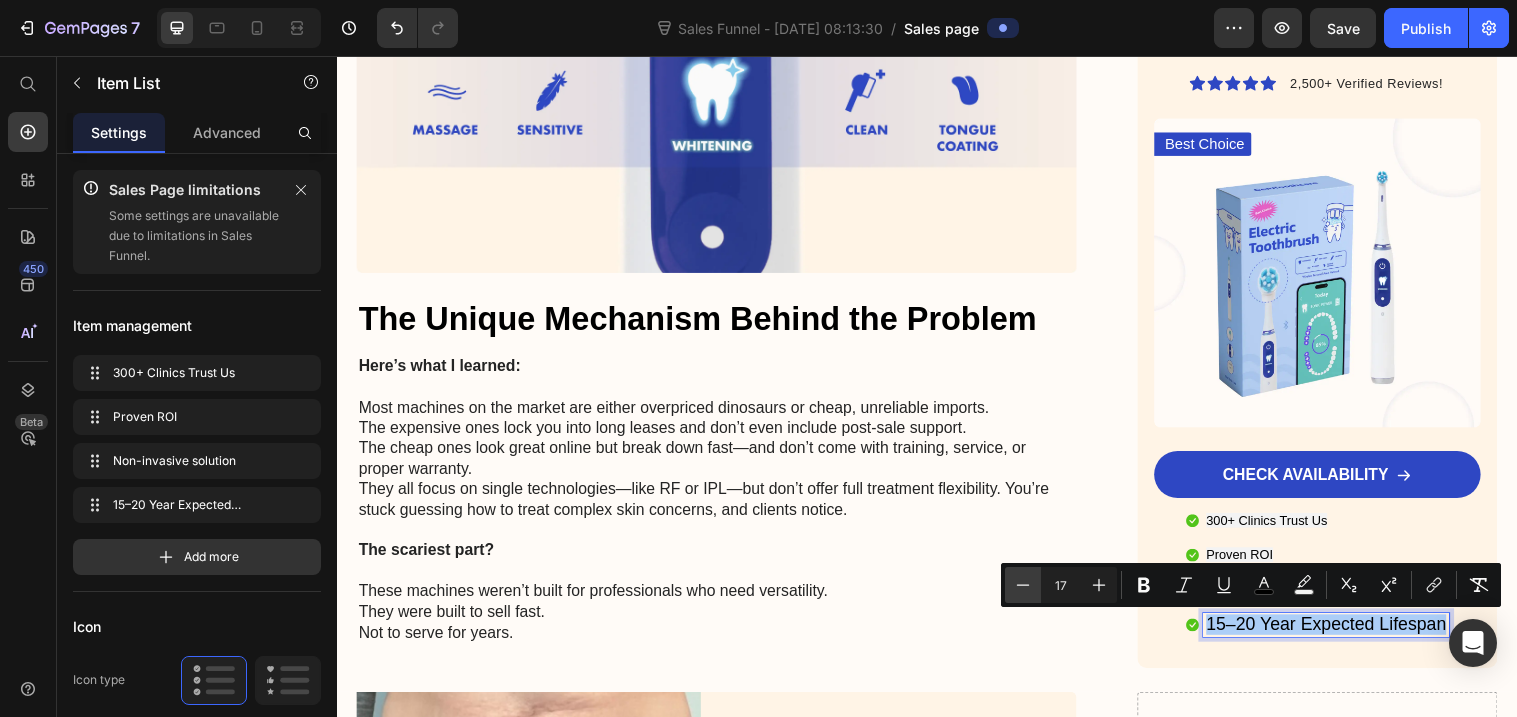 click 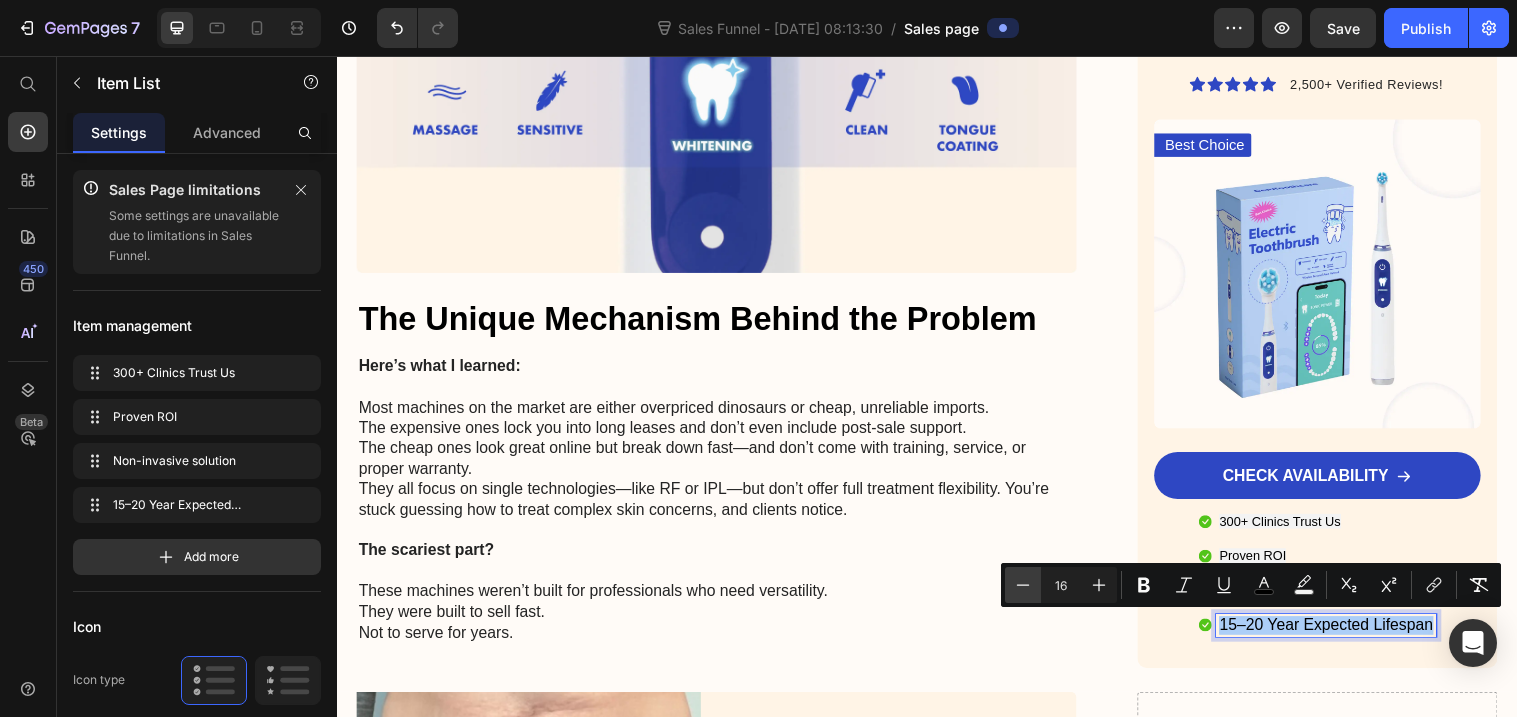 click 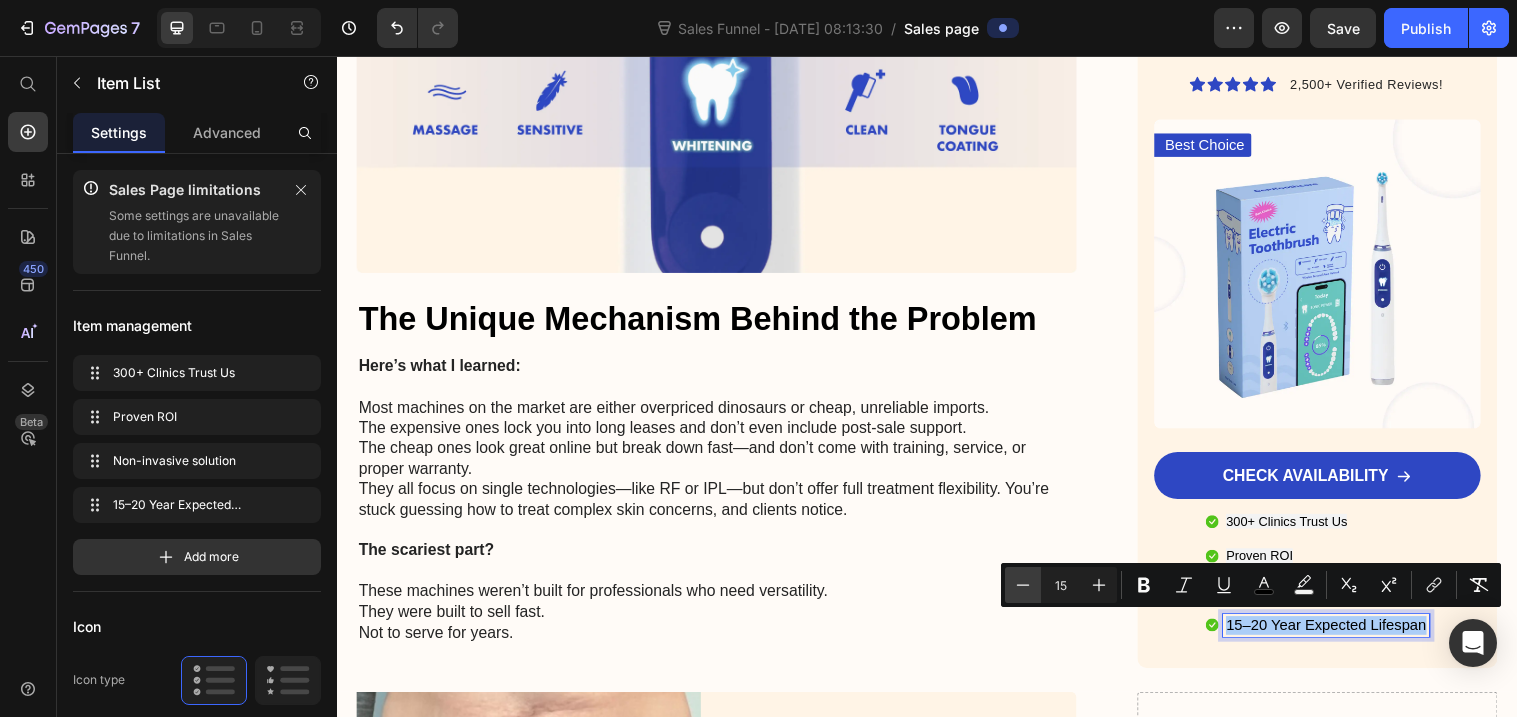 click 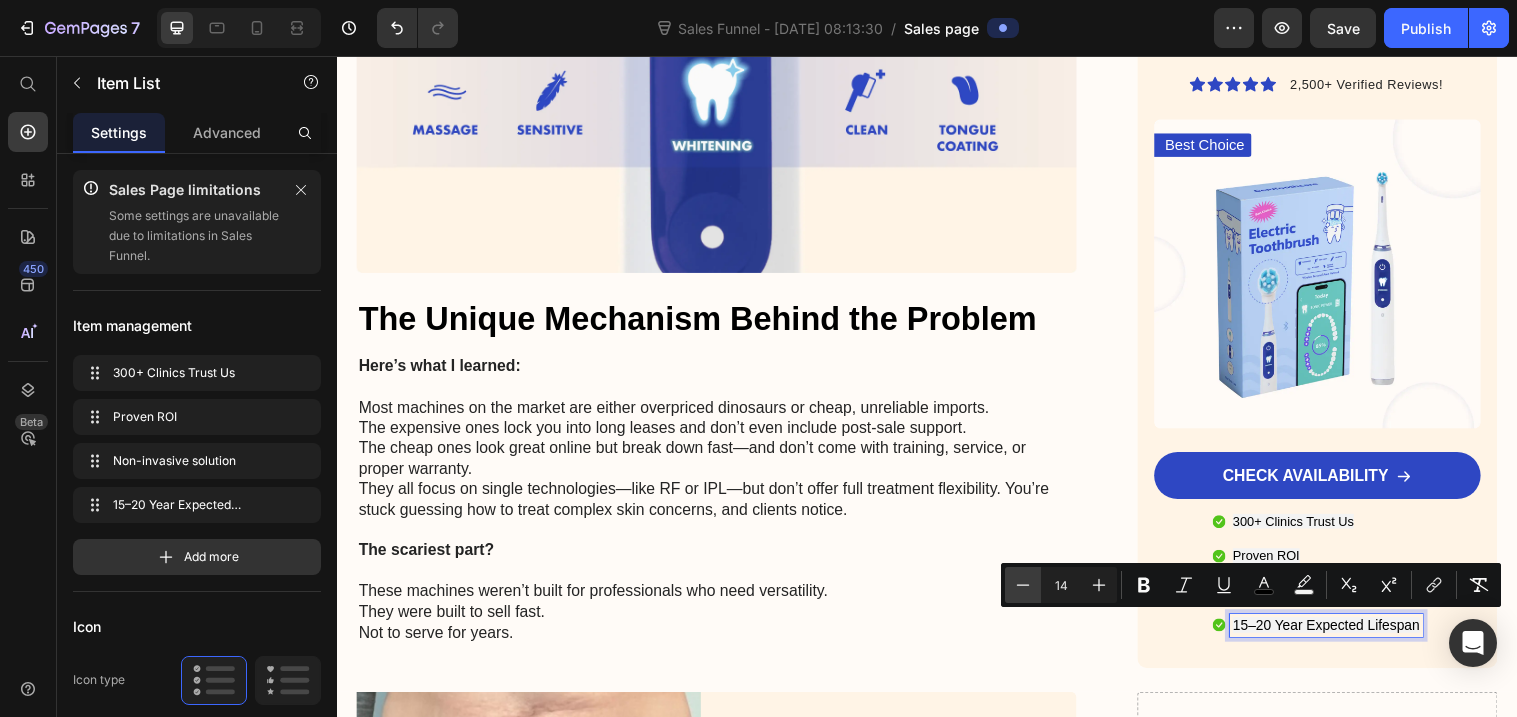 click 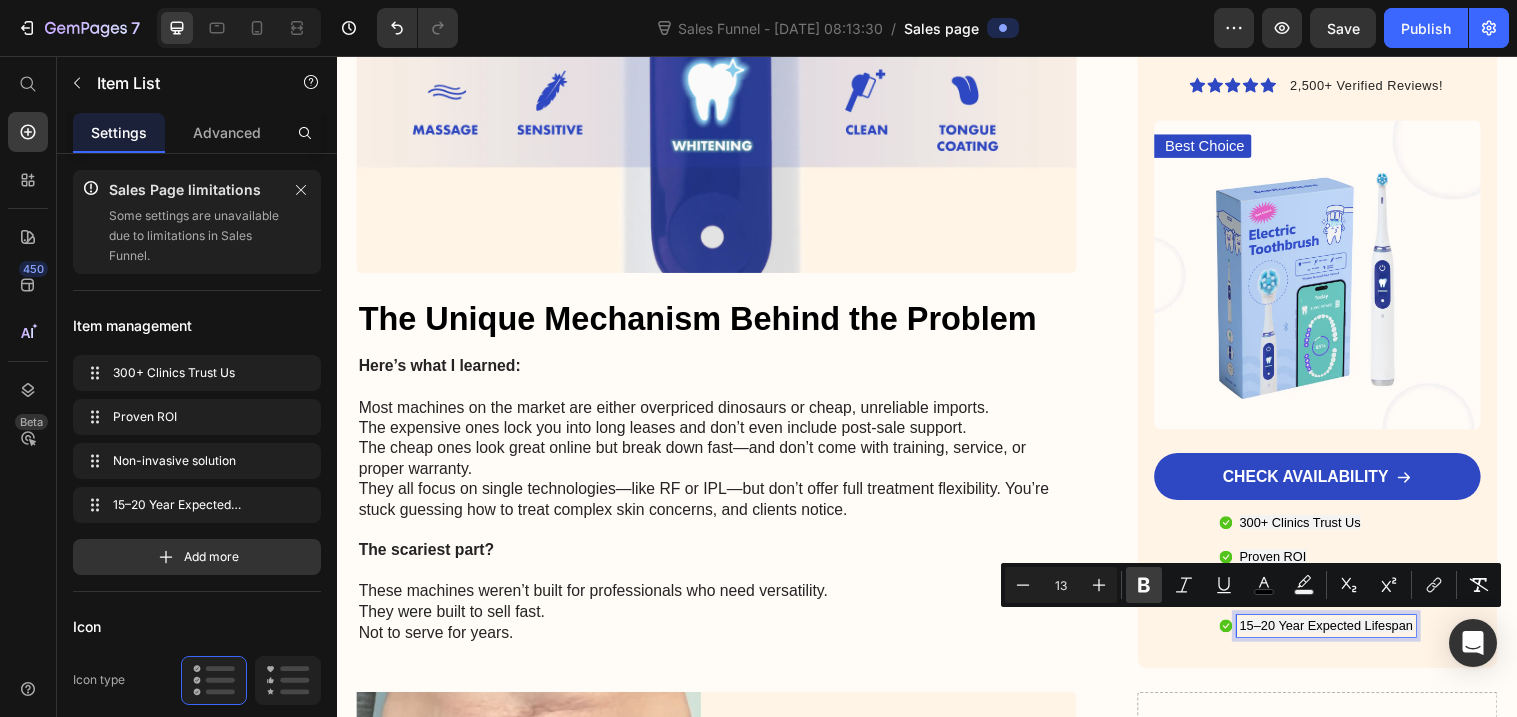 click 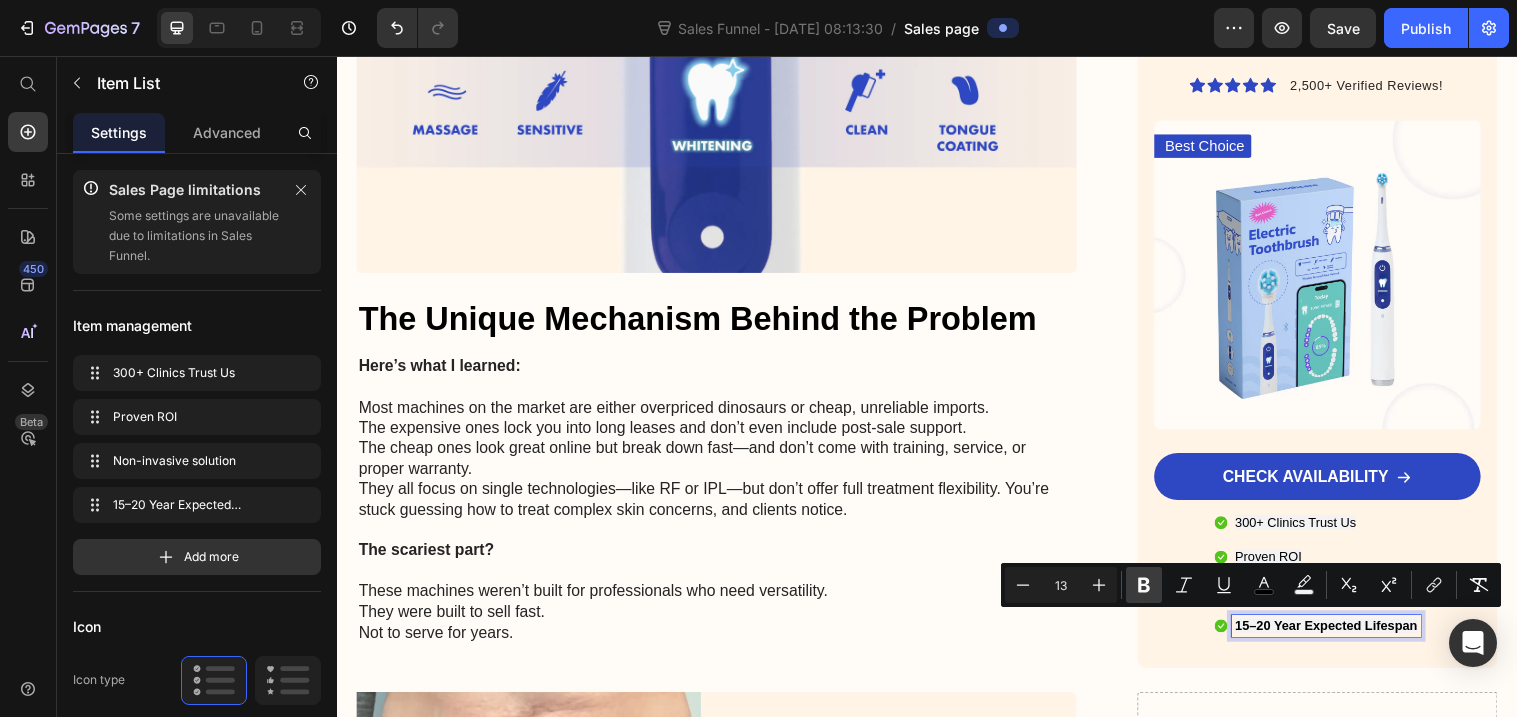 click 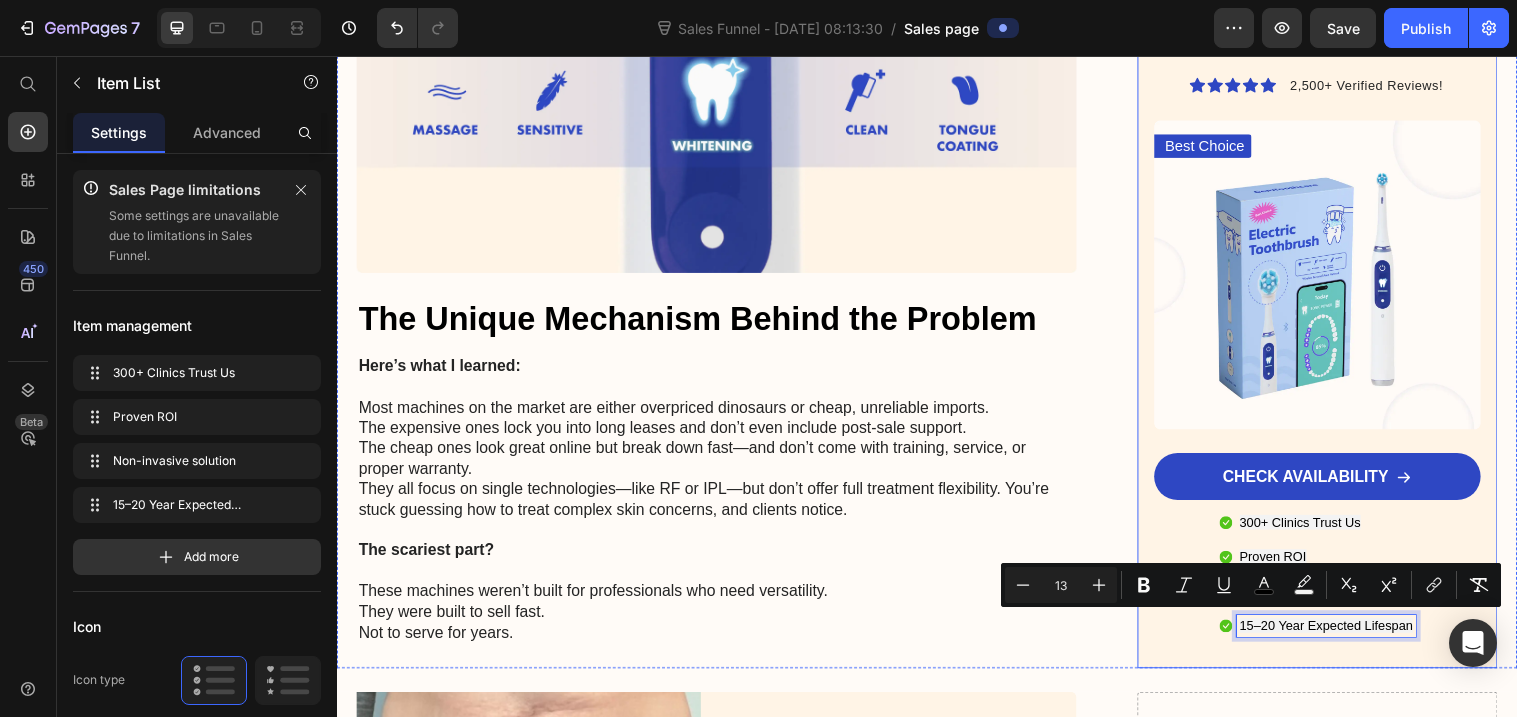 click on "Enjoy a remarkable 20% discount! Heading
Icon
Icon
Icon
Icon
Icon Icon List 2,500+ Verified Reviews! Text Block Row Best Choice Text Block Image
CHECK AVAILABILITY Button
300+ Clinics Trust Us
Proven ROI
Non-invasive solution
15–20 Year Expected Lifespan Item List   0 Row" at bounding box center (1334, 313) 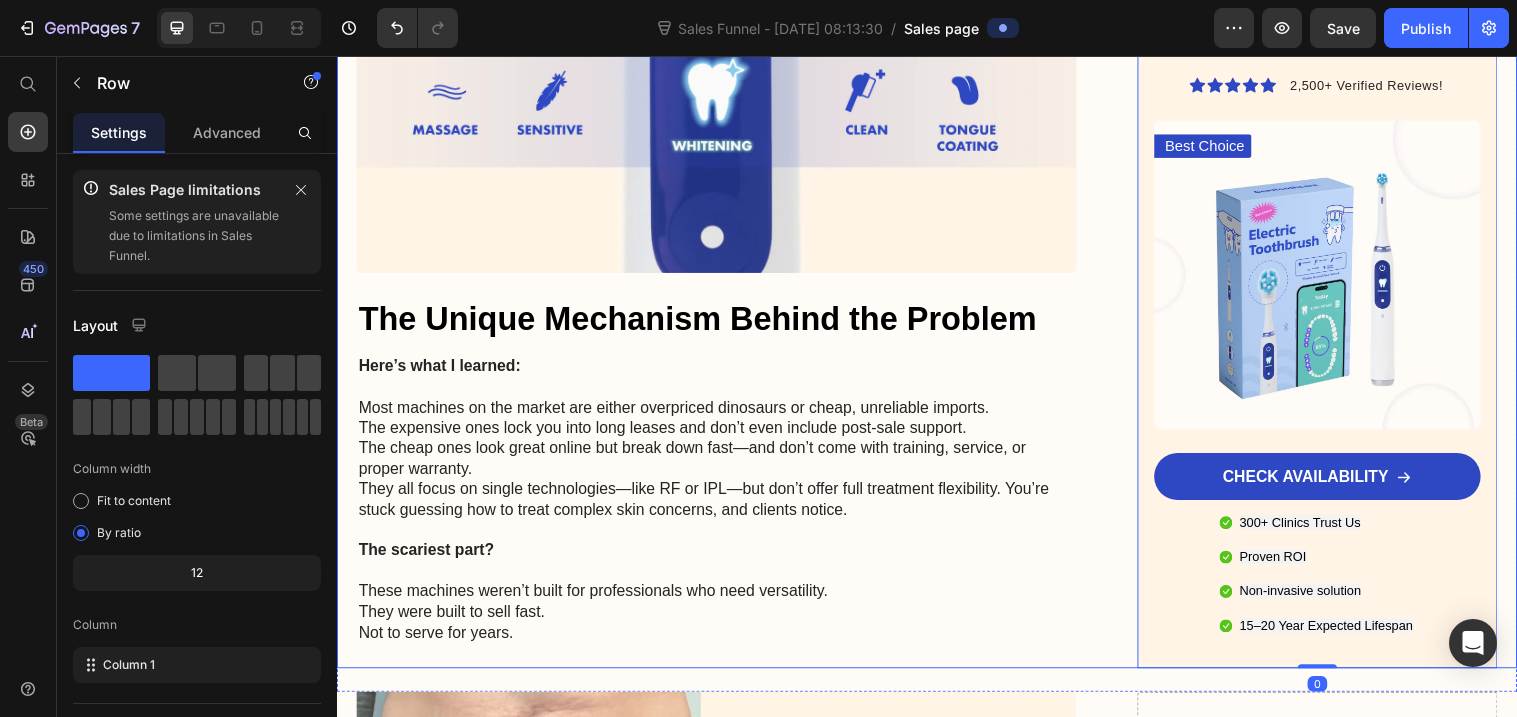 click on "Advertorial  Text Block I Almost Gave Up On My Clinic After One Device Failure Too Many Heading My hands were shaking when I opened the door that morning.   Not because I was nervous about seeing a new client.   But because I didn’t know if my machine was going to work. Text Block Image January 18, 2024 By Maria Noman Text Block Row Image The Problem No One Talks About Heading If you’re an esthetician or clinic owner like me, you know this fear.   The fear that your machine might freeze mid-treatment. The fear of getting a call from a furious client. The fear that one bad session could wreck your Google reviews—and your entire reputation. Text Block Image And it’s not just embarrassing. It’s expensive. Heading That fear turned into a nightmare for me when my microneedling machine failed in the middle of a treatment.   I lost the client. She left a two-star review. And the worst part? Text Block Image I knew it wasn’t the first time. Heading Text Block Heading Text Block Image Heading" at bounding box center (937, -1199) 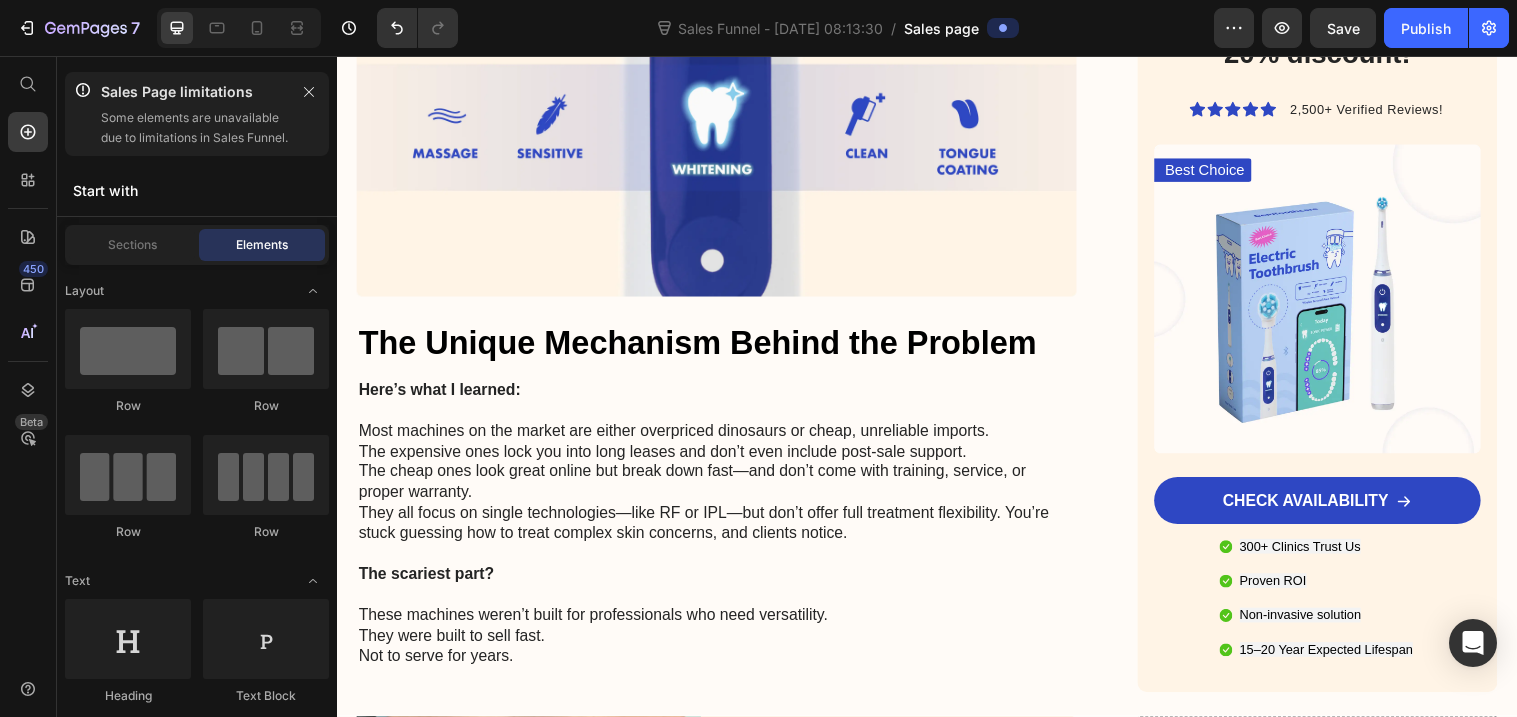 scroll, scrollTop: 3337, scrollLeft: 0, axis: vertical 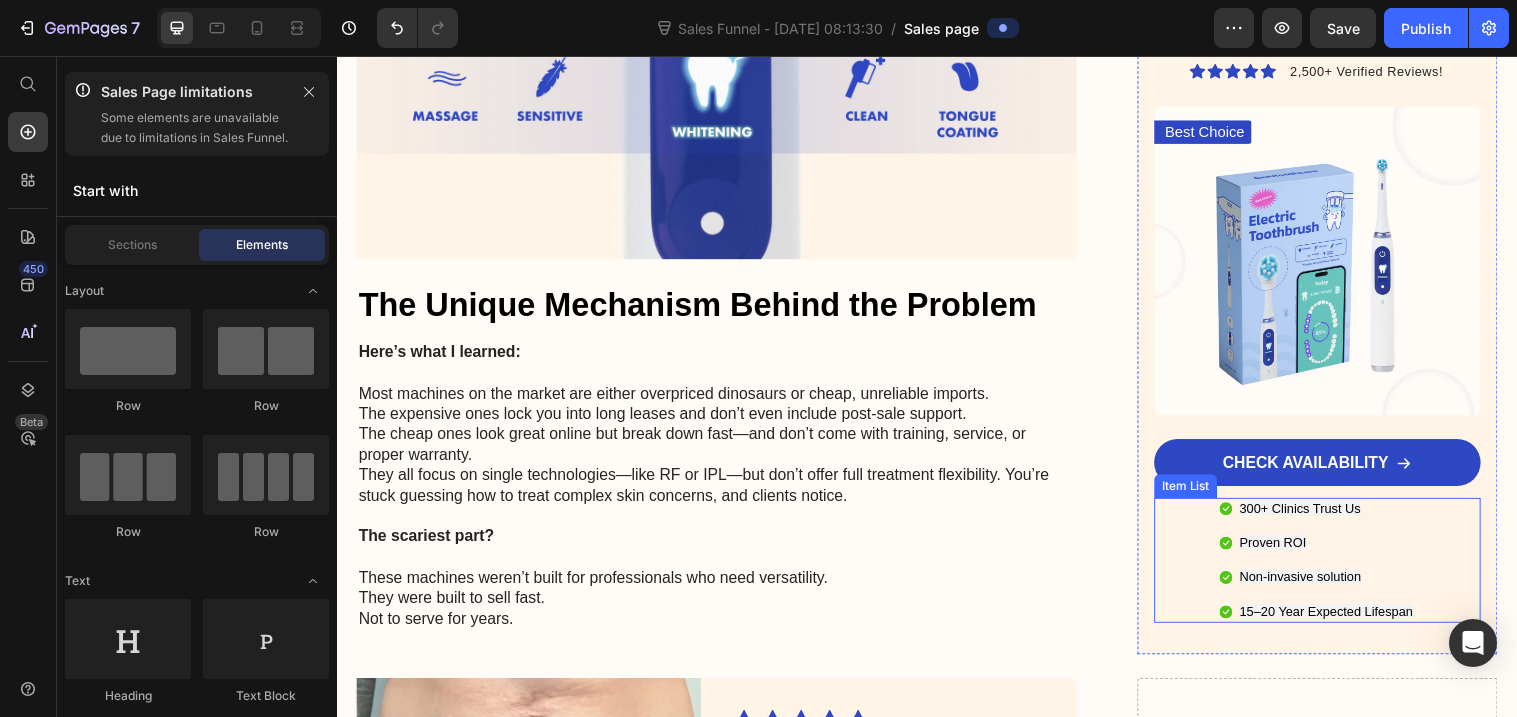 click on "15–20 Year Expected Lifespan" at bounding box center [1343, 620] 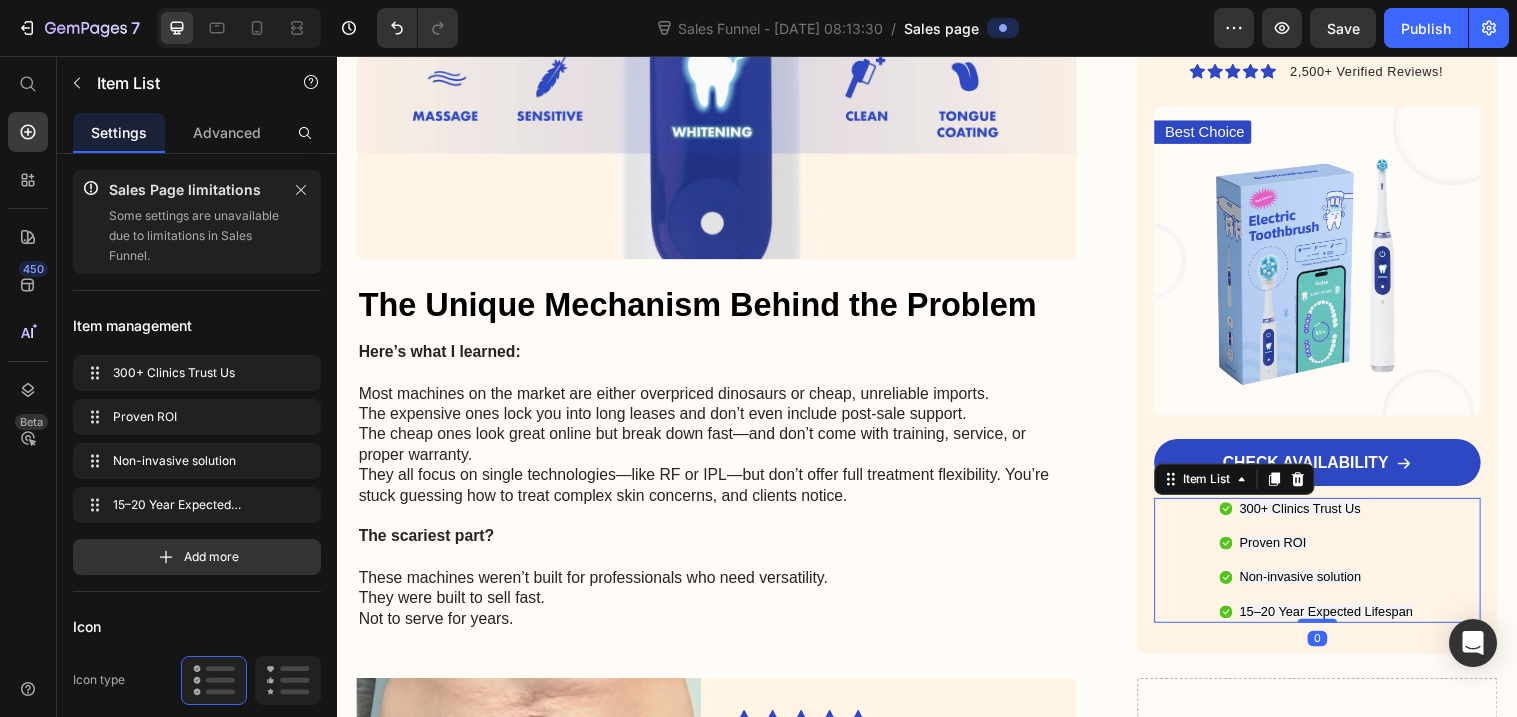 click on "300+ Clinics Trust Us
Proven ROI
Non-invasive solution
15–20 Year Expected Lifespan" at bounding box center [1334, 570] 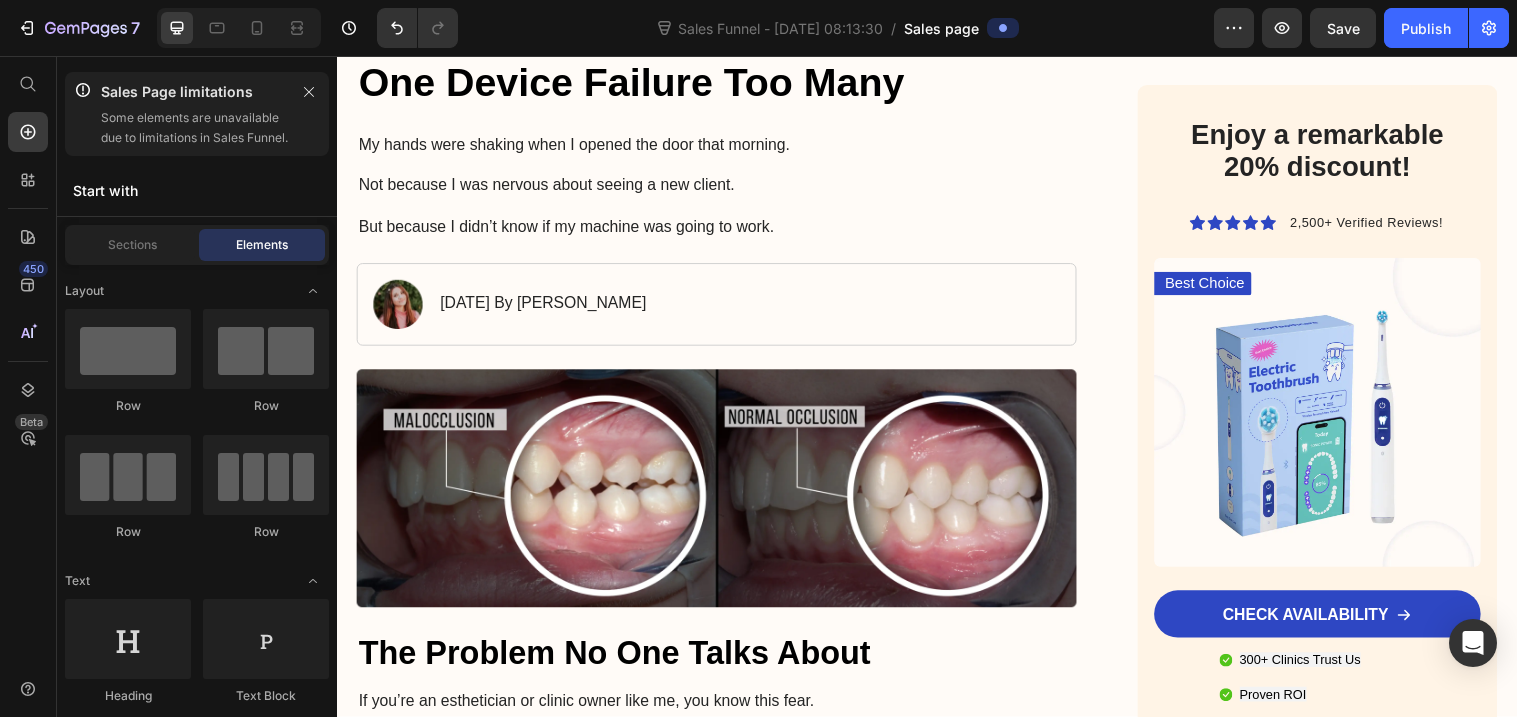 scroll, scrollTop: 593, scrollLeft: 0, axis: vertical 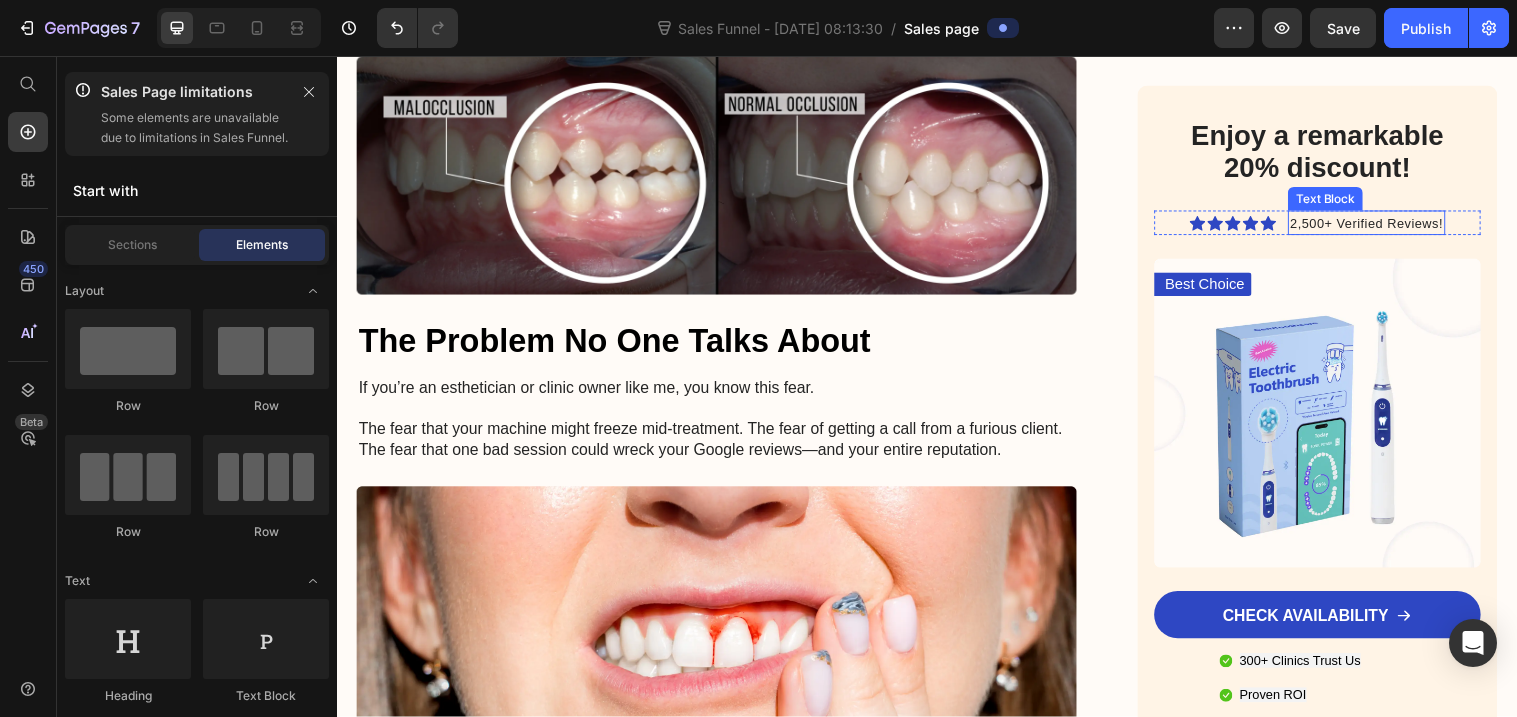 click on "2,500+ Verified Reviews!" at bounding box center [1383, 226] 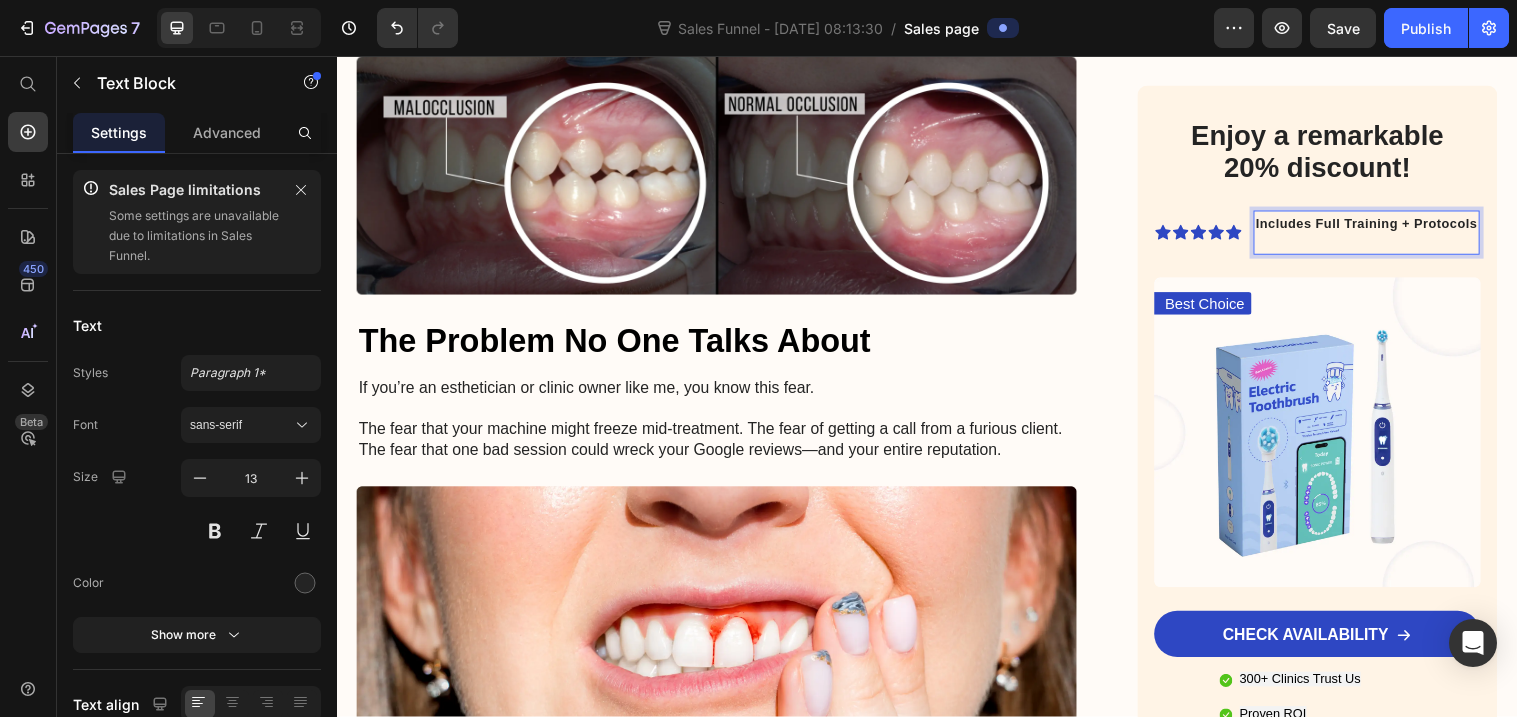 click on "Includes Full Training + Protocols" at bounding box center [1383, 226] 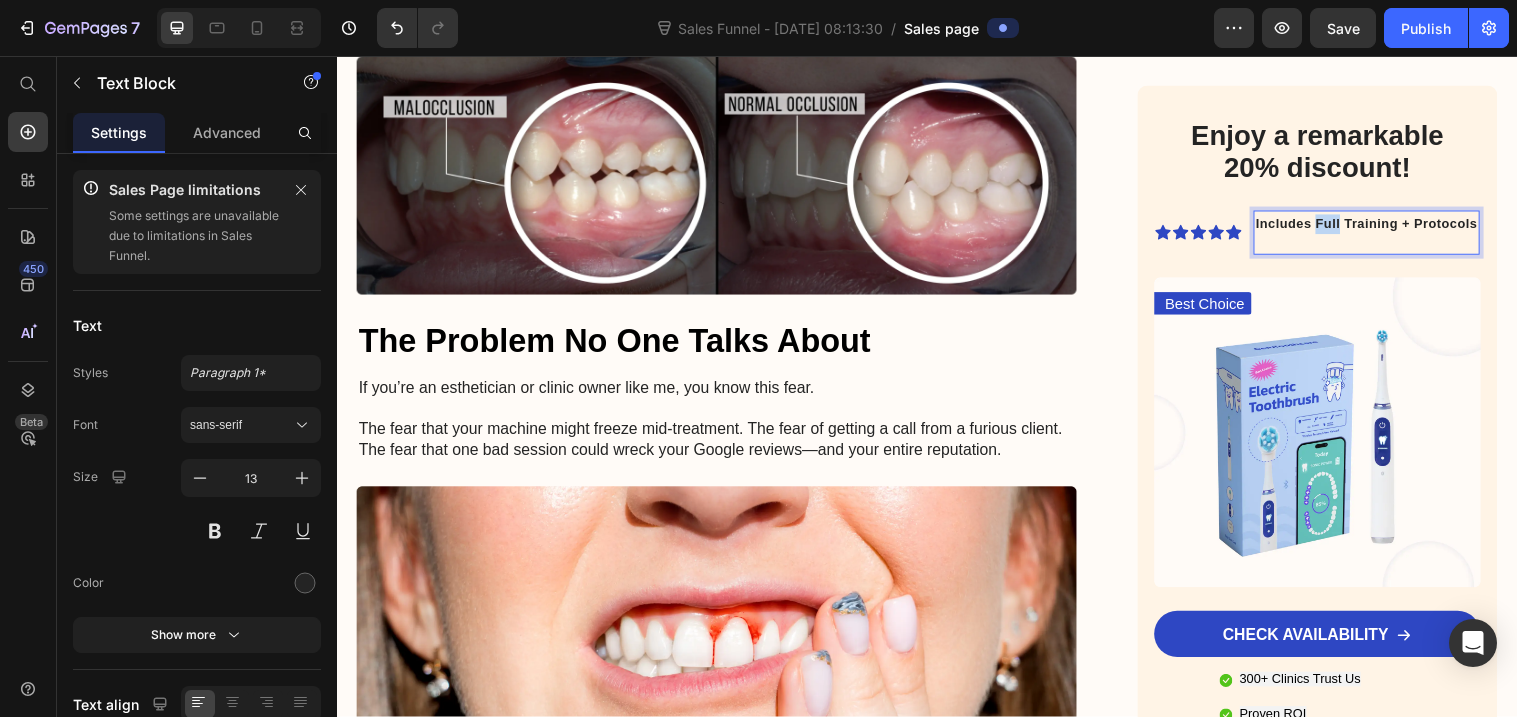 click on "Includes Full Training + Protocols" at bounding box center [1383, 226] 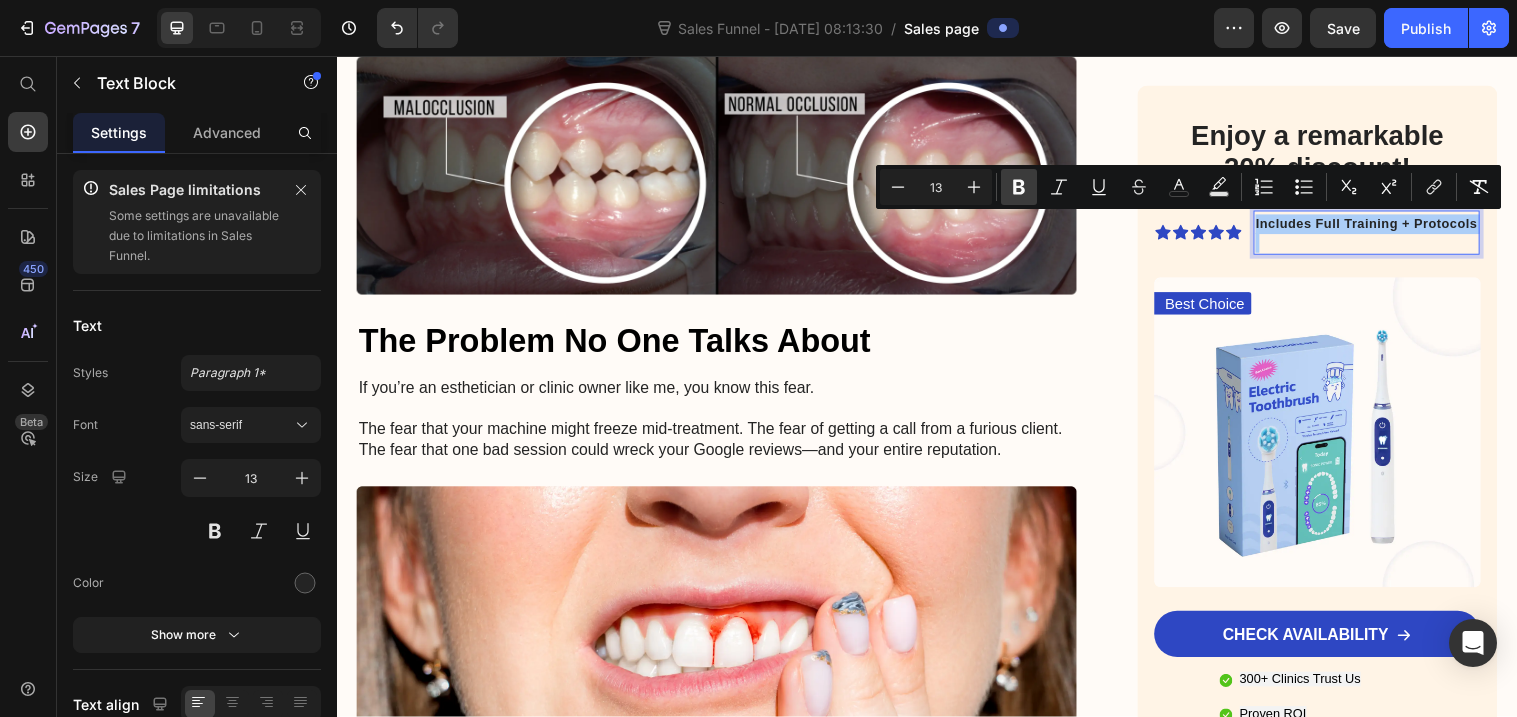 click 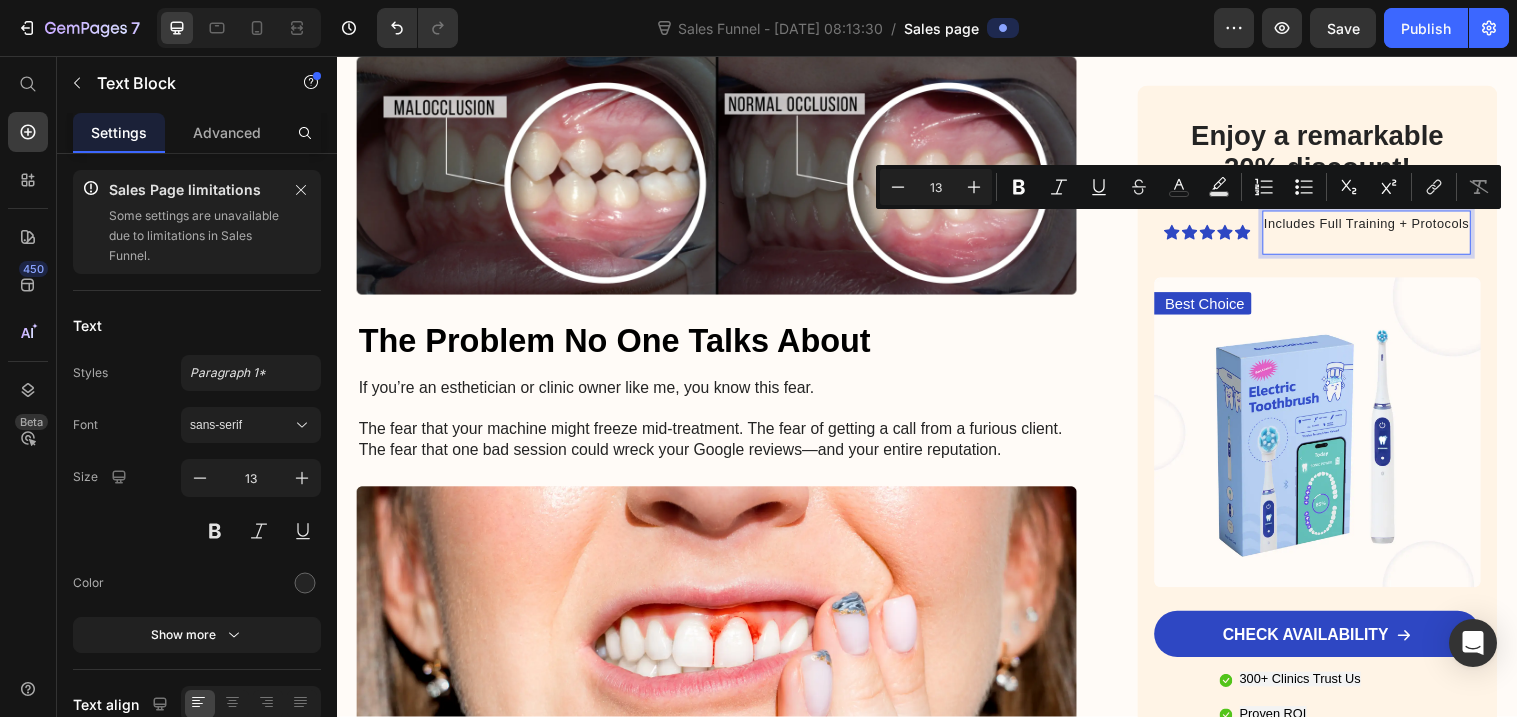 click at bounding box center (1384, 247) 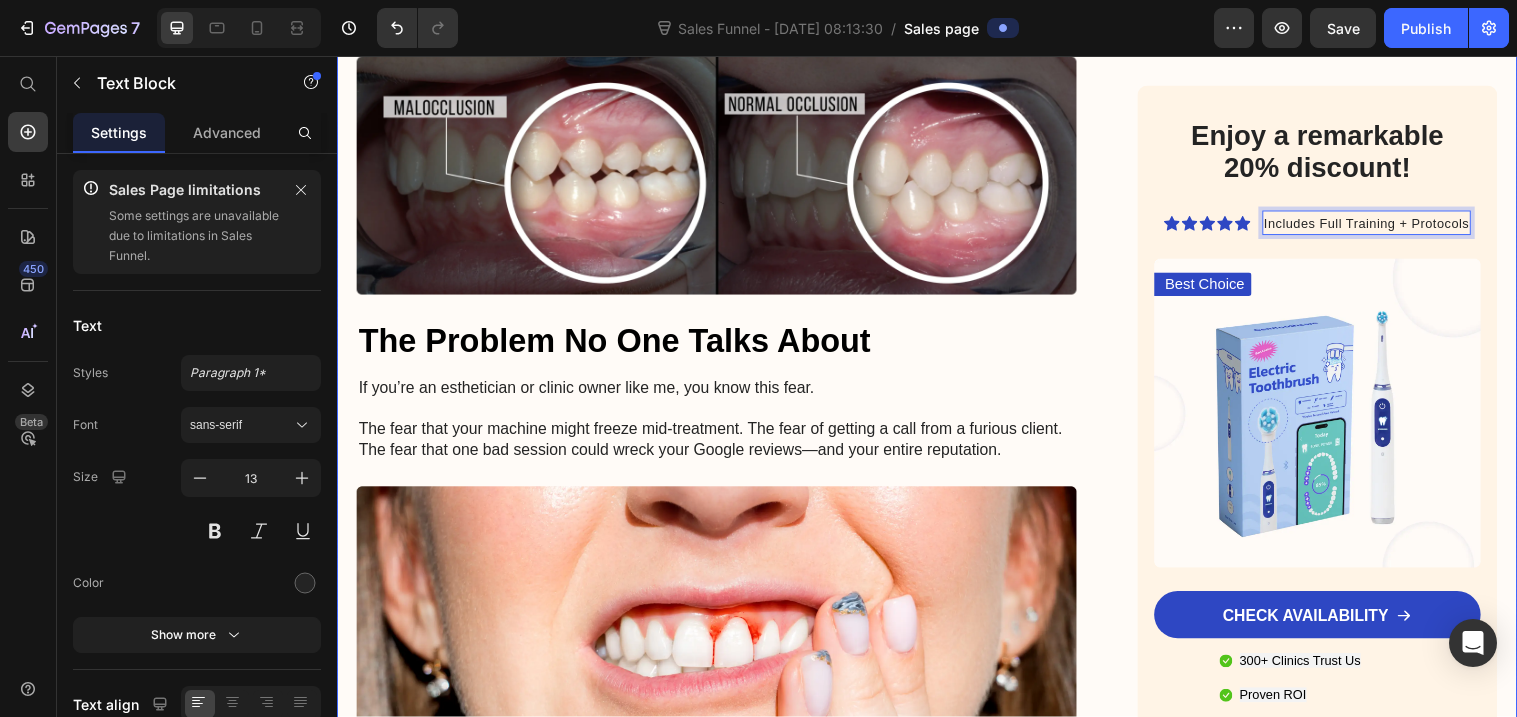 click on "Header Image Got Questions? Email Us At   support@gemstore.com Text Block Row Row Advertorial  Text Block I Almost Gave Up On My Clinic After One Device Failure Too Many Heading My hands were shaking when I opened the door that morning.   Not because I was nervous about seeing a new client.   But because I didn’t know if my machine was going to work. Text Block Image January 18, 2024 By Maria Noman Text Block Row Image The Problem No One Talks About Heading If you’re an esthetician or clinic owner like me, you know this fear.   The fear that your machine might freeze mid-treatment. The fear of getting a call from a furious client. The fear that one bad session could wreck your Google reviews—and your entire reputation. Text Block Image And it’s not just embarrassing. It’s expensive. Heading That fear turned into a nightmare for me when my microneedling machine failed in the middle of a treatment.   I lost the client. She left a two-star review. And the worst part? Text Block Image Heading Image" at bounding box center [937, 5033] 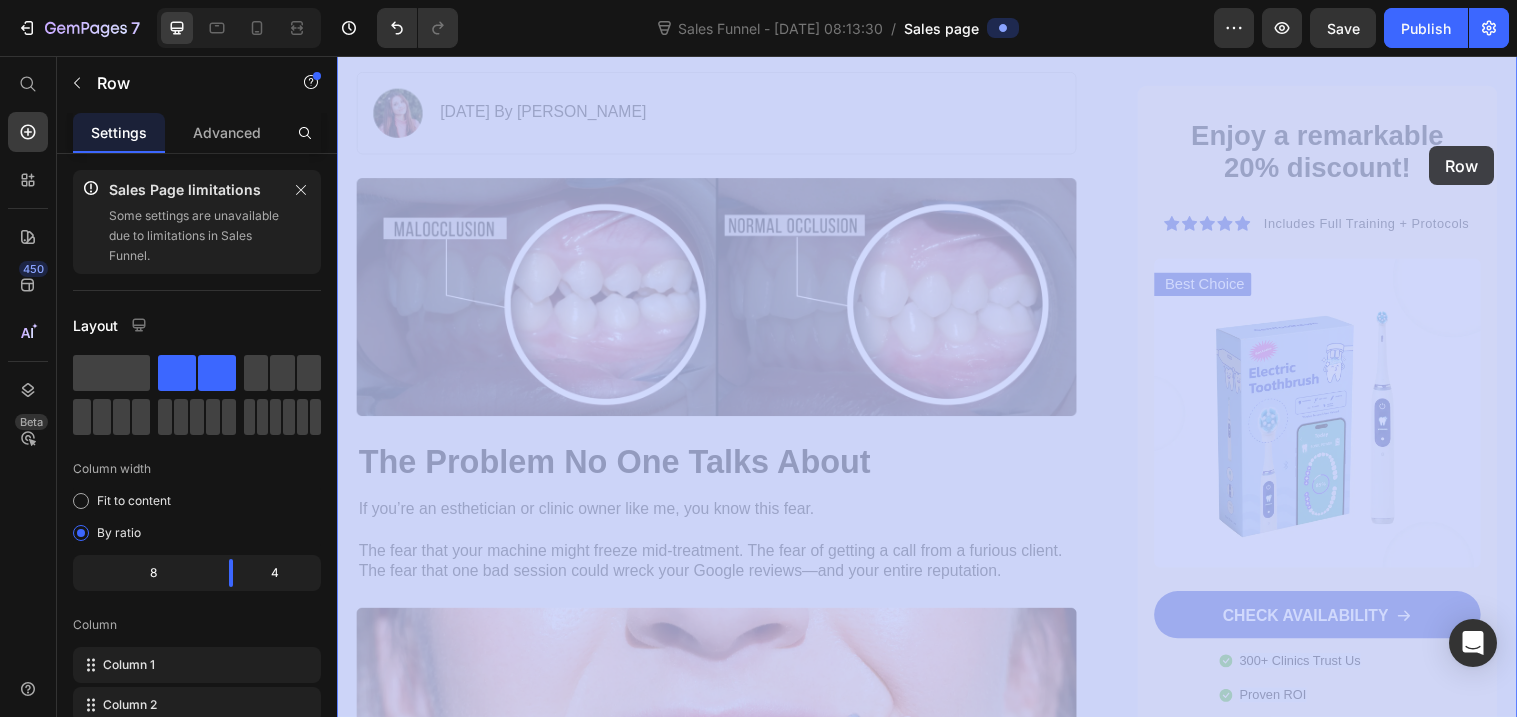 scroll, scrollTop: 451, scrollLeft: 0, axis: vertical 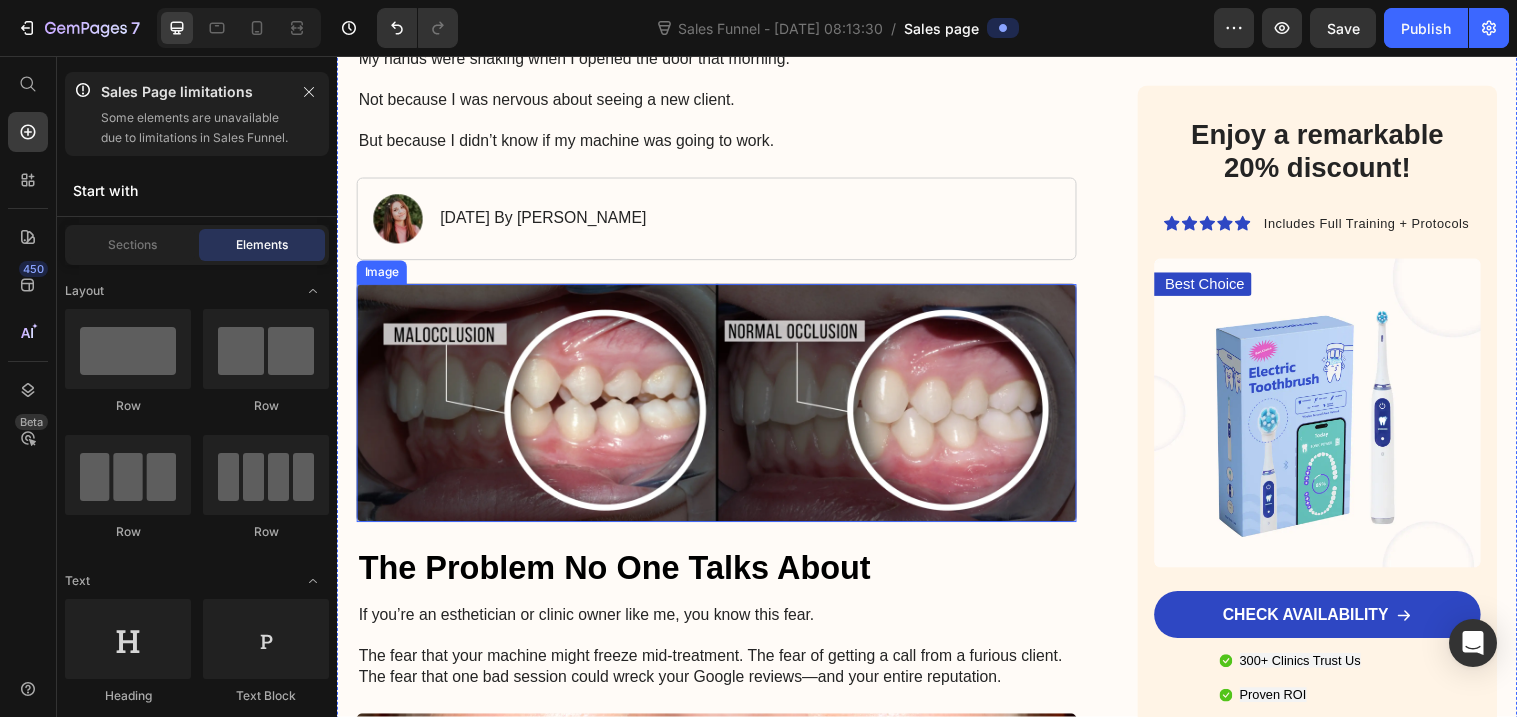click at bounding box center (723, 409) 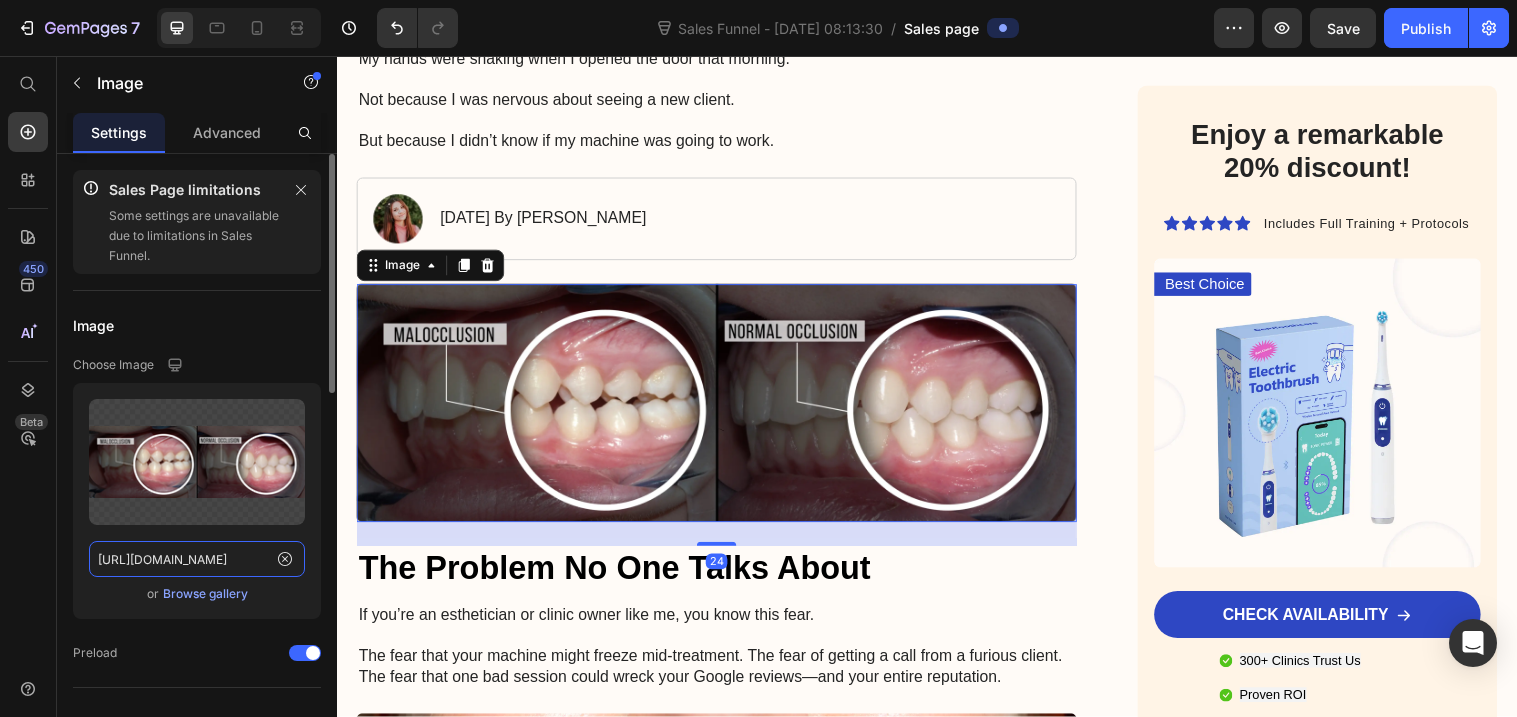 click on "https://cdn.shopify.com/s/files/1/0958/5934/3701/files/gempages_574304670432887659-4d85e6e0-e906-483a-ba35-fdae108f6f90.webp" 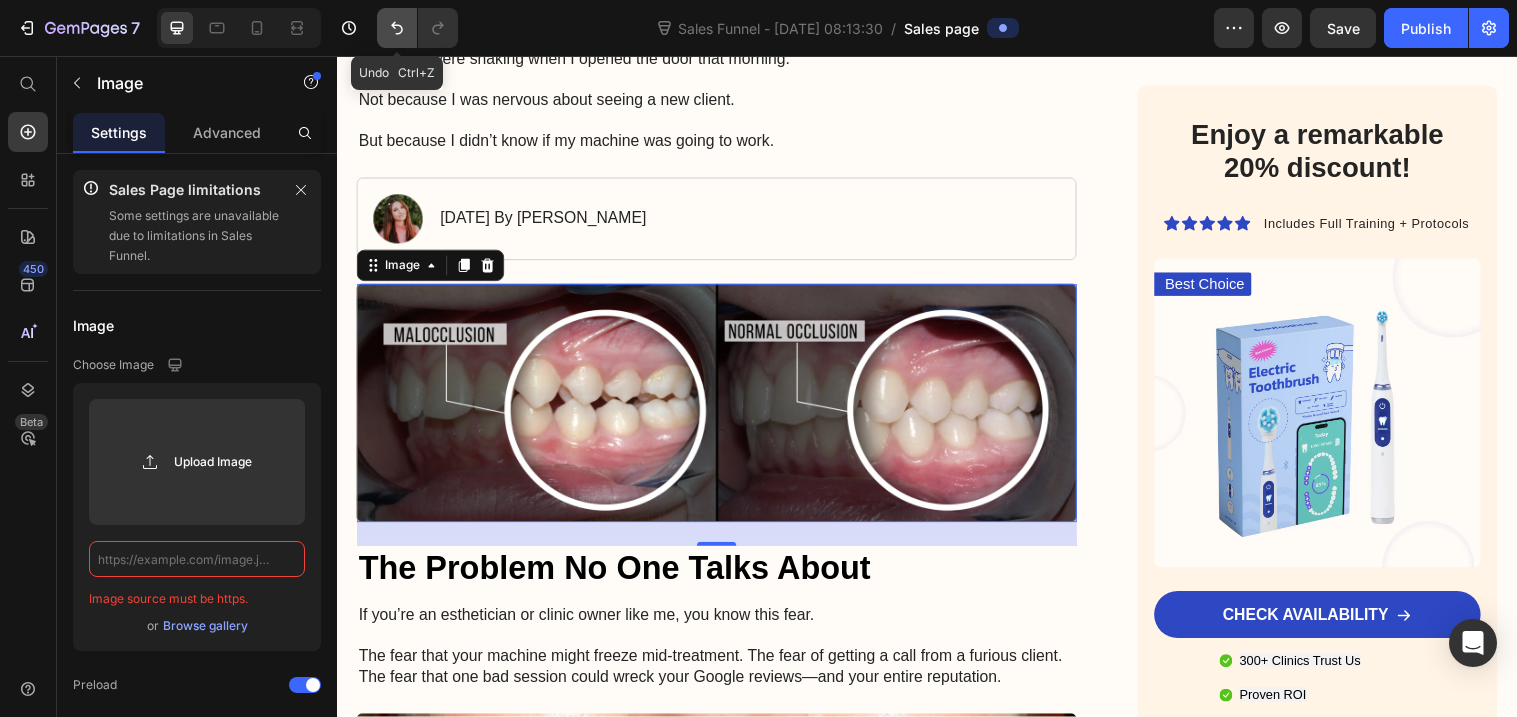 type 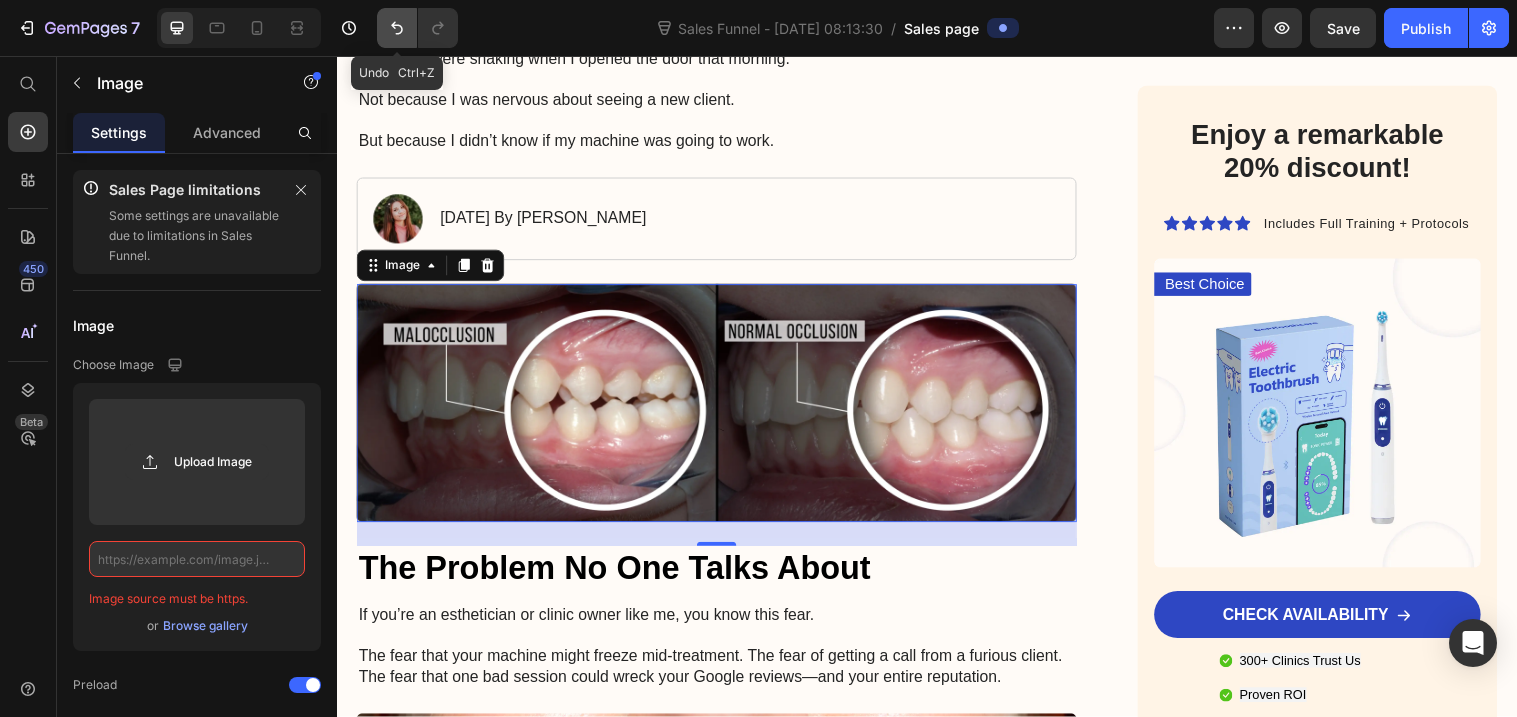 click 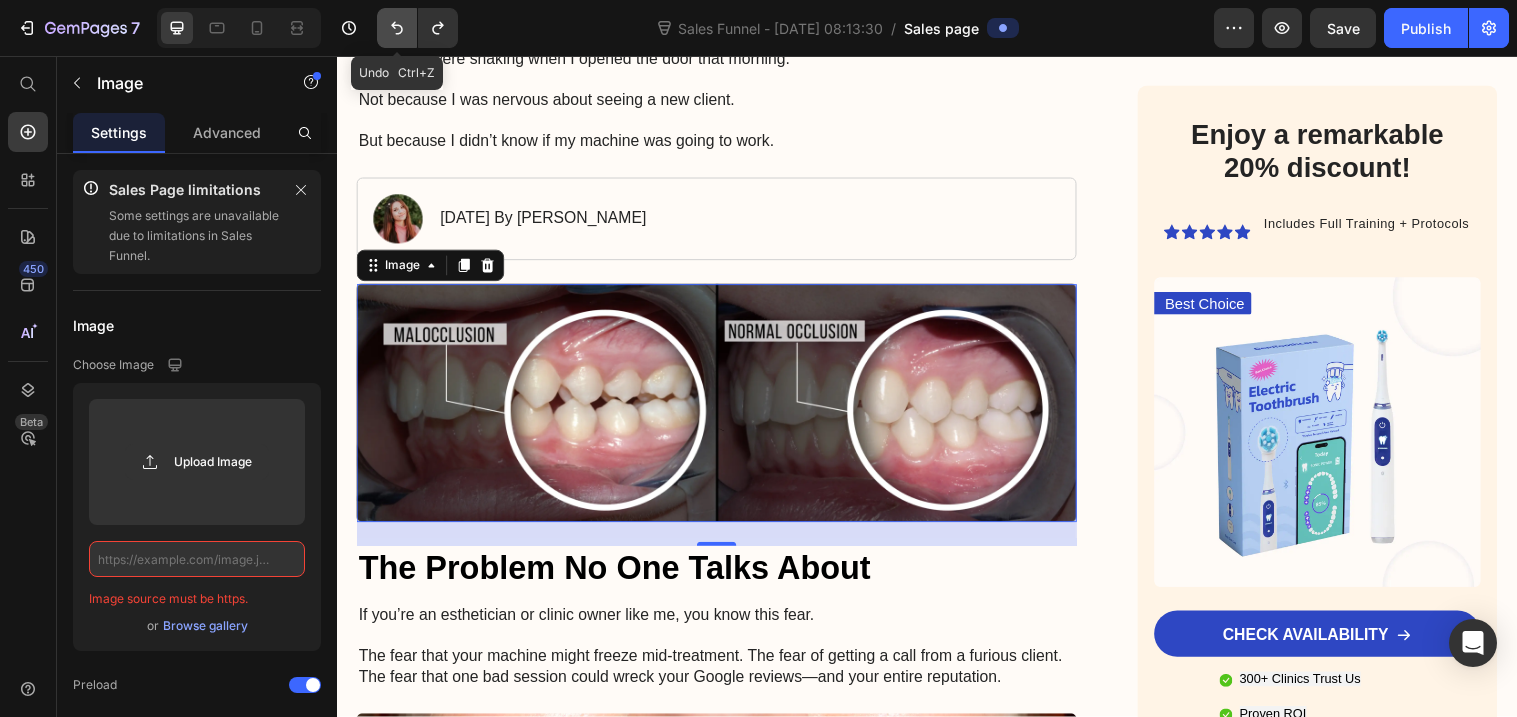 click 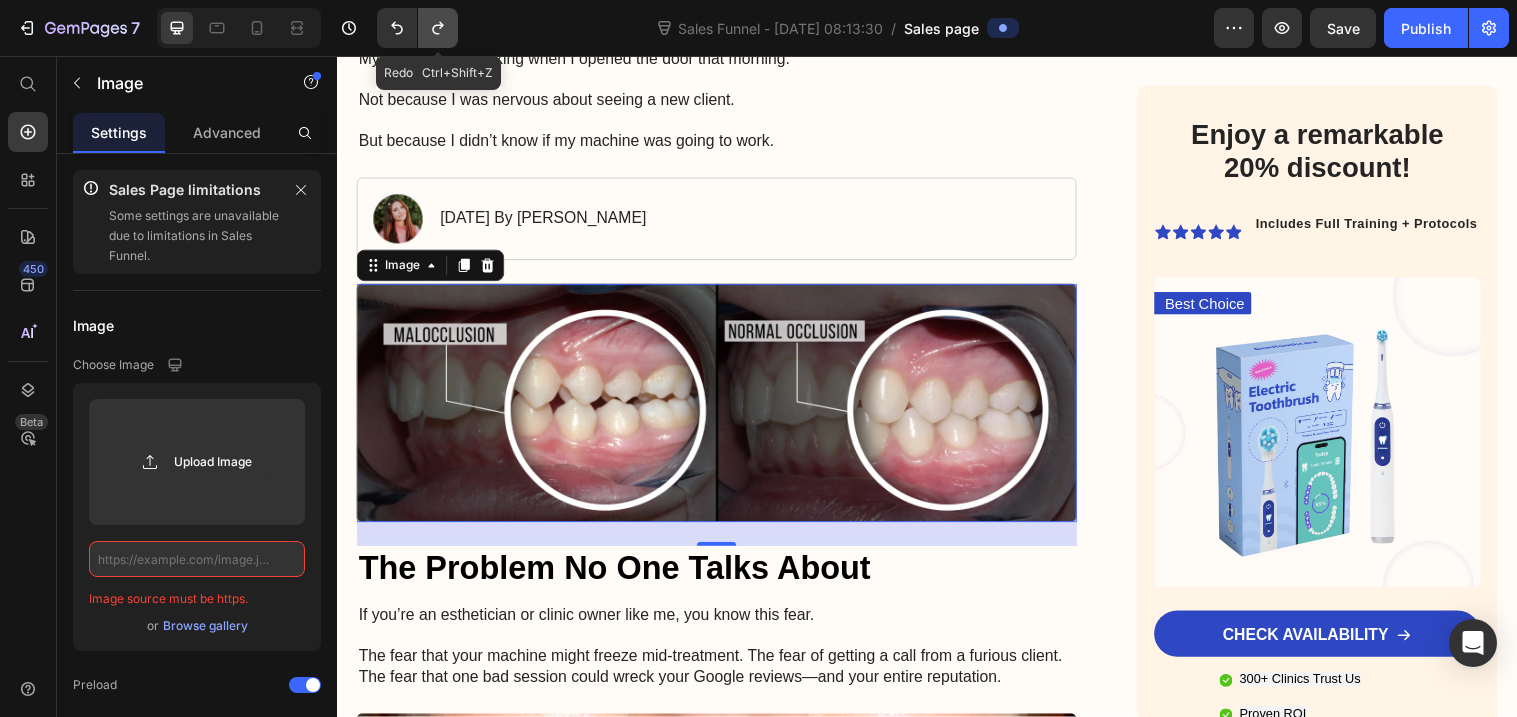 click 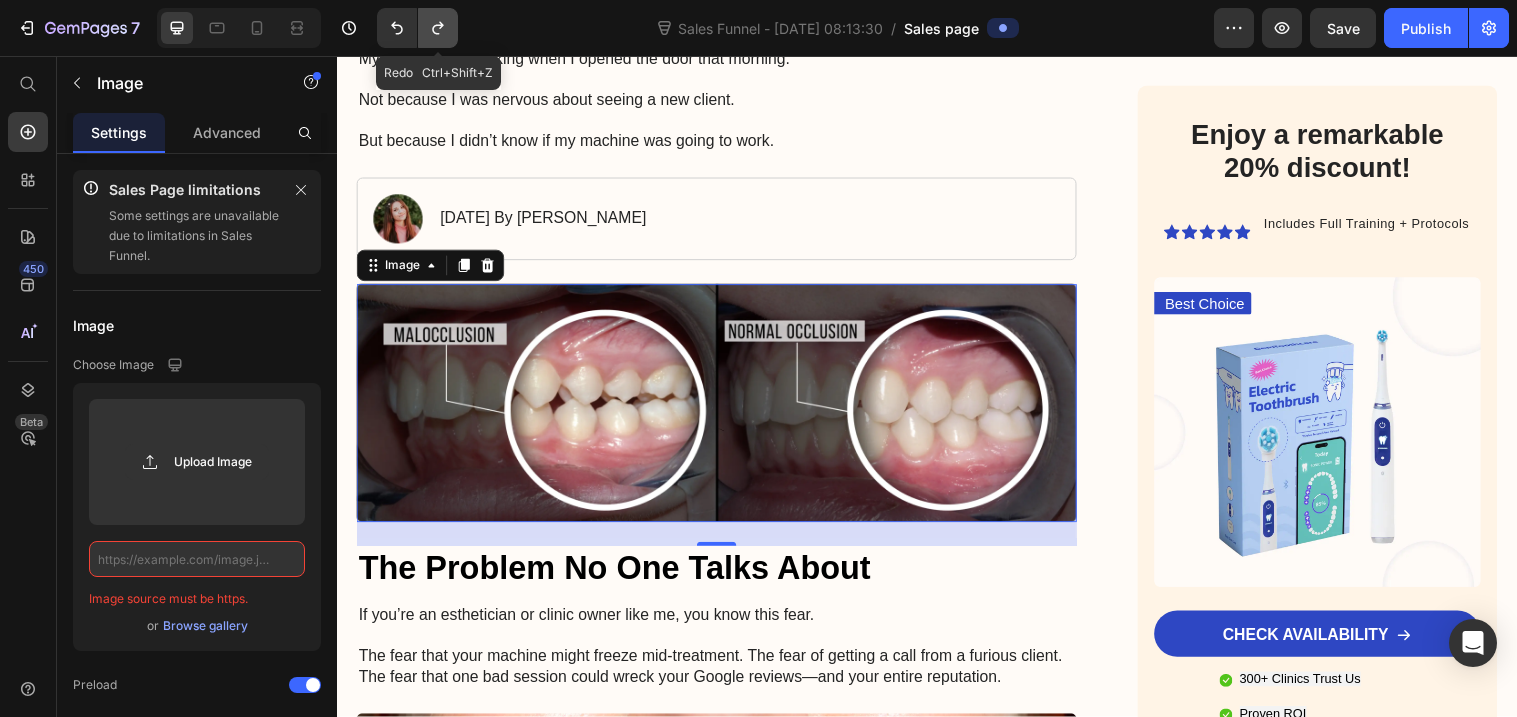 click 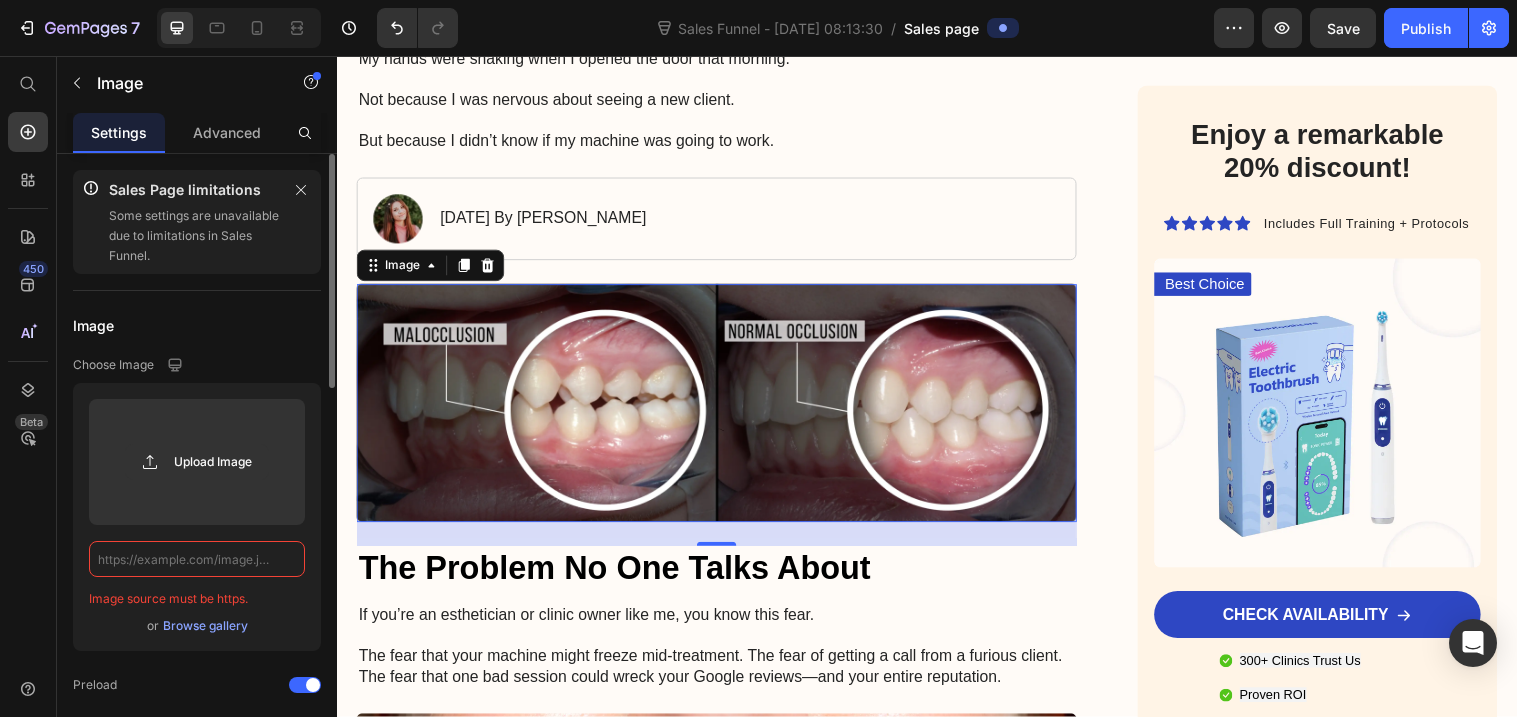 click 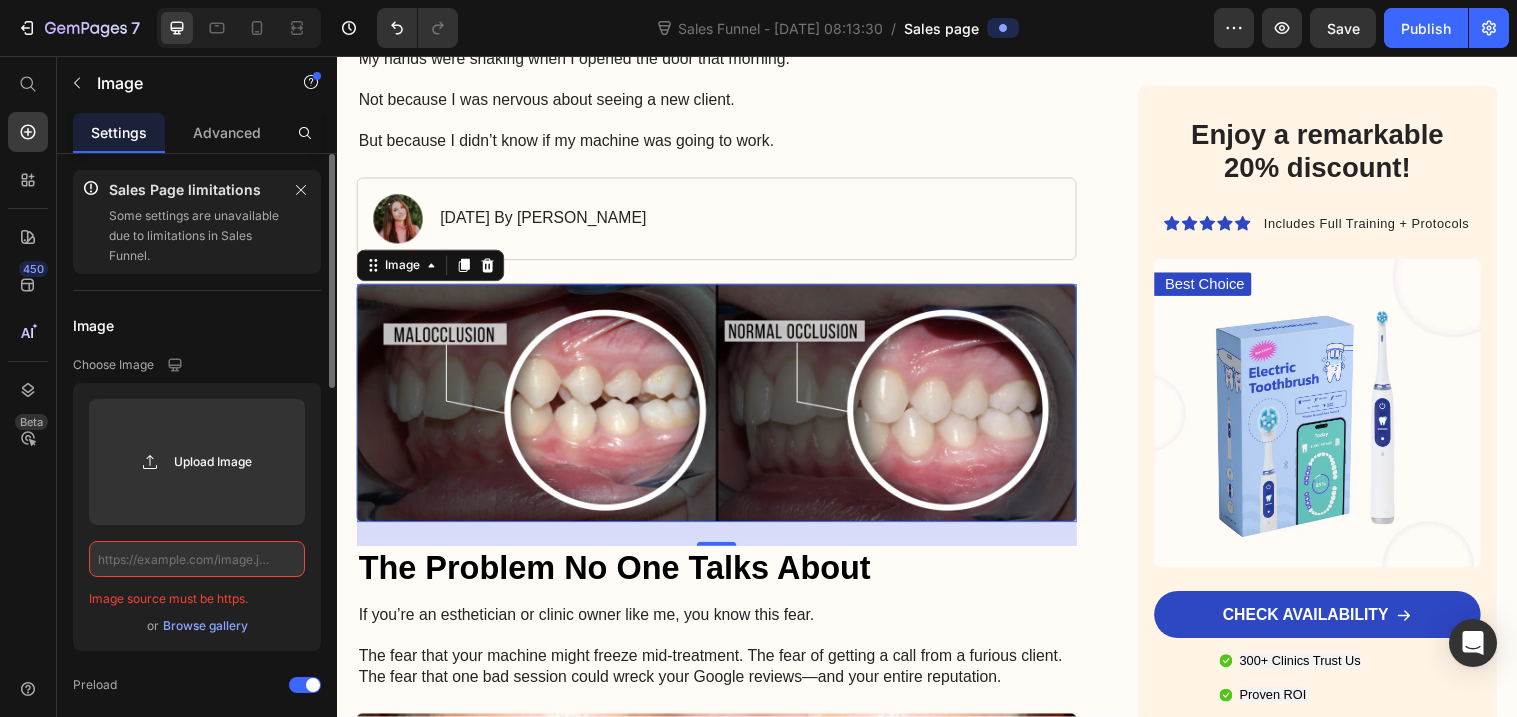 click on "Image Choose Image Upload Image Image source must be https.  or   Browse gallery  Preload" 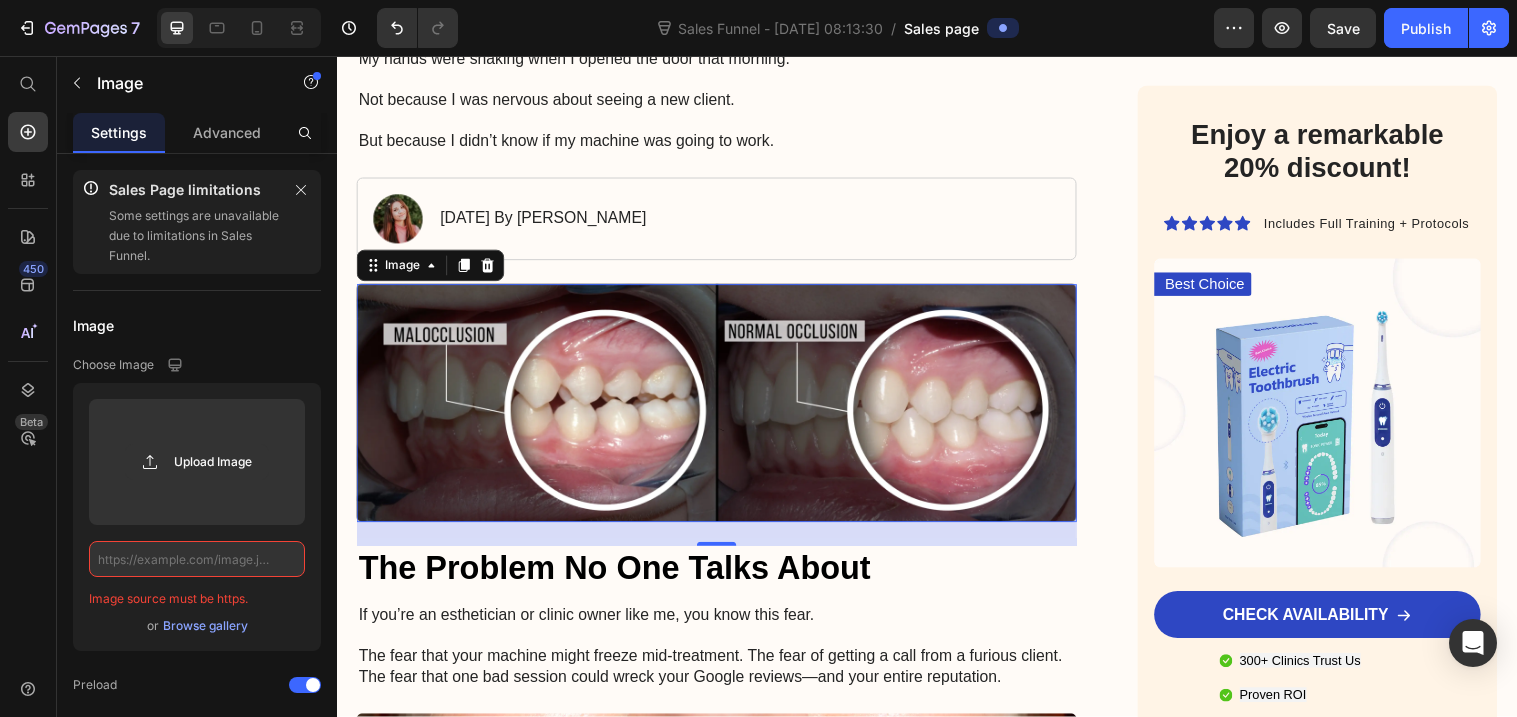 click at bounding box center (723, 409) 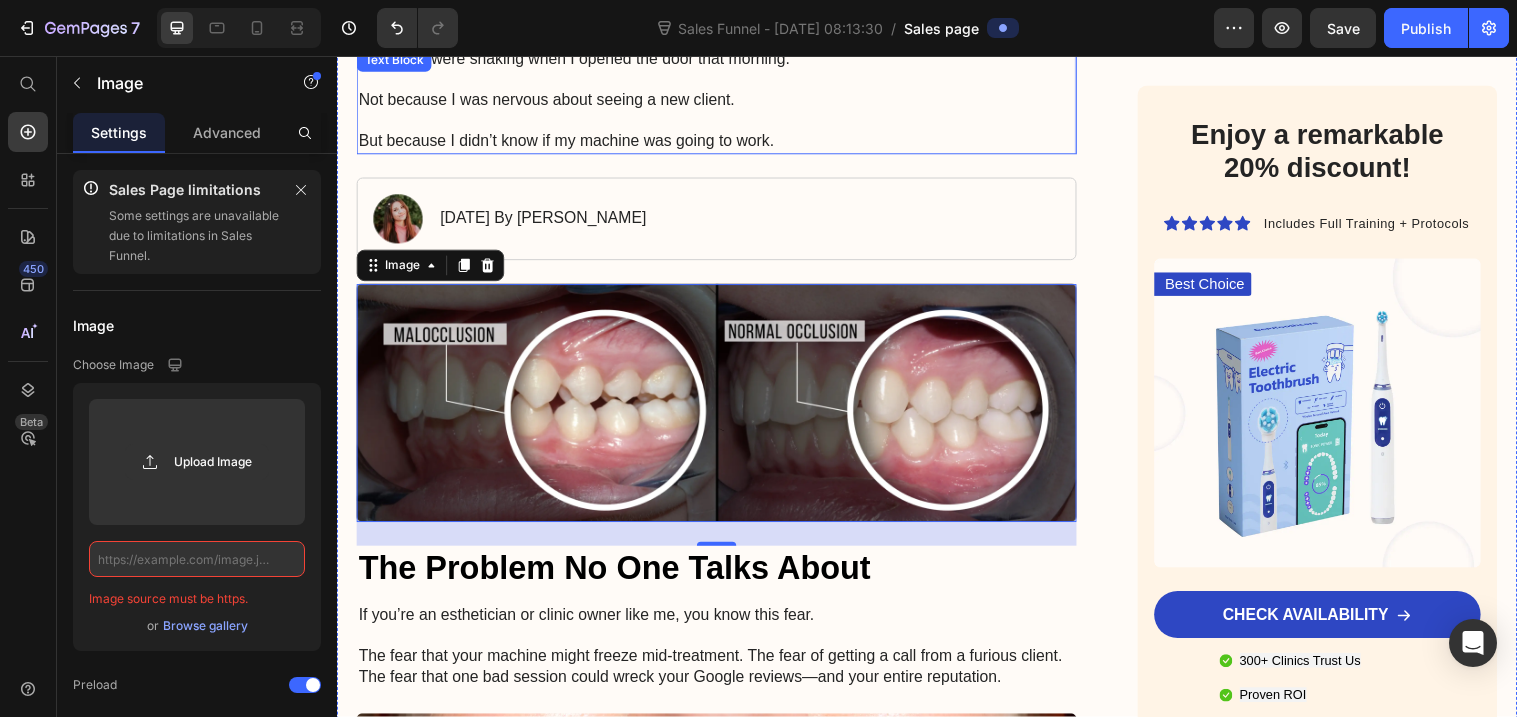 click at bounding box center (723, 122) 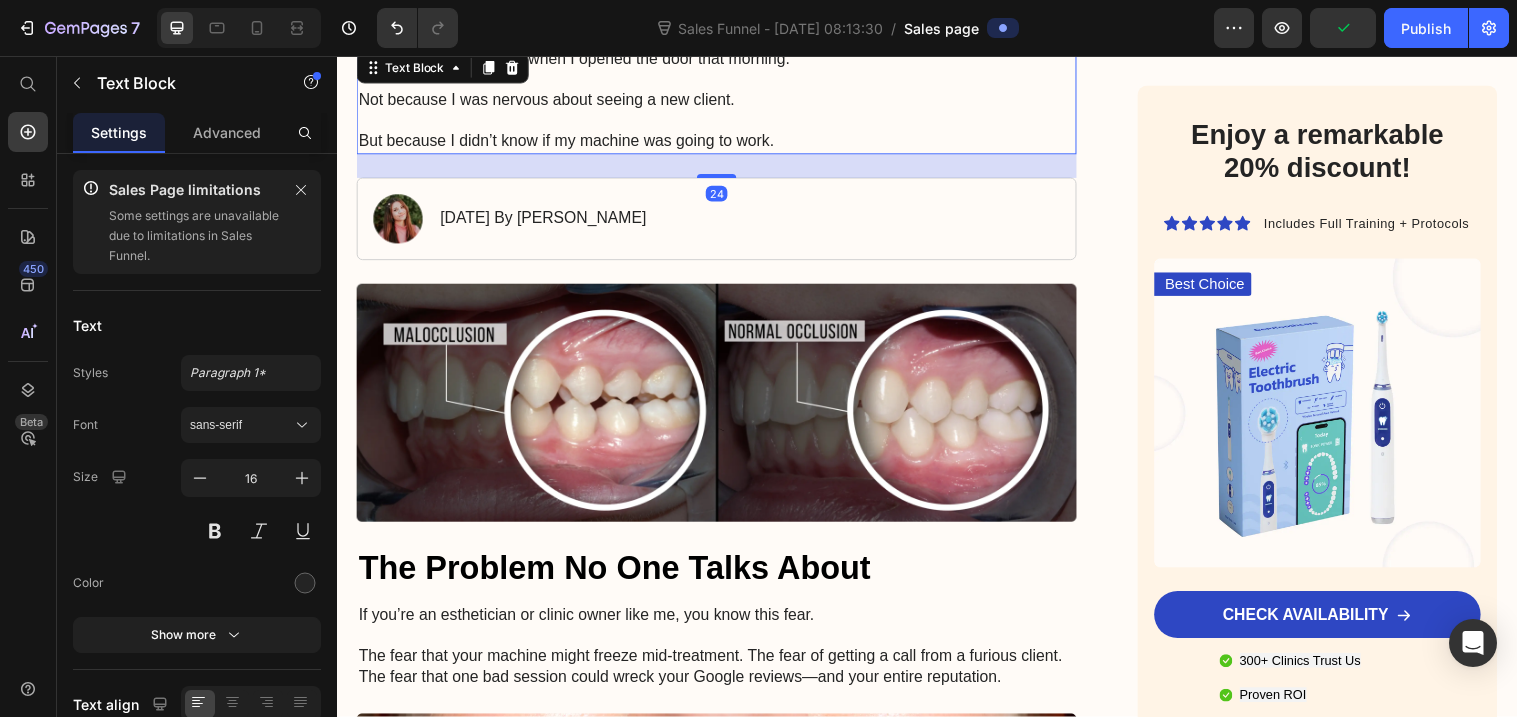 click on "Advertorial  Text Block I Almost Gave Up On My Clinic After One Device Failure Too Many Heading My hands were shaking when I opened the door that morning.   Not because I was nervous about seeing a new client.   But because I didn’t know if my machine was going to work. Text Block   24 Image January 18, 2024 By Maria Noman Text Block Row Image The Problem No One Talks About Heading If you’re an esthetician or clinic owner like me, you know this fear.   The fear that your machine might freeze mid-treatment. The fear of getting a call from a furious client. The fear that one bad session could wreck your Google reviews—and your entire reputation. Text Block Image And it’s not just embarrassing. It’s expensive. Heading That fear turned into a nightmare for me when my microneedling machine failed in the middle of a treatment.   I lost the client. She left a two-star review. And the worst part? Text Block Image I knew it wasn’t the first time. Heading Text Block Heading Text Block Image Heading" at bounding box center (937, 1762) 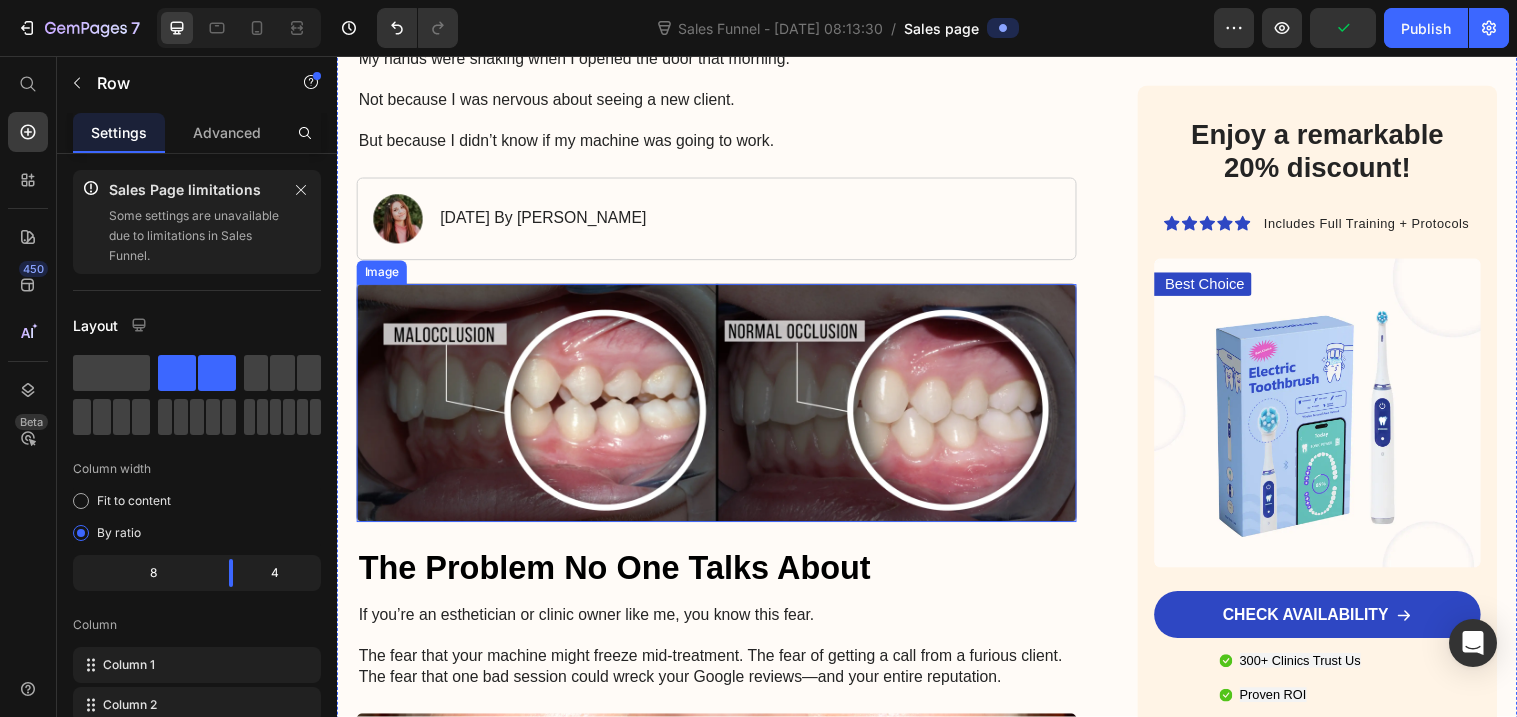click at bounding box center [723, 409] 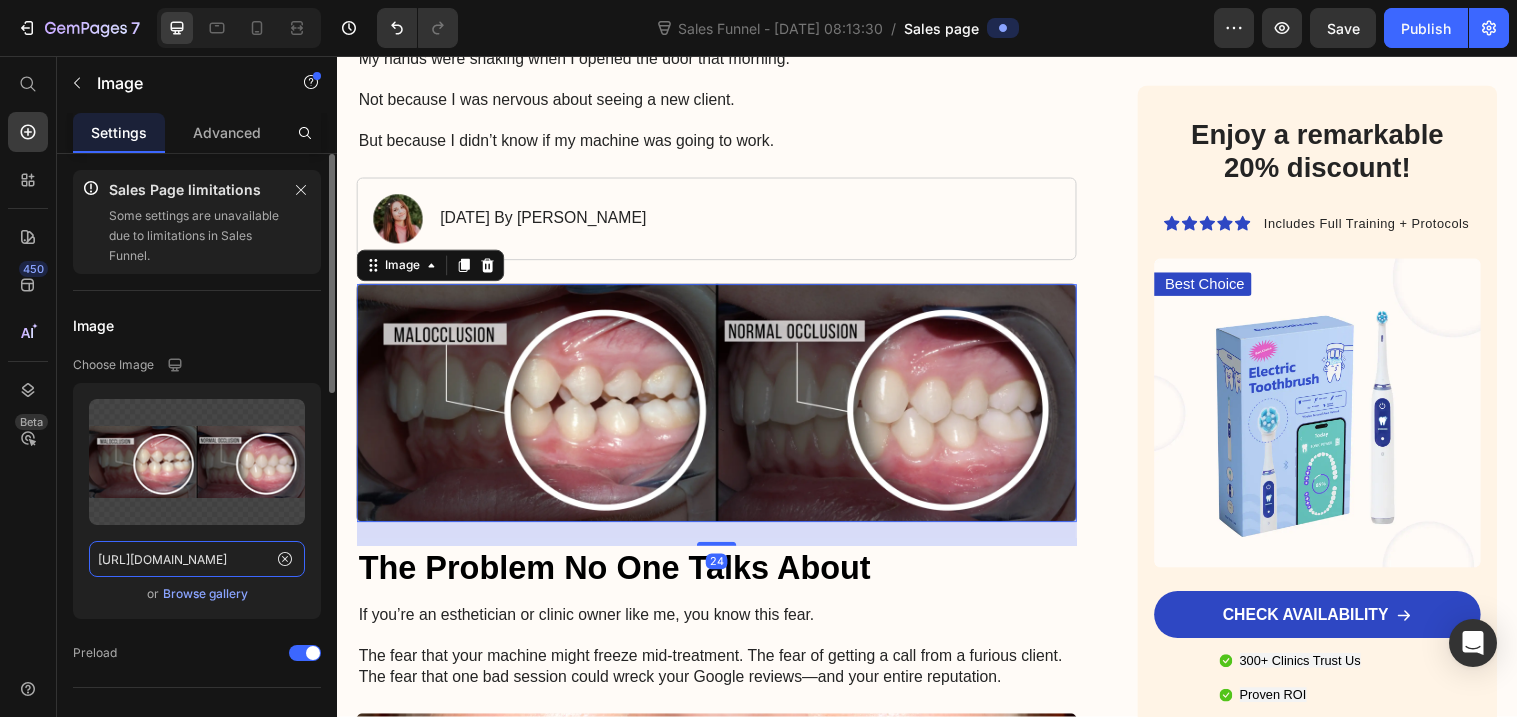 click on "https://cdn.shopify.com/s/files/1/0958/5934/3701/files/gempages_574304670432887659-4d85e6e0-e906-483a-ba35-fdae108f6f90.webp" 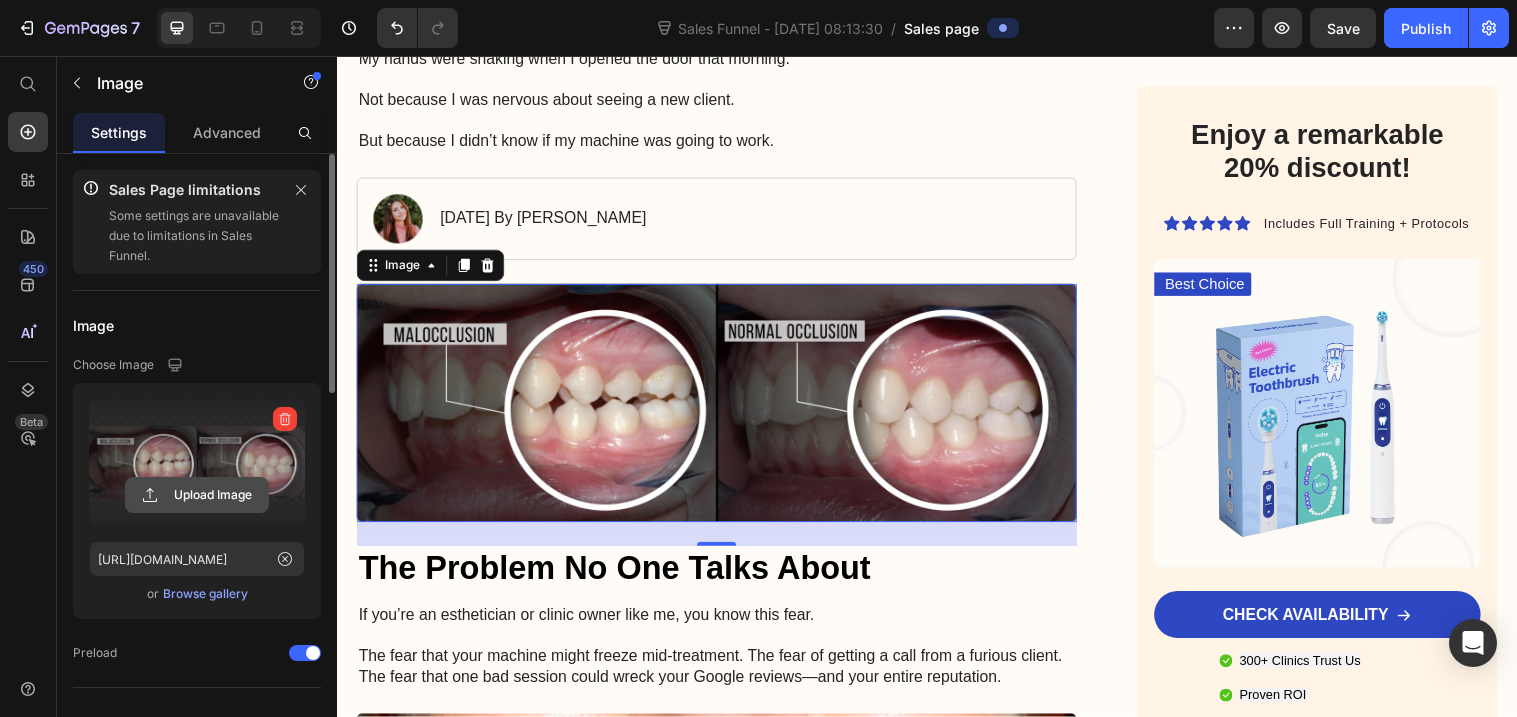 click 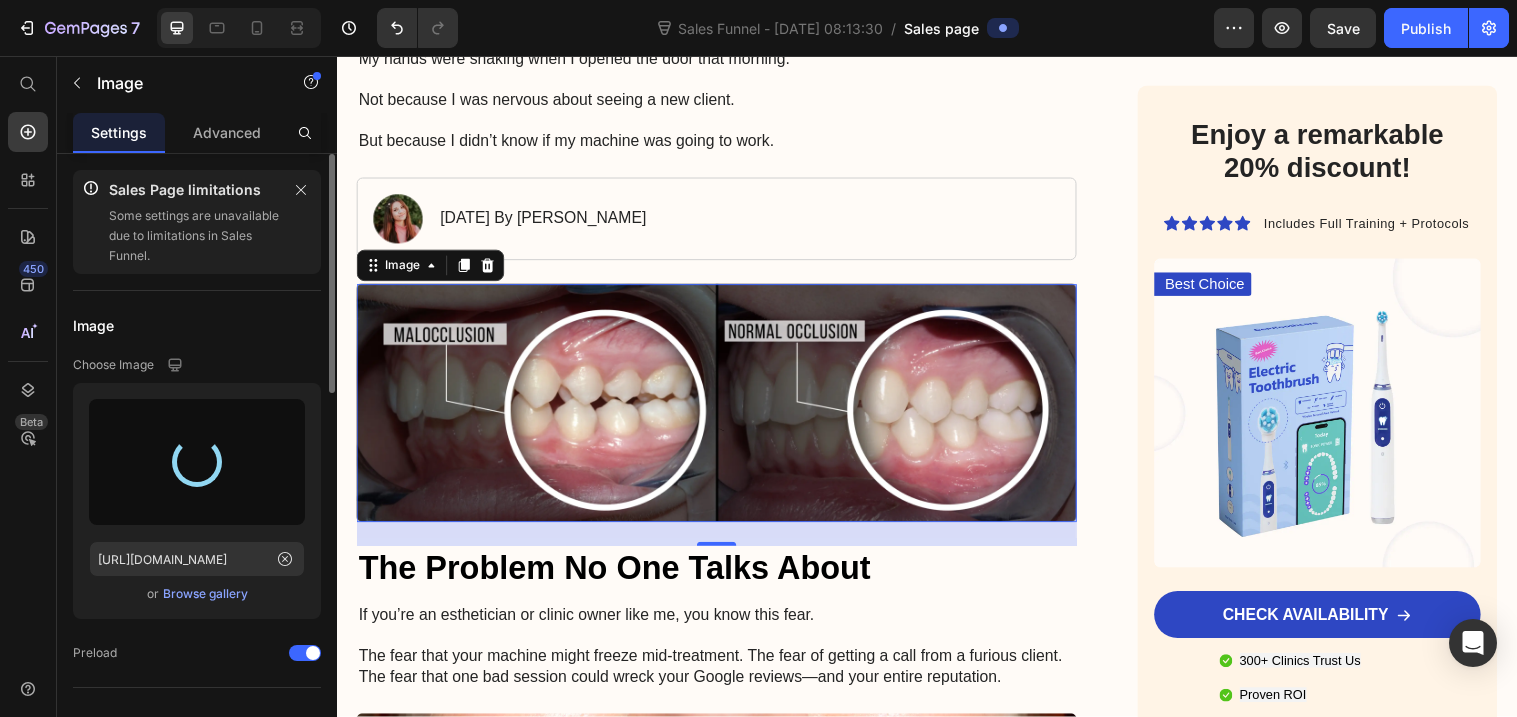 type on "https://cdn.shopify.com/s/files/1/0958/5934/3701/files/gempages_574304670432887659-cfd7edd3-ea64-48b4-893f-211c0a3deee2.png" 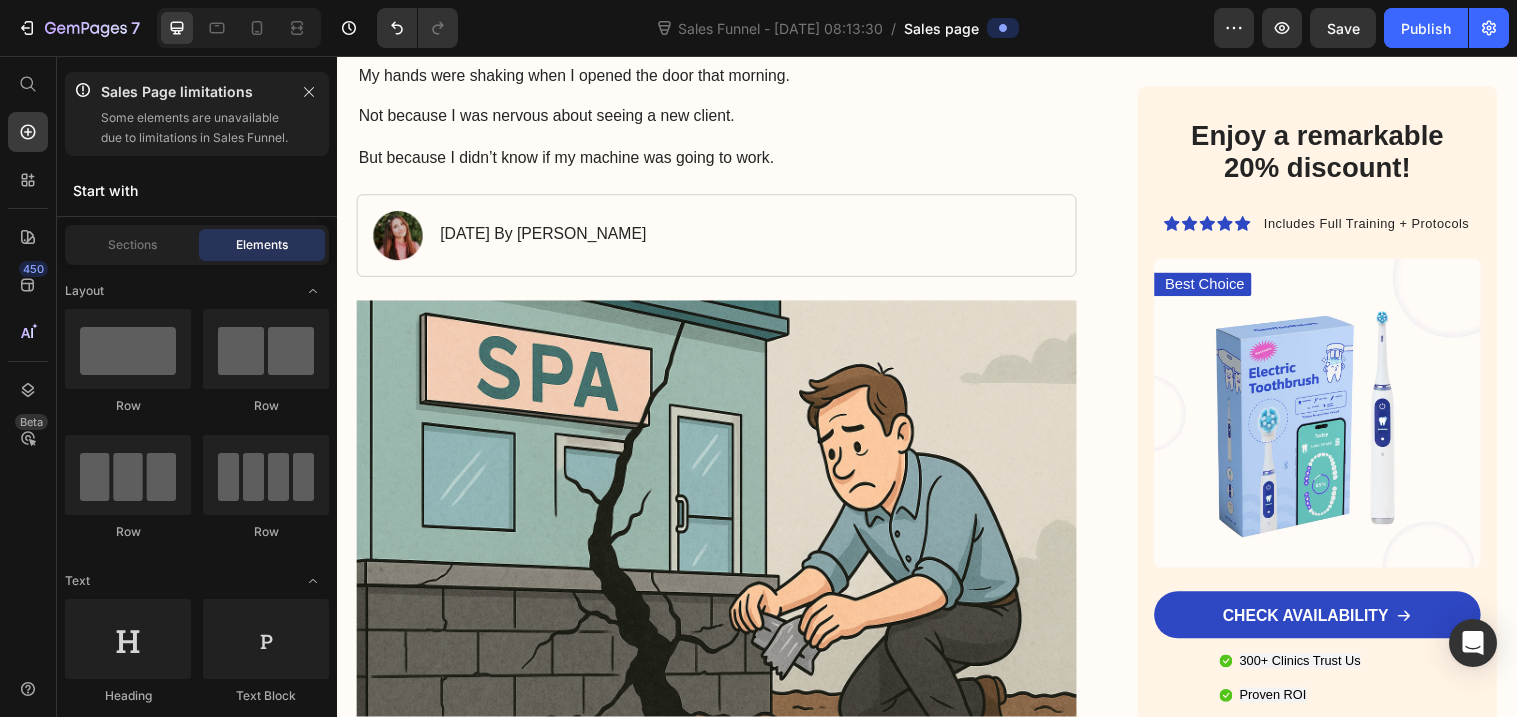 scroll, scrollTop: 402, scrollLeft: 0, axis: vertical 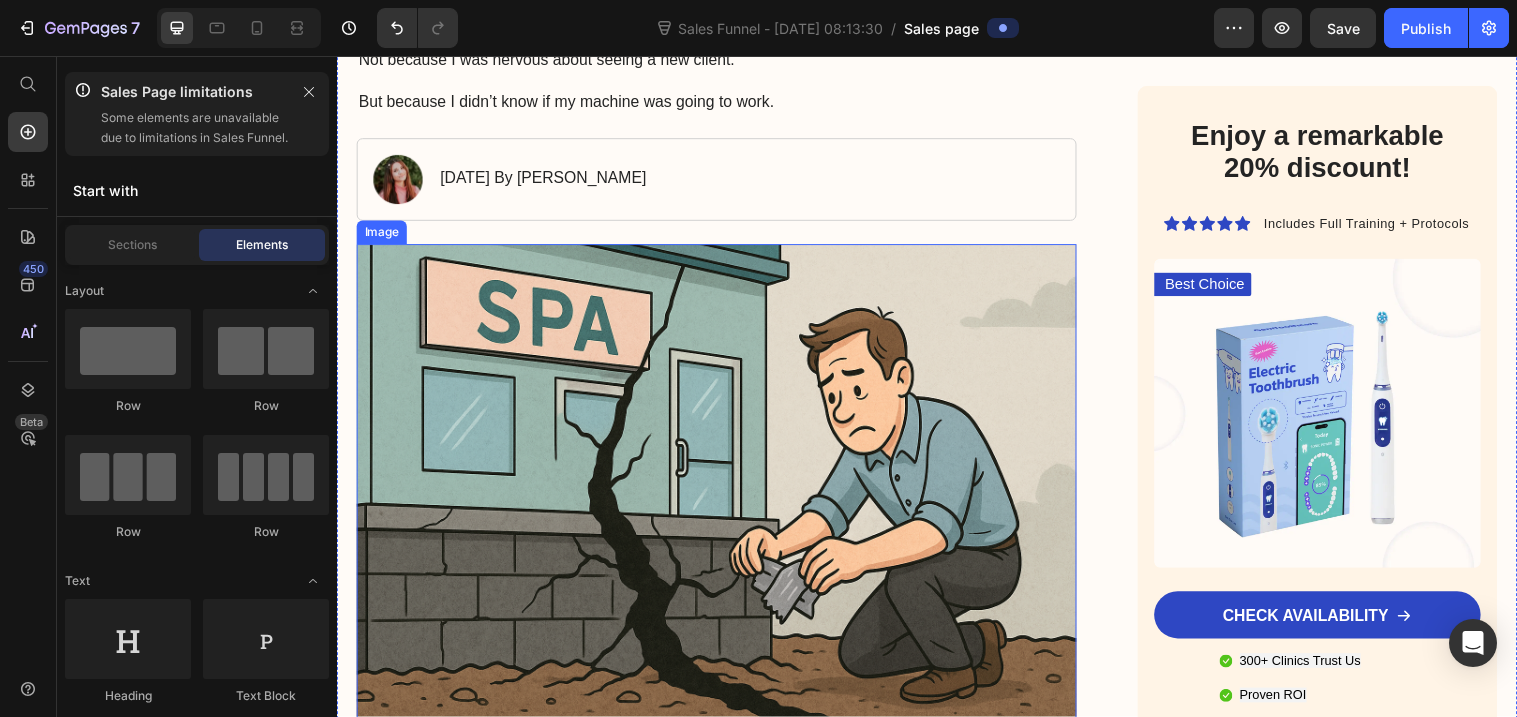 click at bounding box center (723, 492) 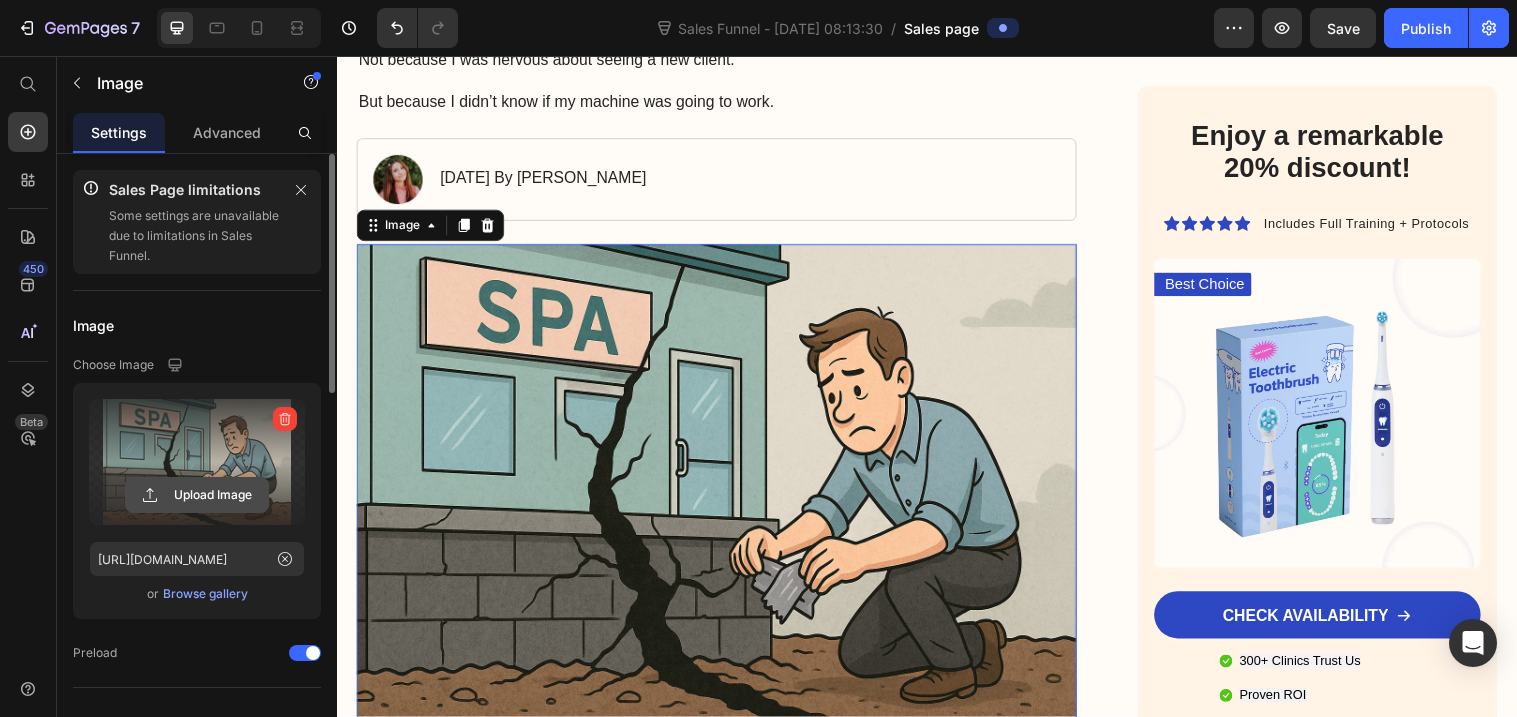 click 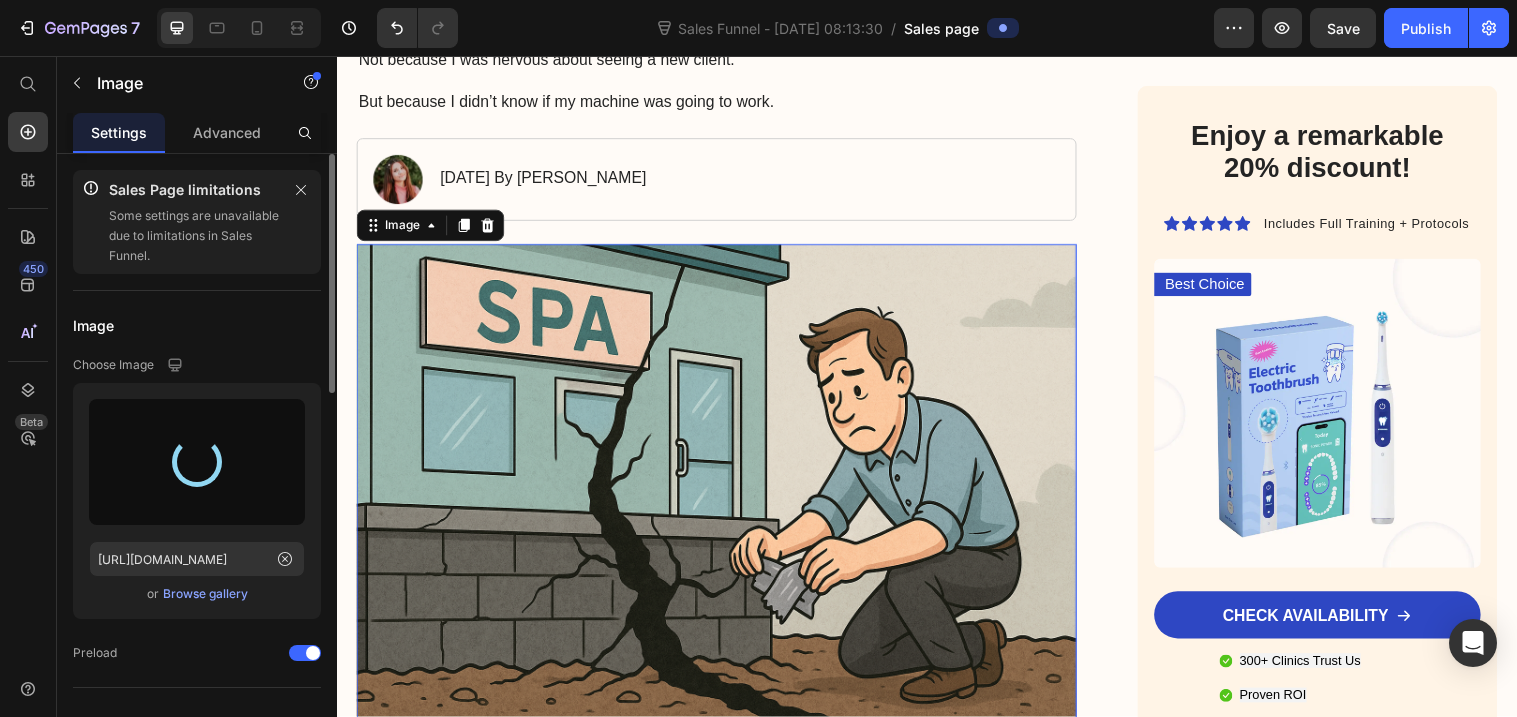 type on "https://cdn.shopify.com/s/files/1/0958/5934/3701/files/gempages_574304670432887659-ea972517-706c-490b-8b4a-3deab90855d5.png" 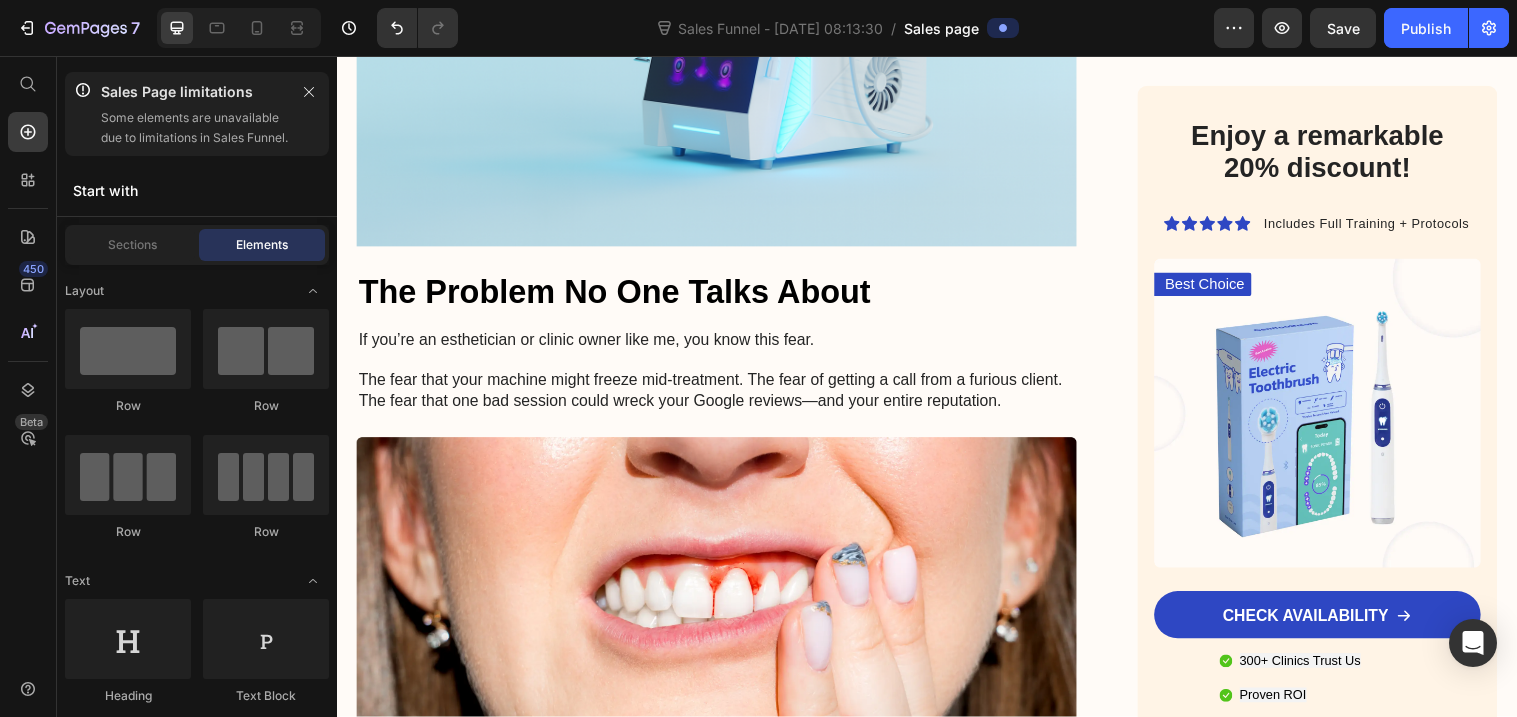 scroll, scrollTop: 869, scrollLeft: 0, axis: vertical 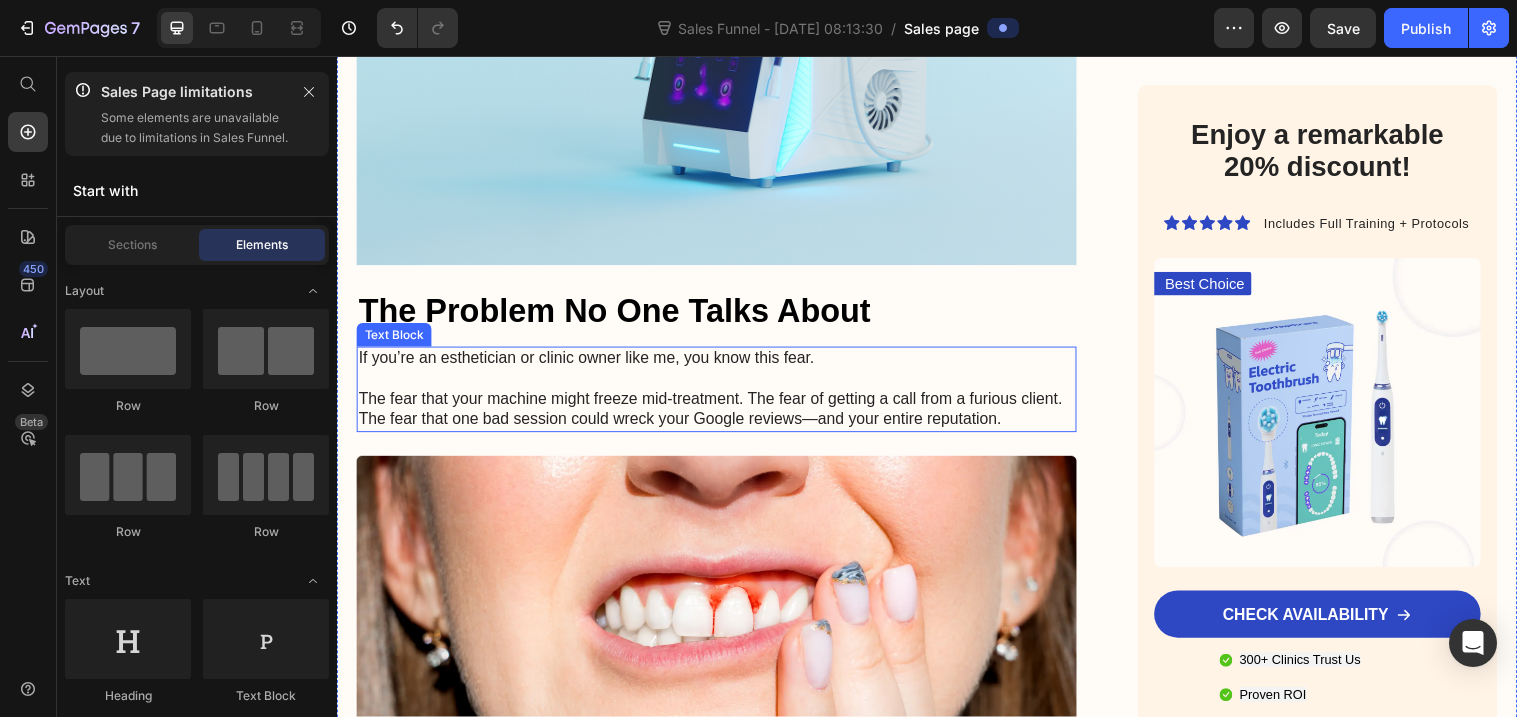click on "The fear that your machine might freeze mid-treatment. The fear of getting a call from a furious client. The fear that one bad session could wreck your Google reviews—and your entire reputation." at bounding box center [723, 416] 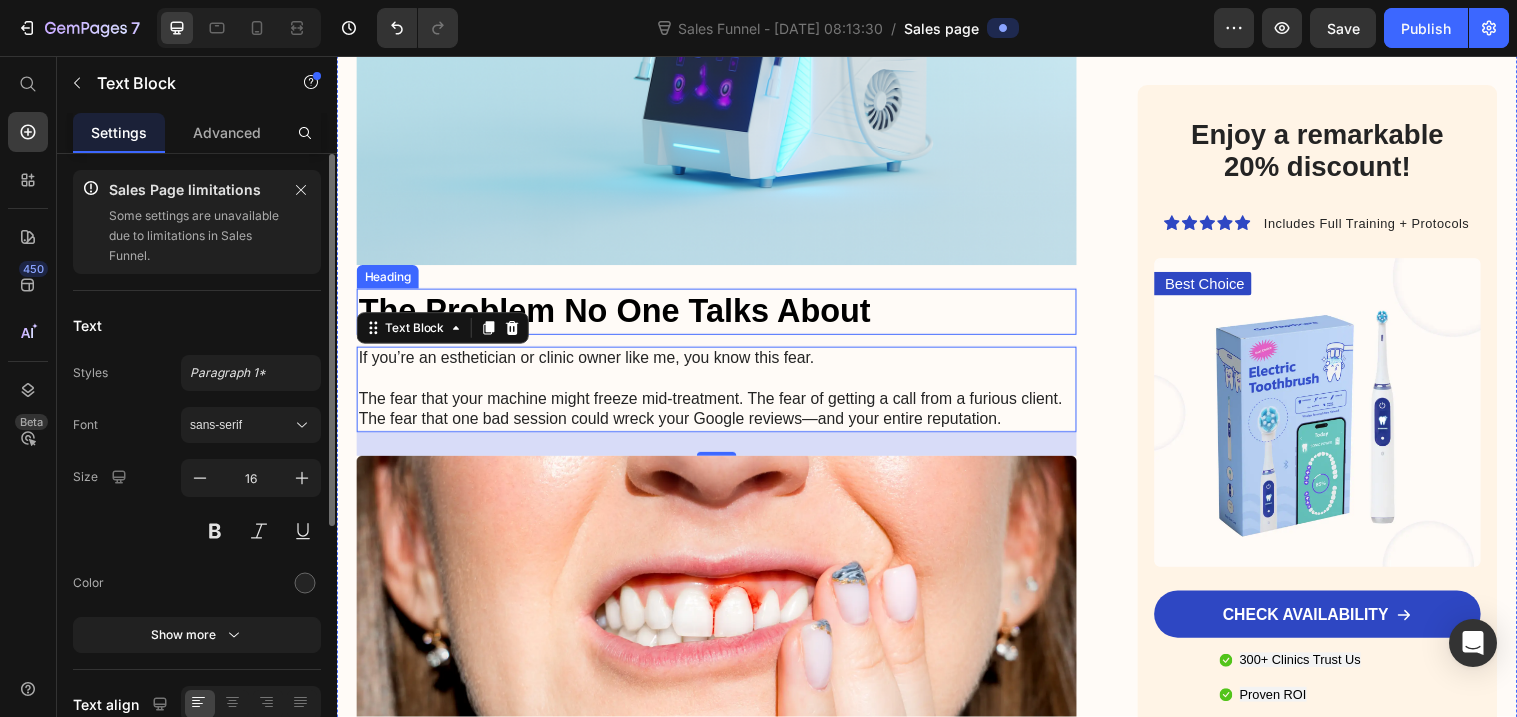 click on "The Problem No One Talks About" at bounding box center (723, 316) 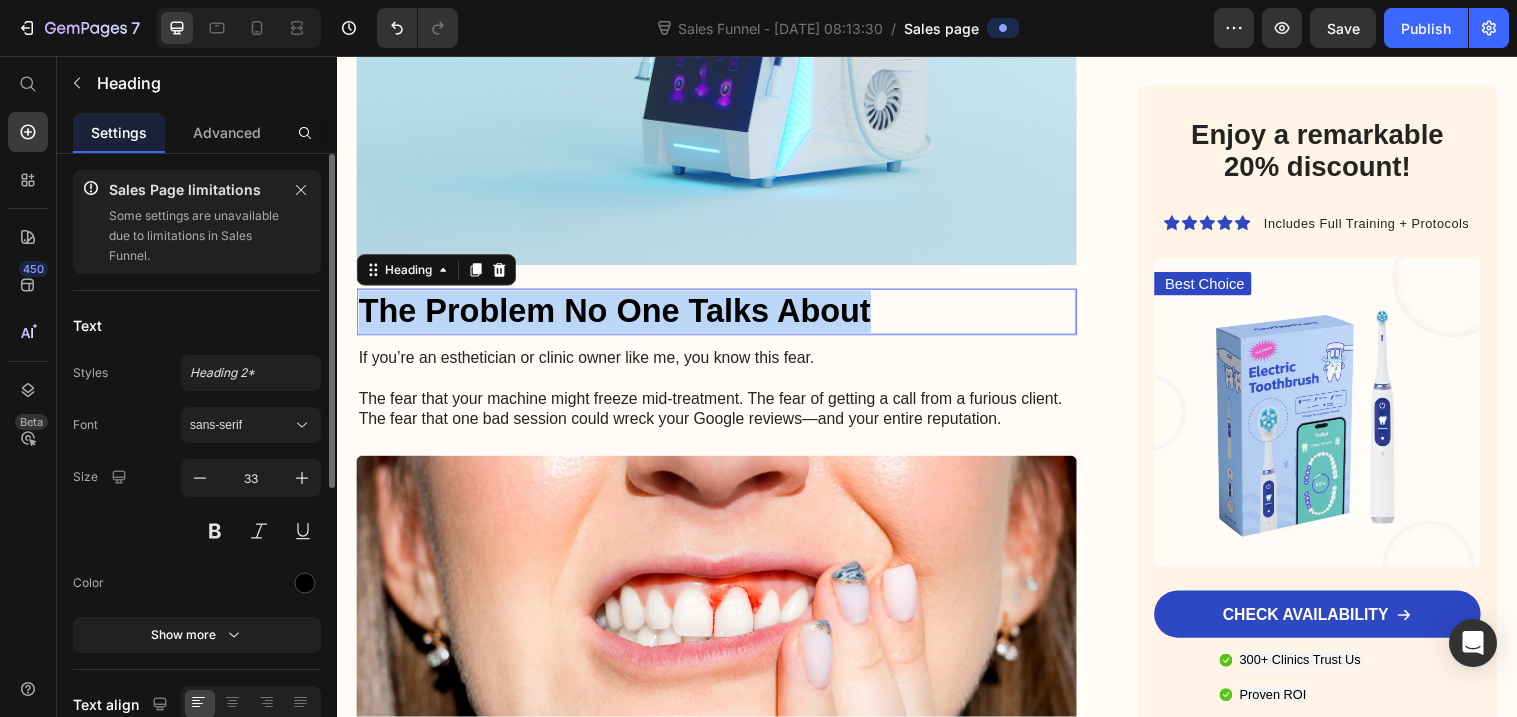 click on "The Problem No One Talks About" at bounding box center (723, 316) 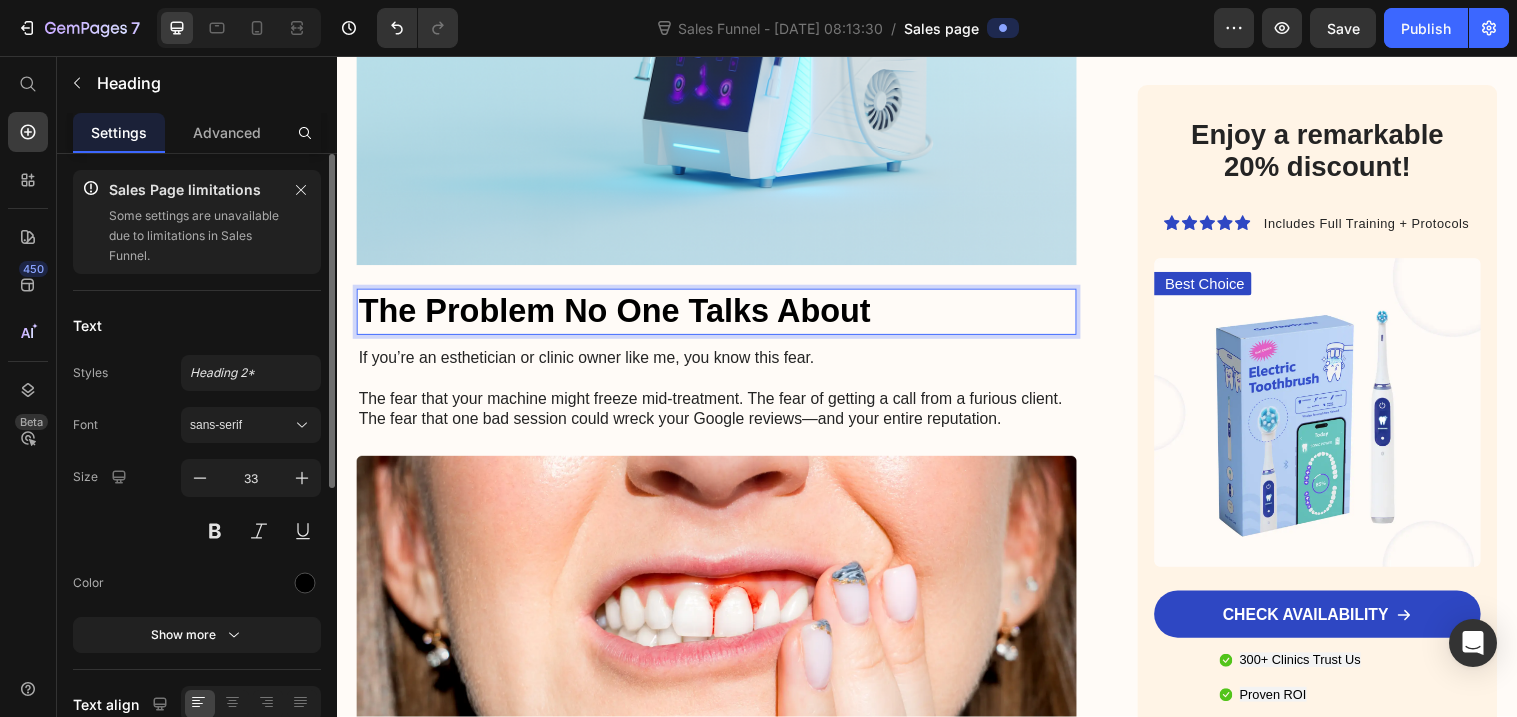click on "The Problem No One Talks About" at bounding box center [723, 316] 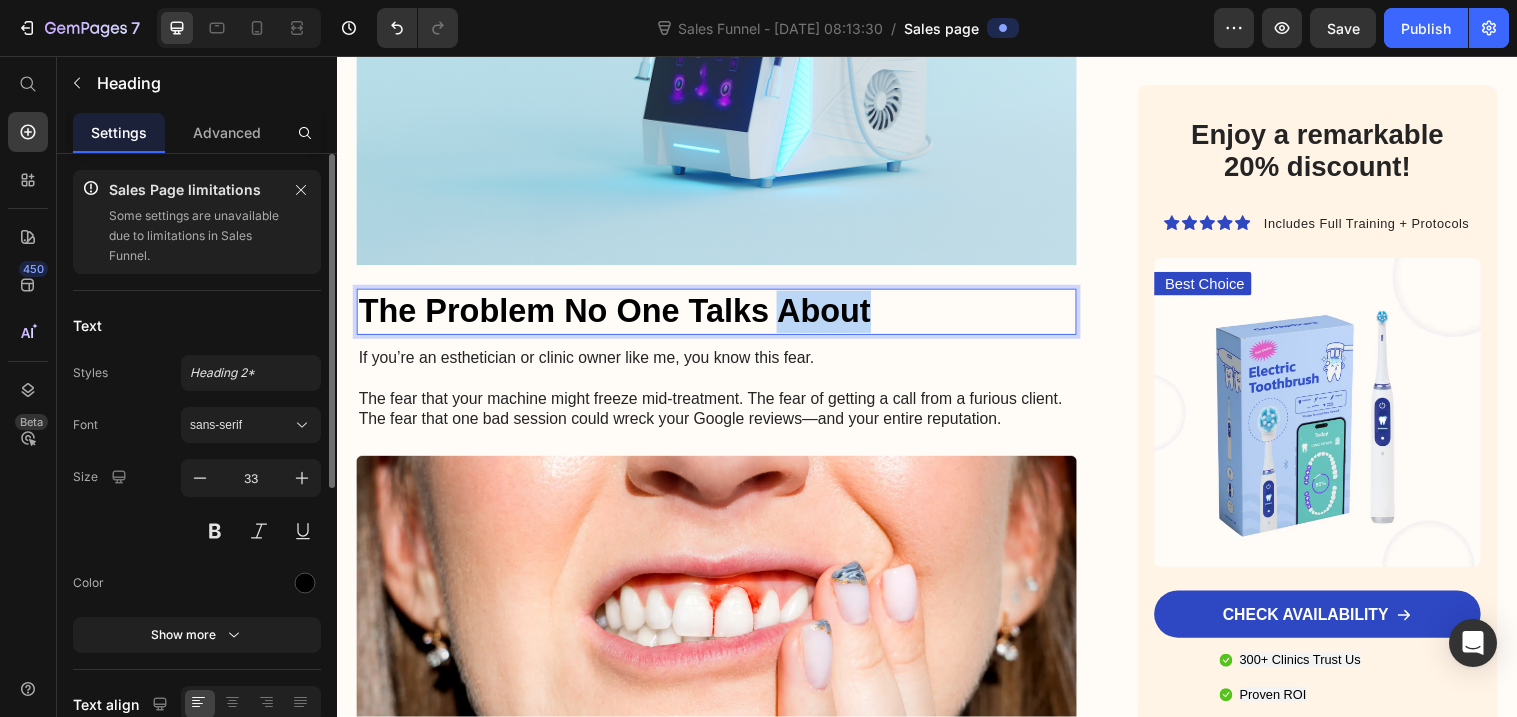 click on "The Problem No One Talks About" at bounding box center (723, 316) 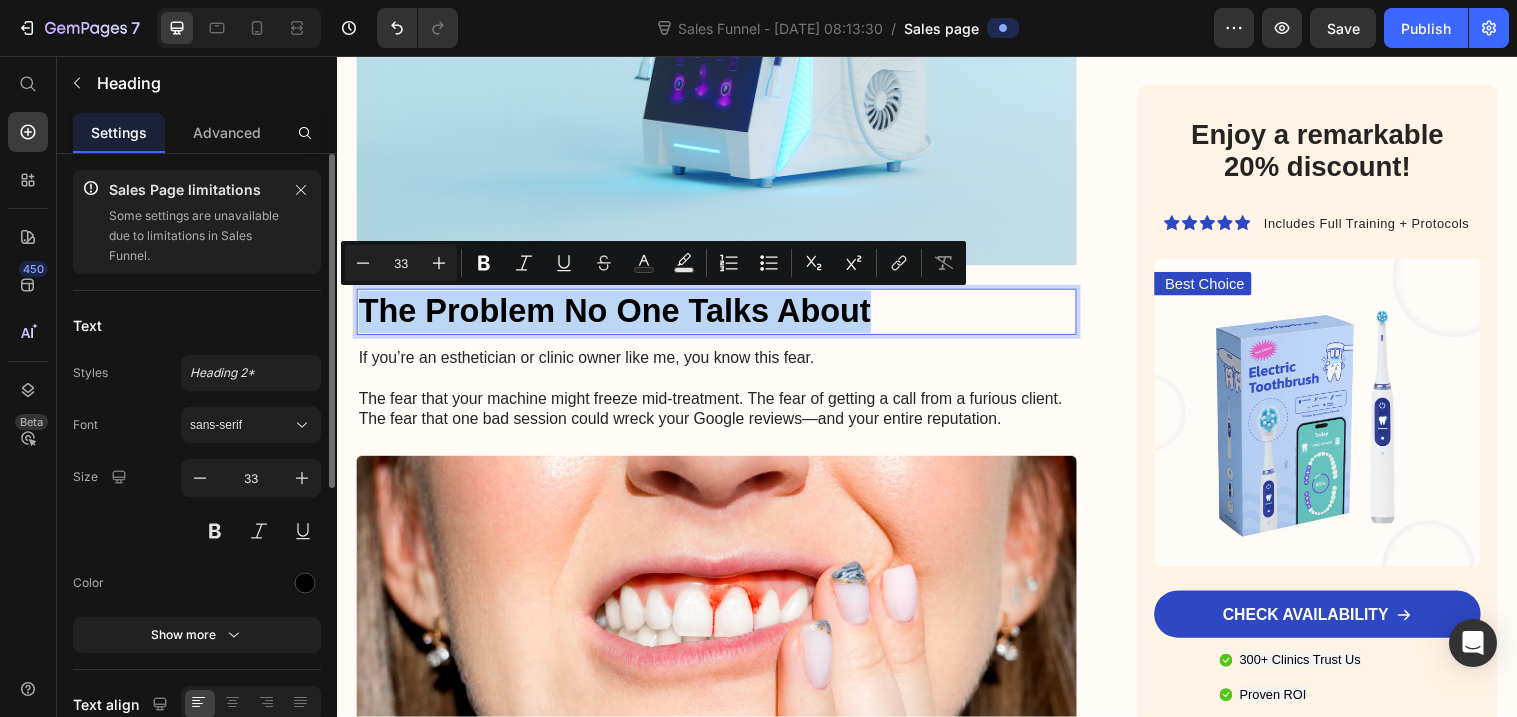 copy on "The Problem No One Talks About" 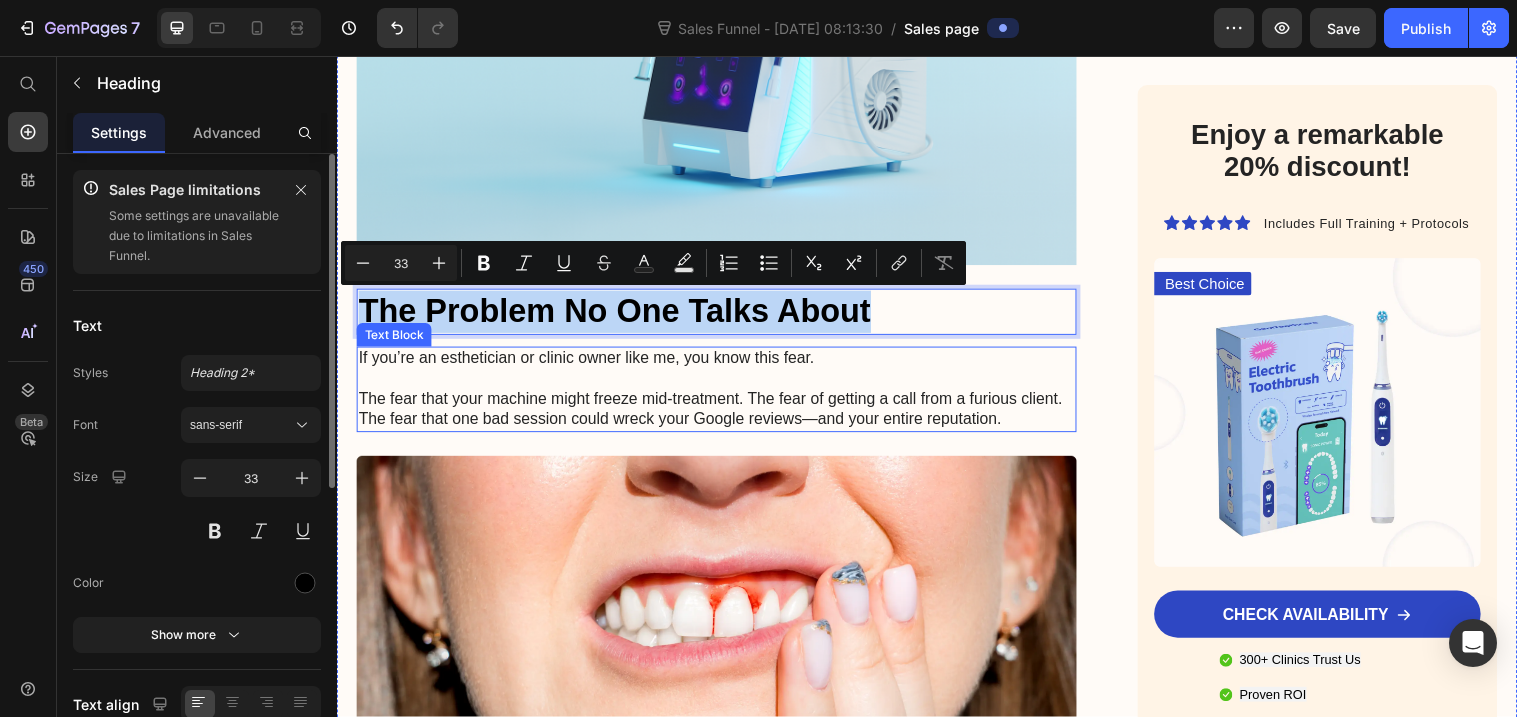 click on "The fear that your machine might freeze mid-treatment. The fear of getting a call from a furious client. The fear that one bad session could wreck your Google reviews—and your entire reputation." at bounding box center (723, 416) 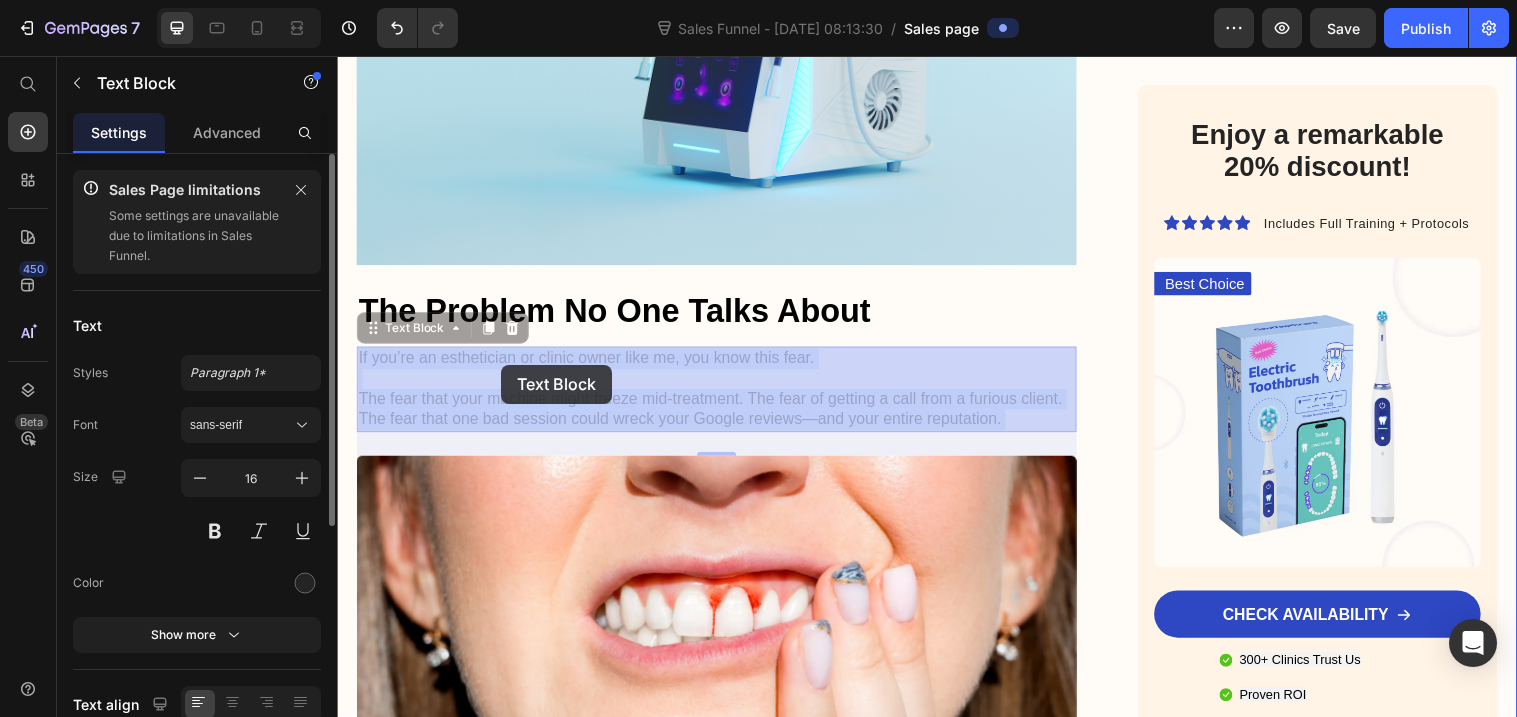 drag, startPoint x: 359, startPoint y: 361, endPoint x: 504, endPoint y: 370, distance: 145.27904 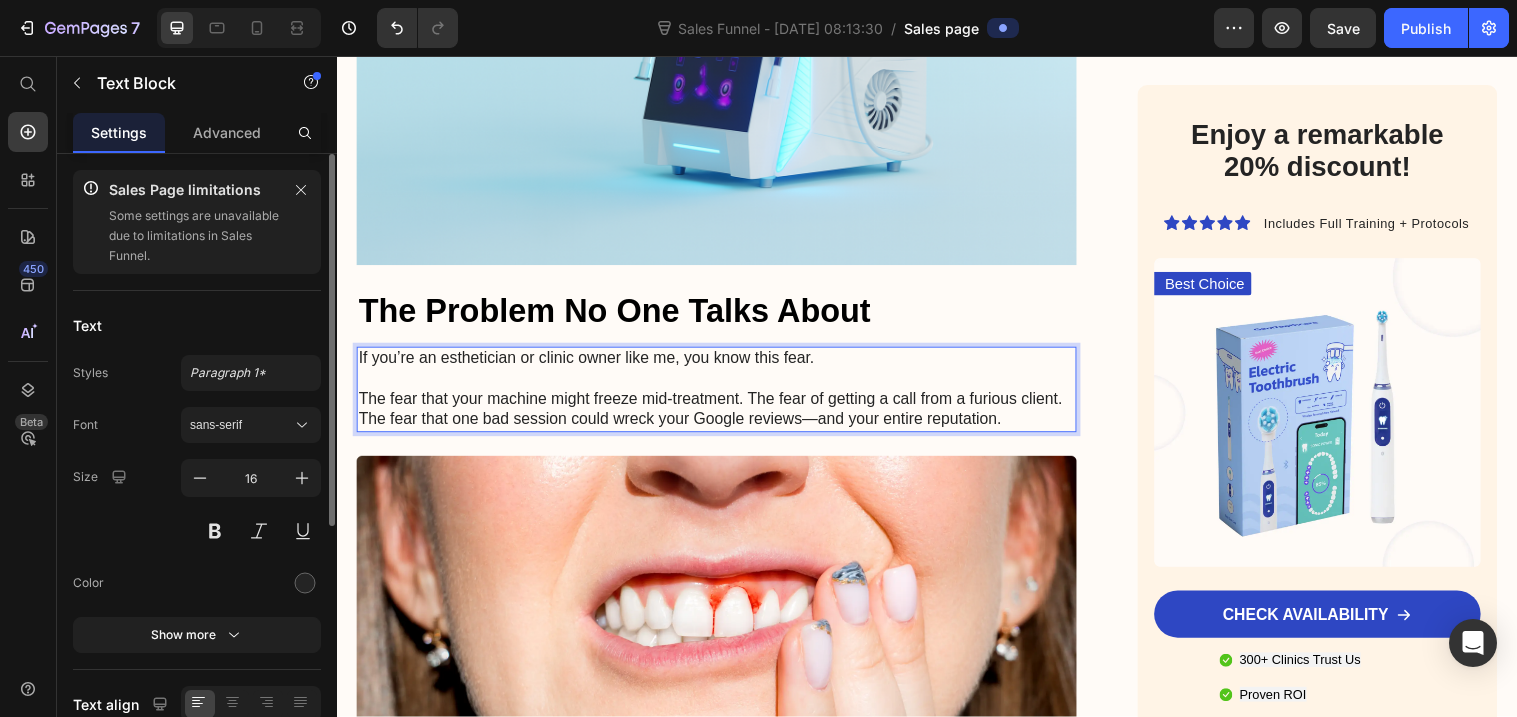 click on "If you’re an esthetician or clinic owner like me, you know this fear." at bounding box center [723, 364] 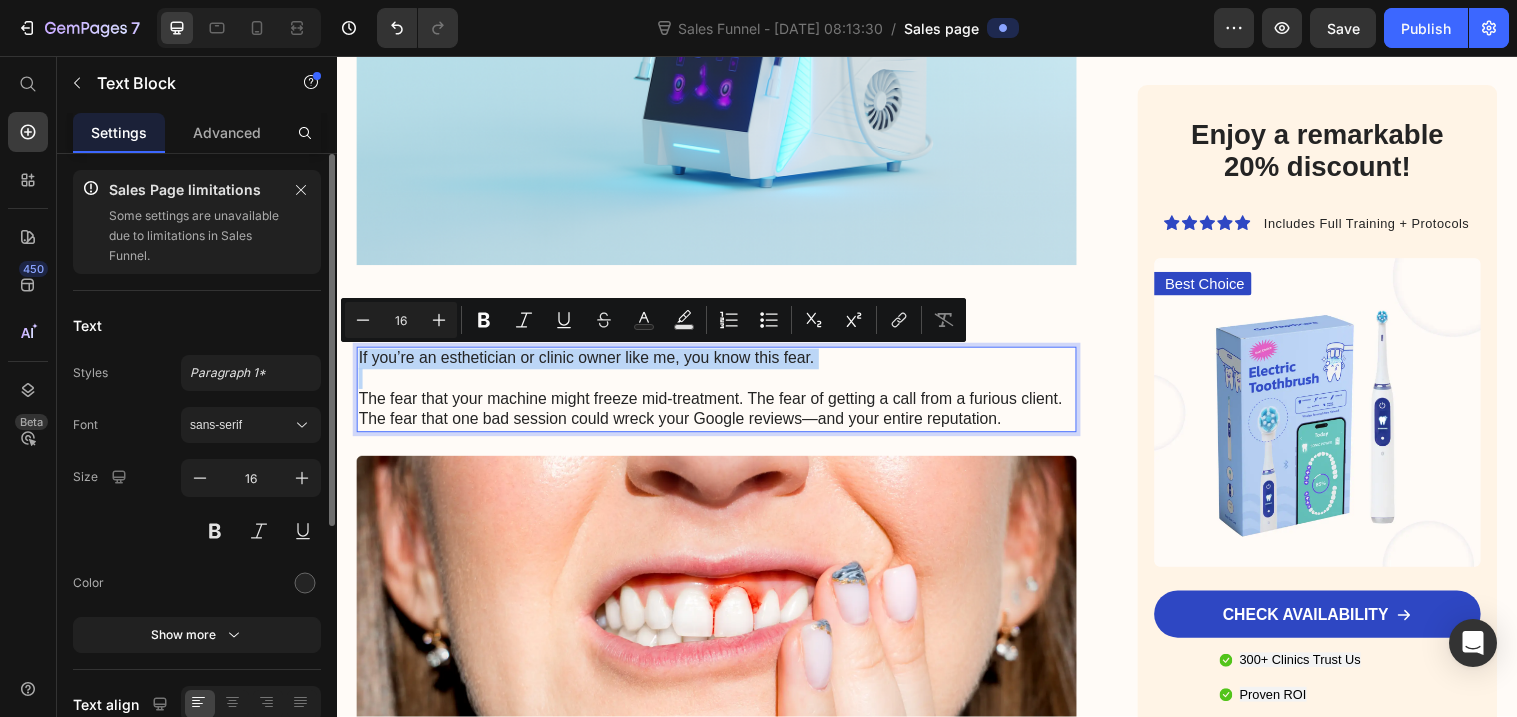 click at bounding box center [723, 384] 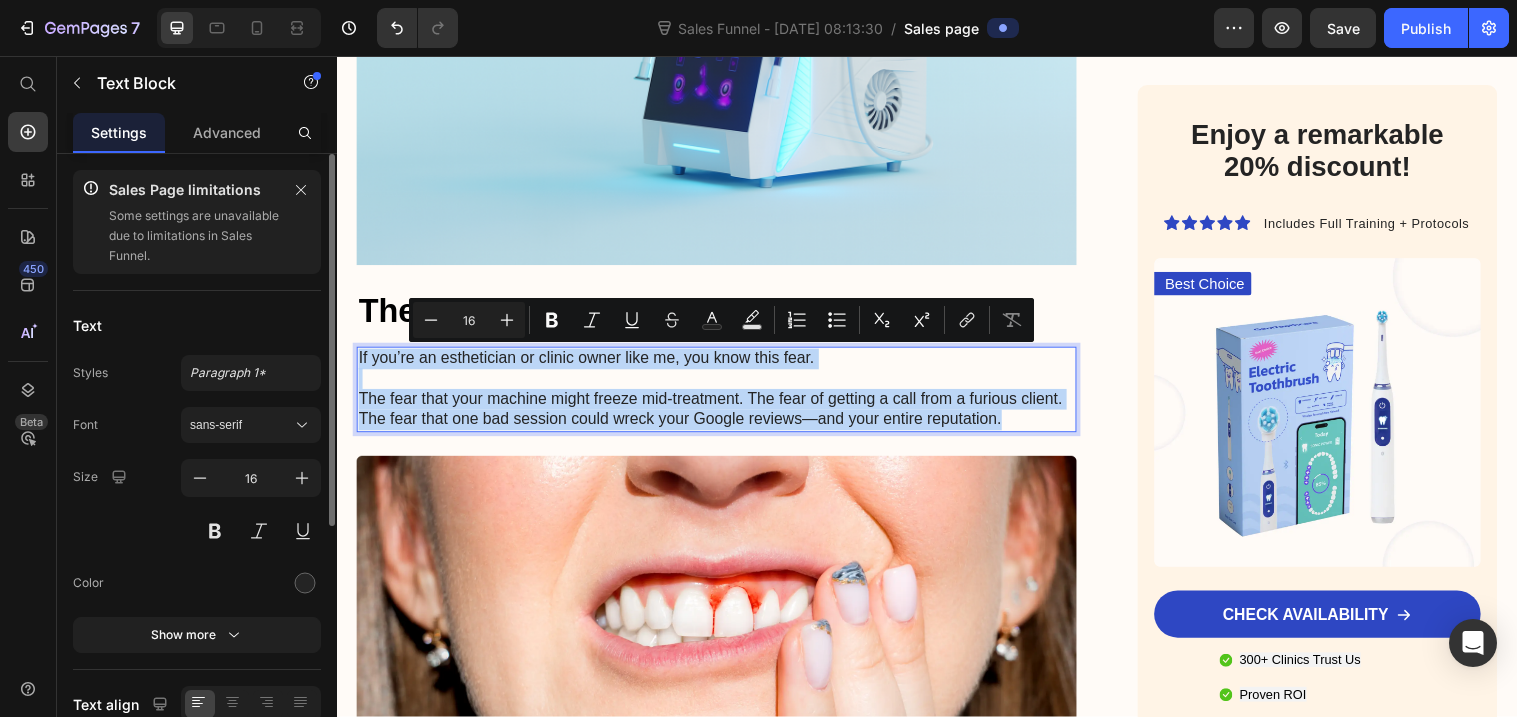 drag, startPoint x: 1030, startPoint y: 420, endPoint x: 357, endPoint y: 371, distance: 674.78143 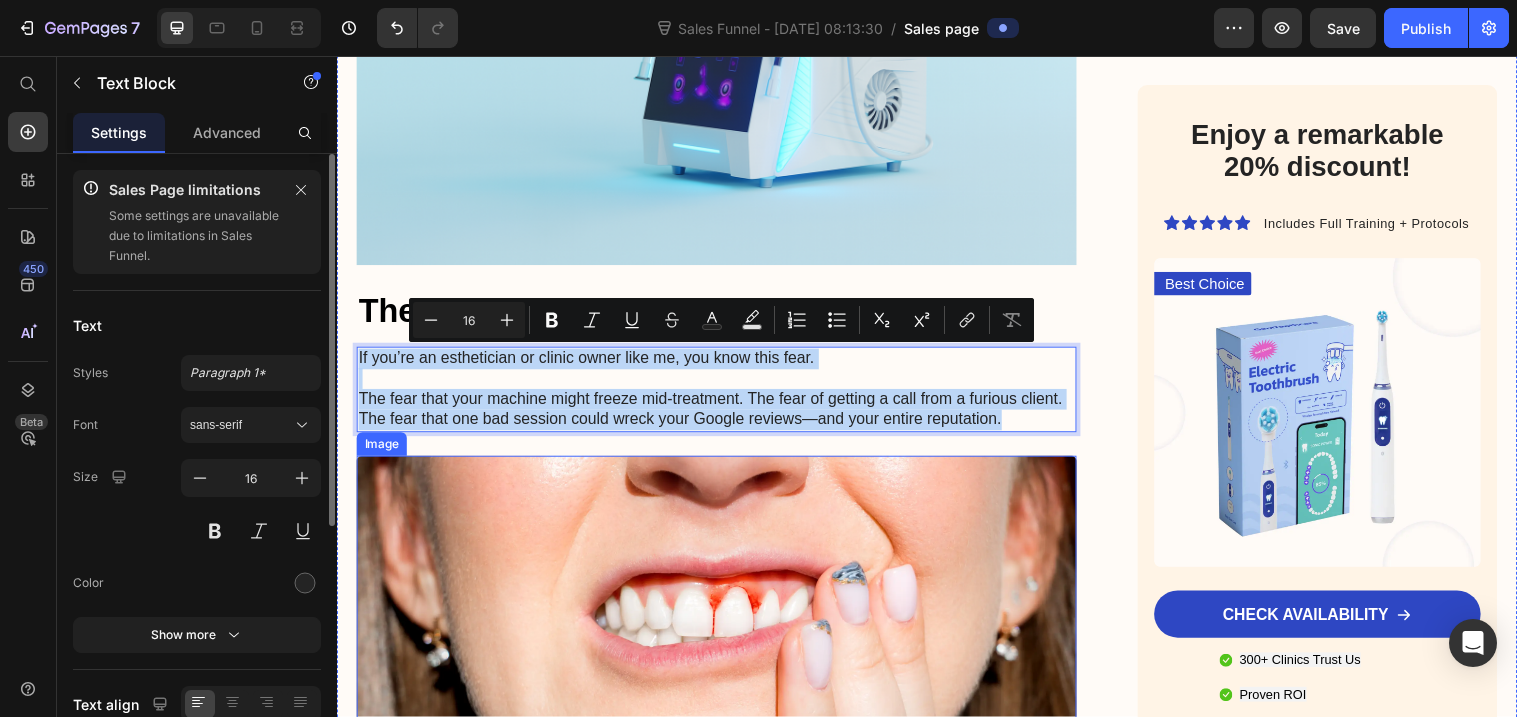 click at bounding box center [723, 648] 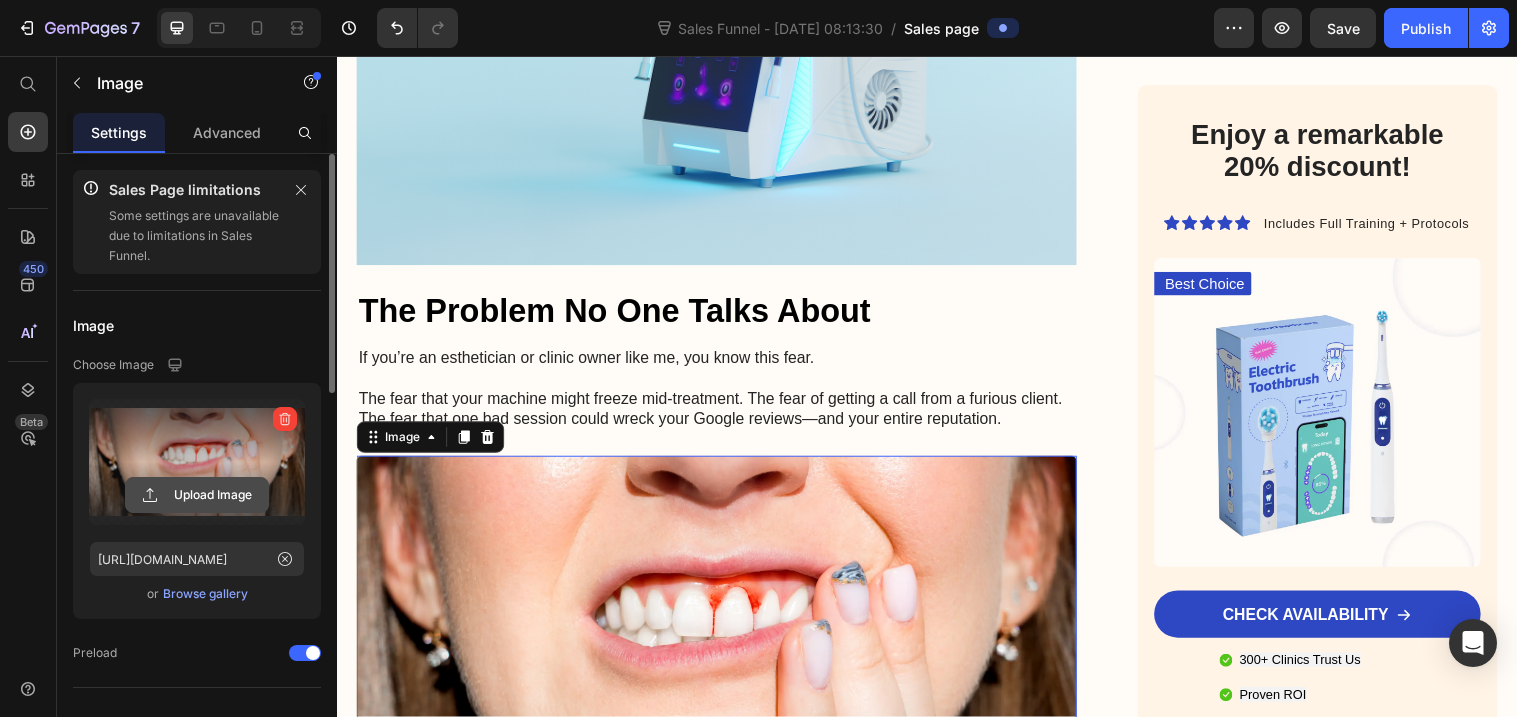 click 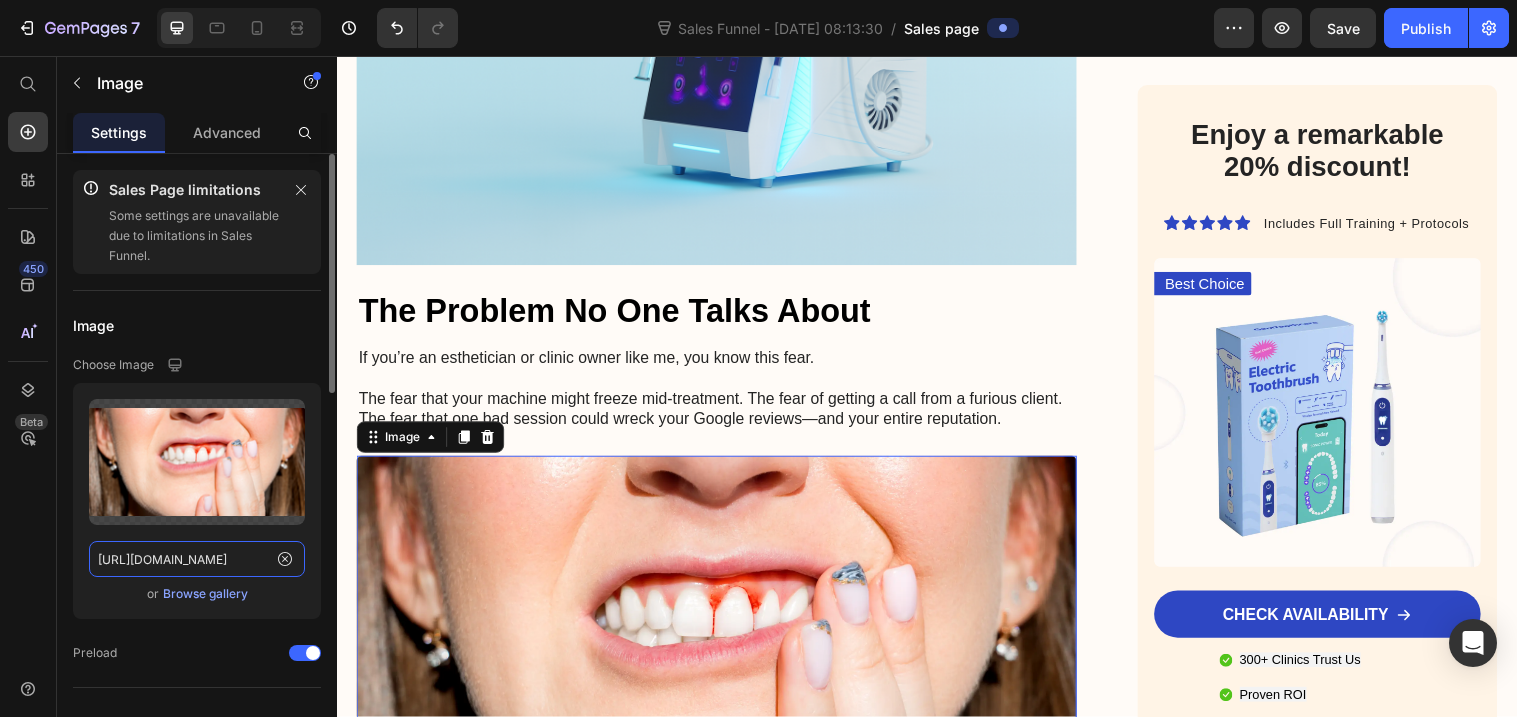 click on "[URL][DOMAIN_NAME]" 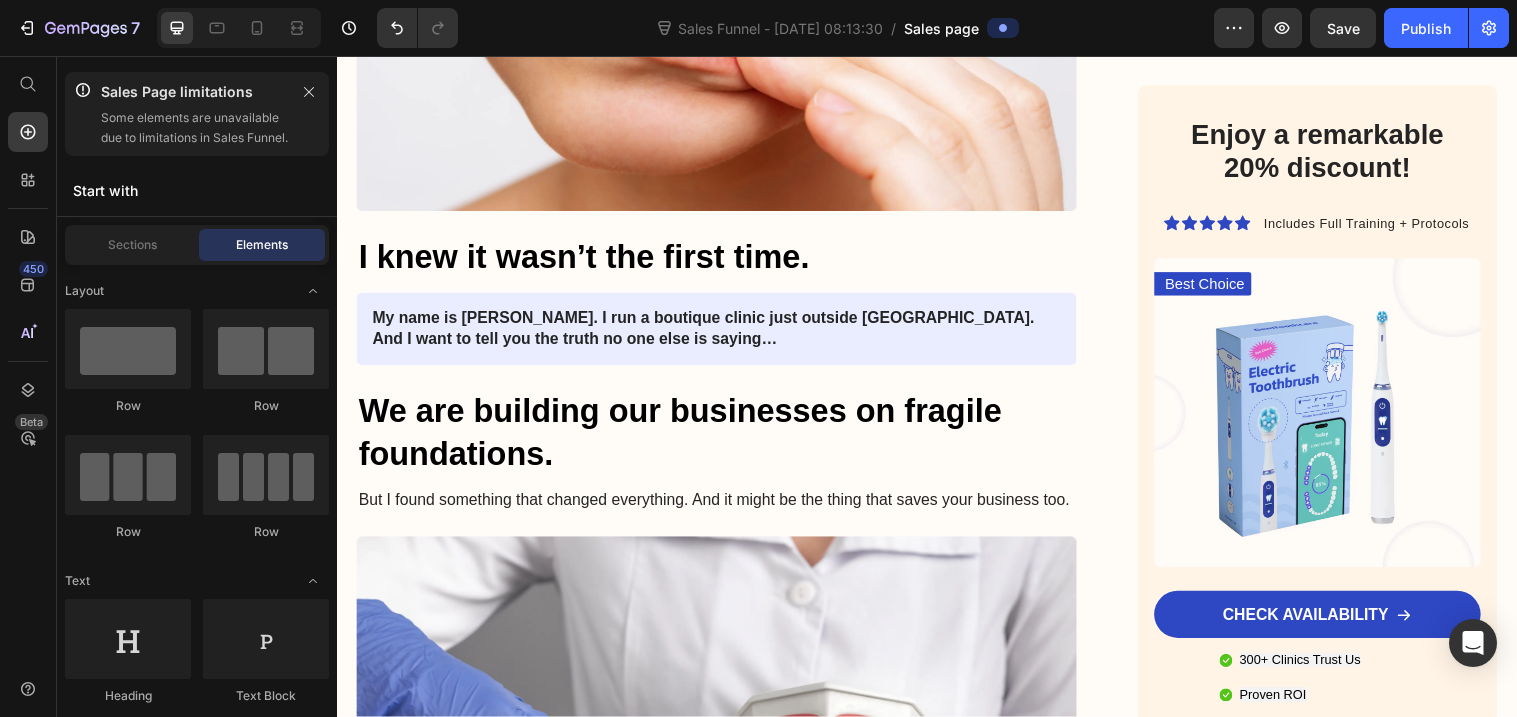 scroll, scrollTop: 2339, scrollLeft: 0, axis: vertical 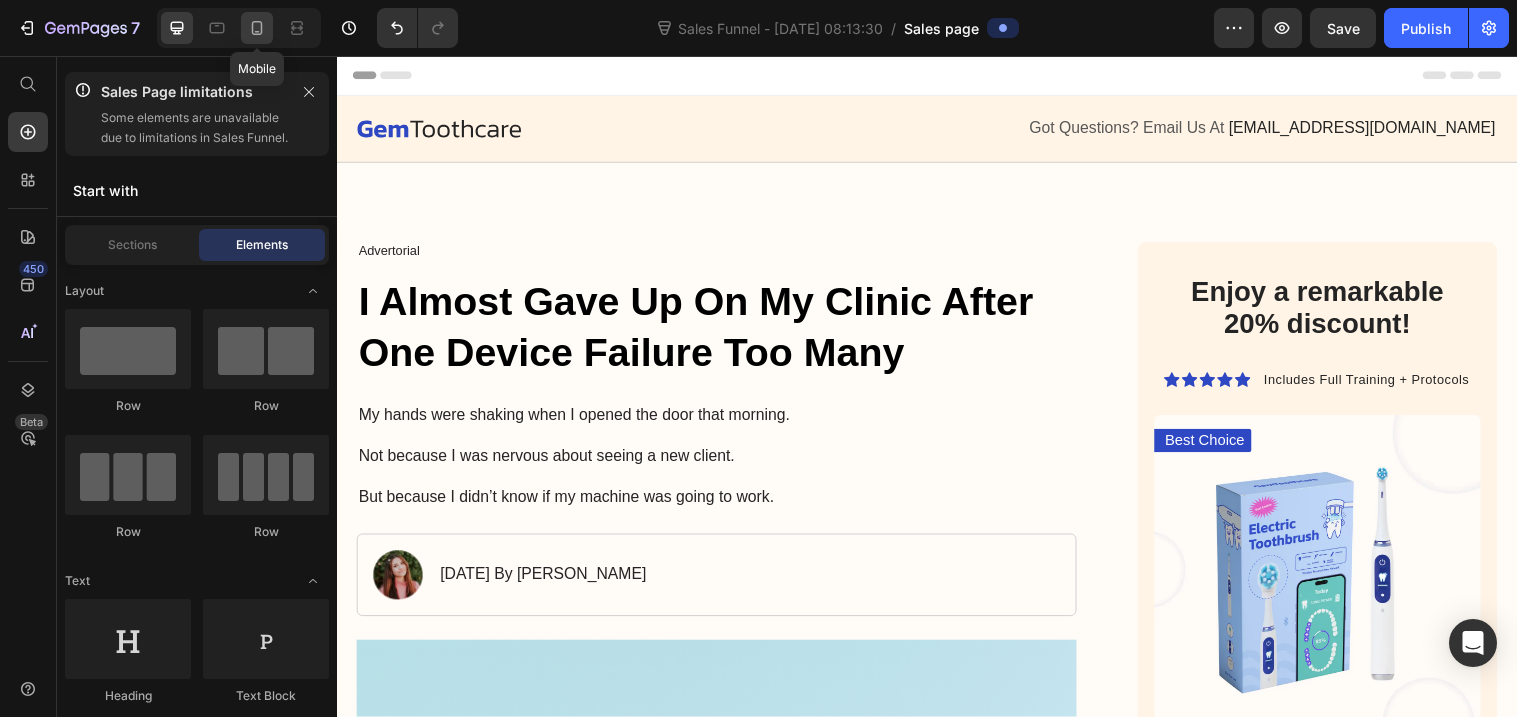 click 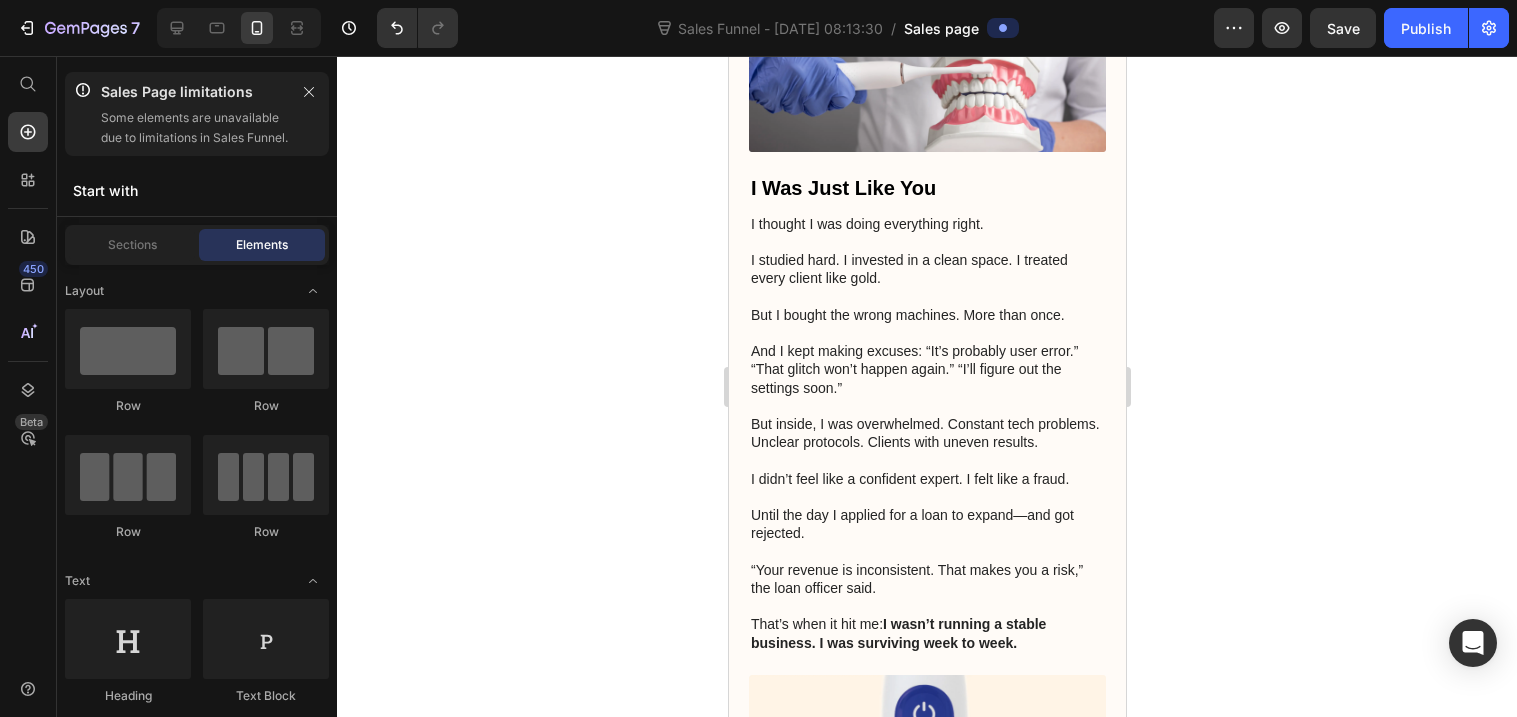 scroll, scrollTop: 2125, scrollLeft: 0, axis: vertical 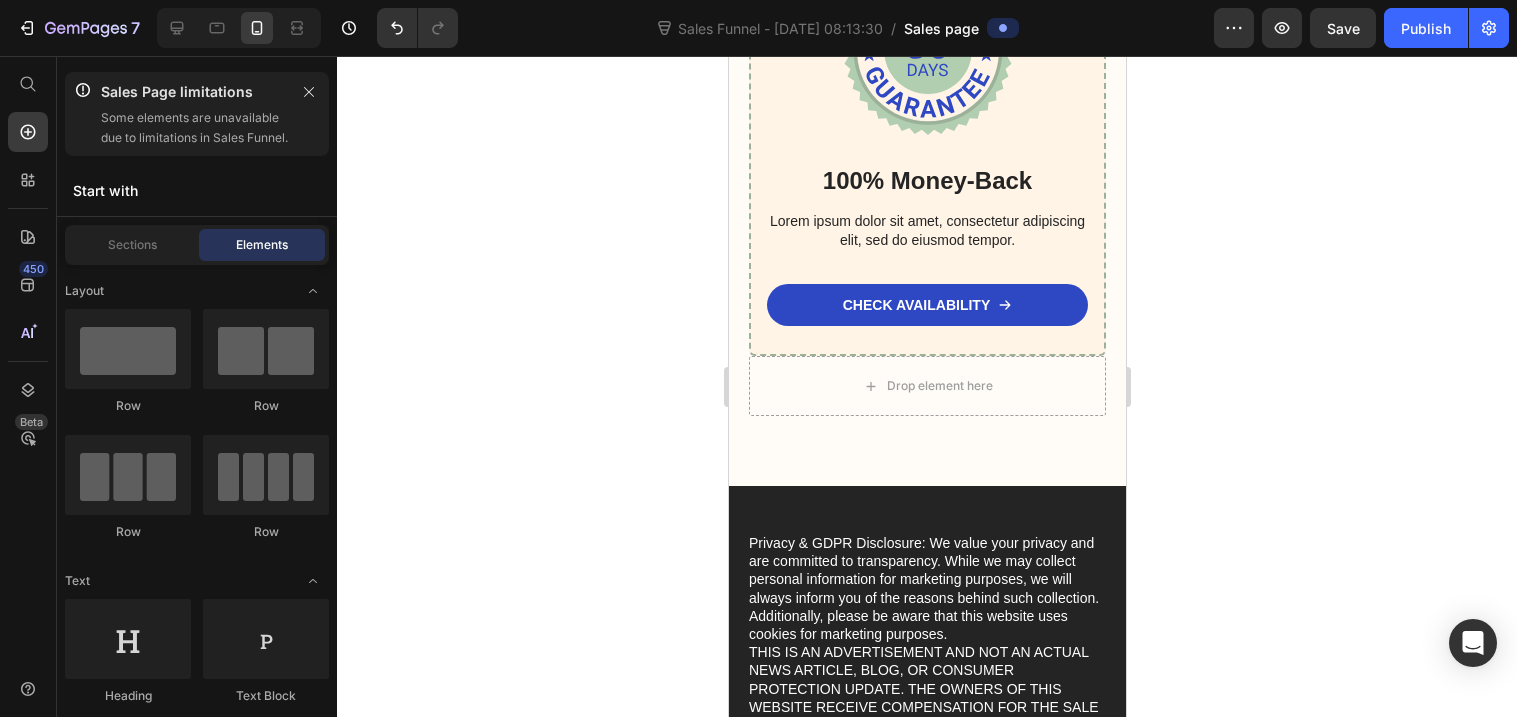 click 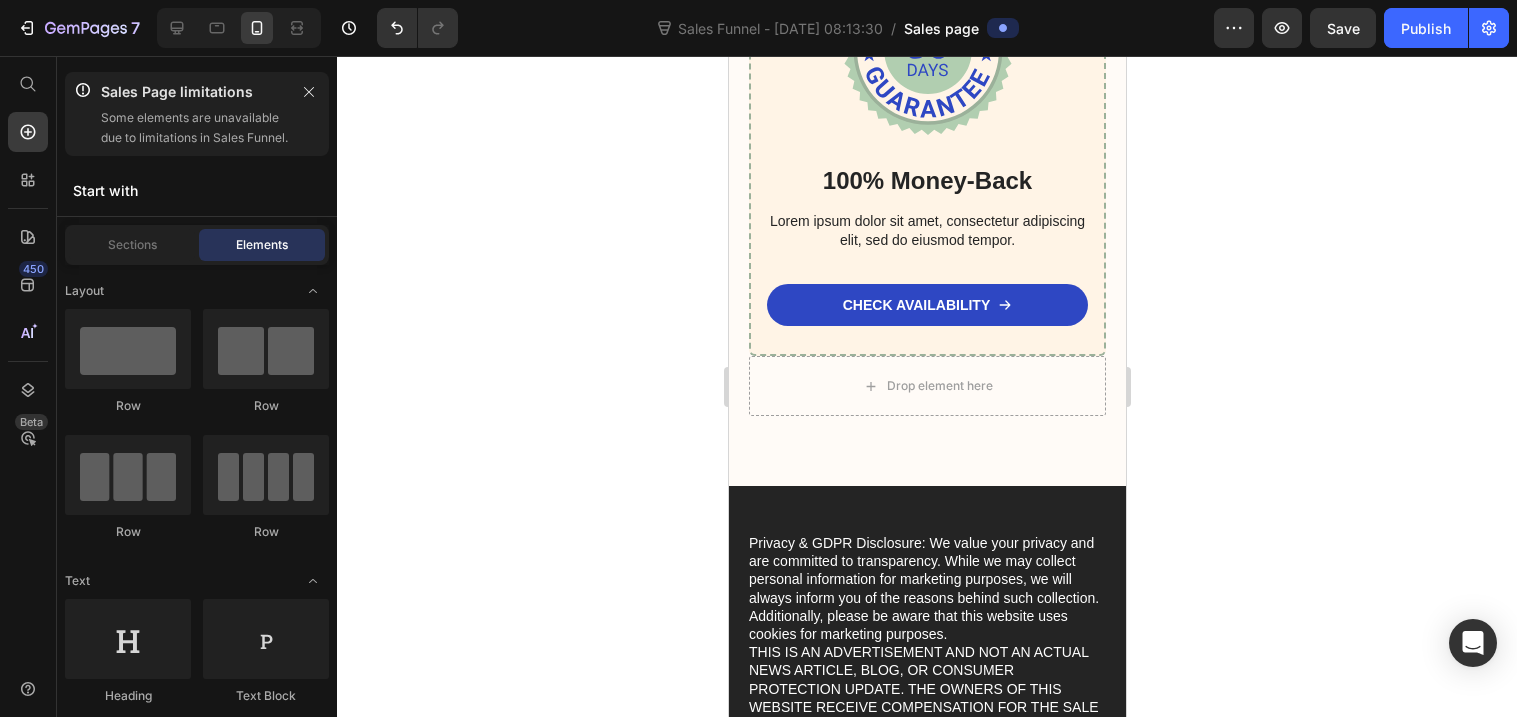 click 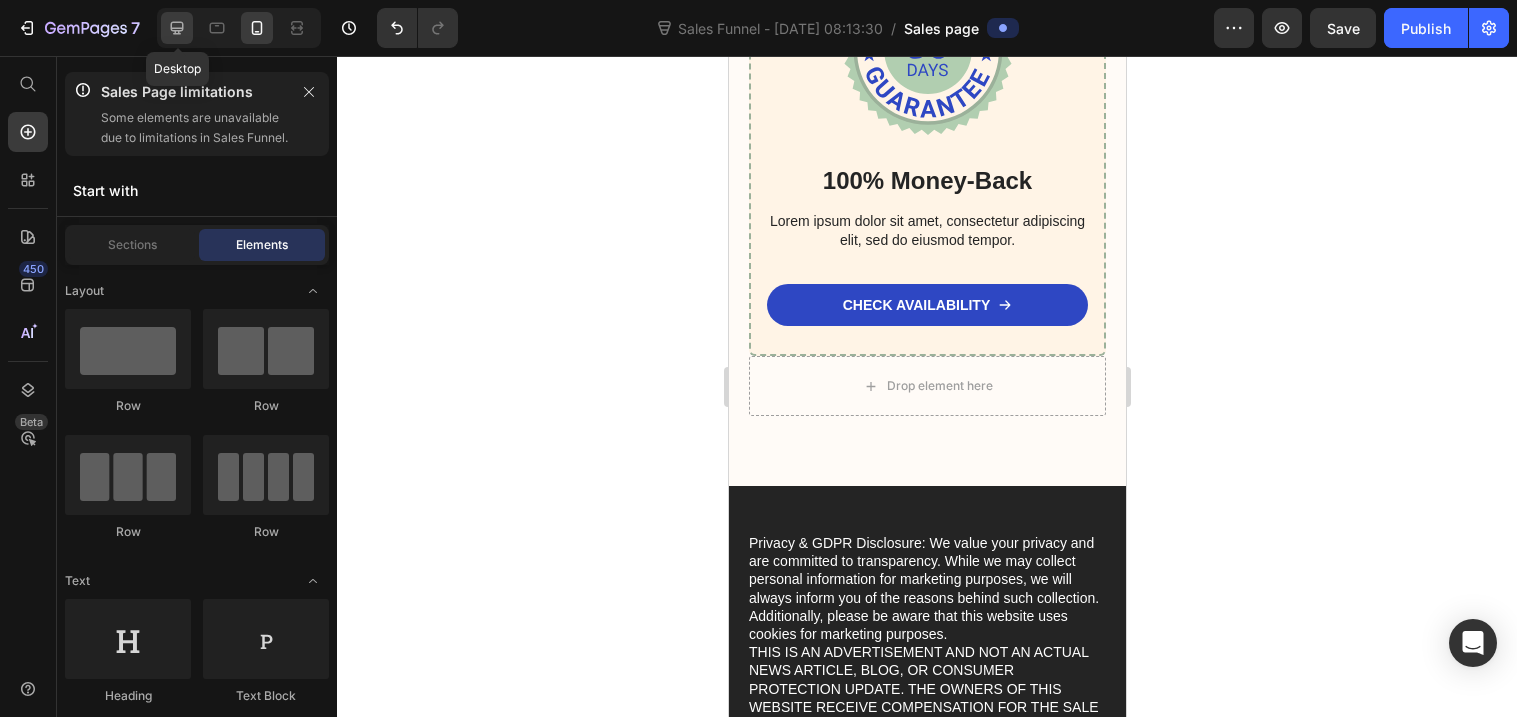 click 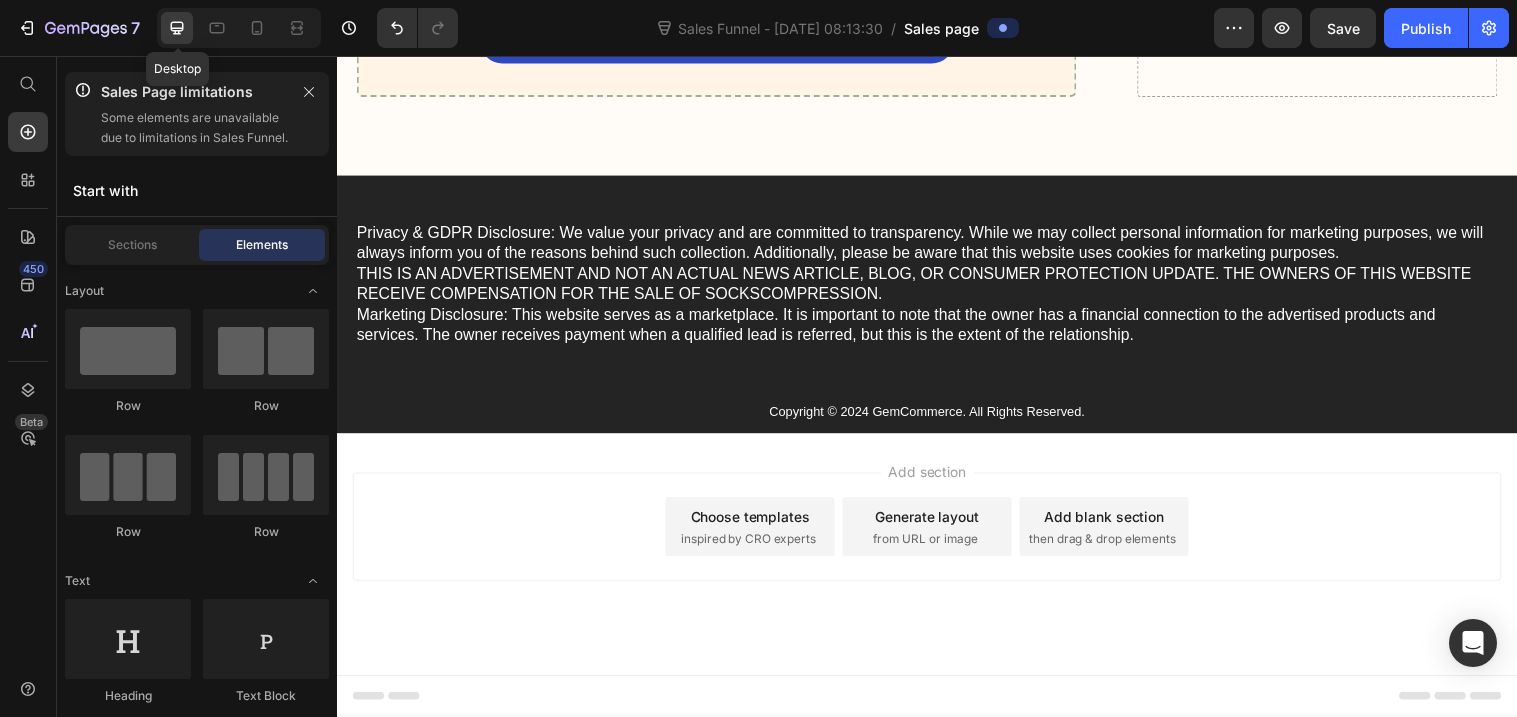 scroll, scrollTop: 11532, scrollLeft: 0, axis: vertical 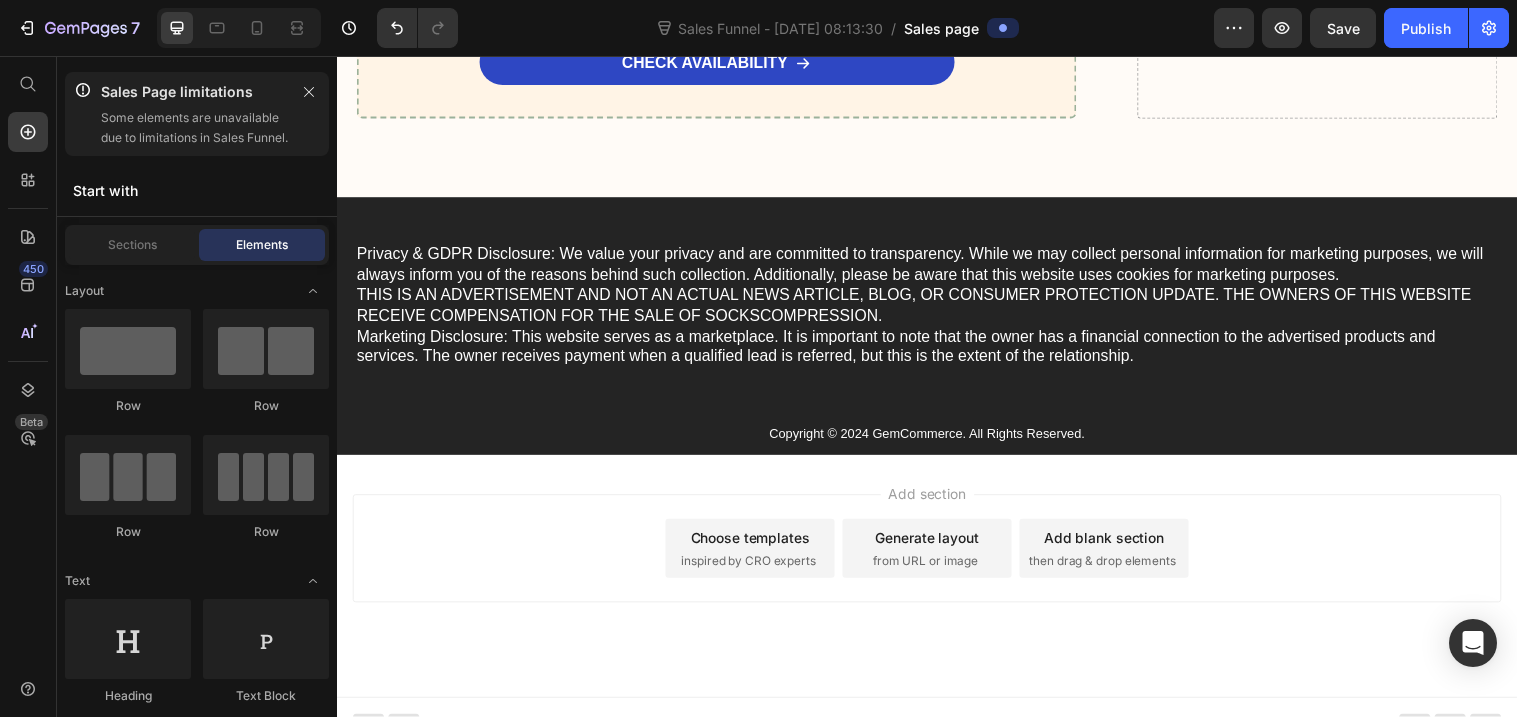click on "Footer" at bounding box center (937, 729) 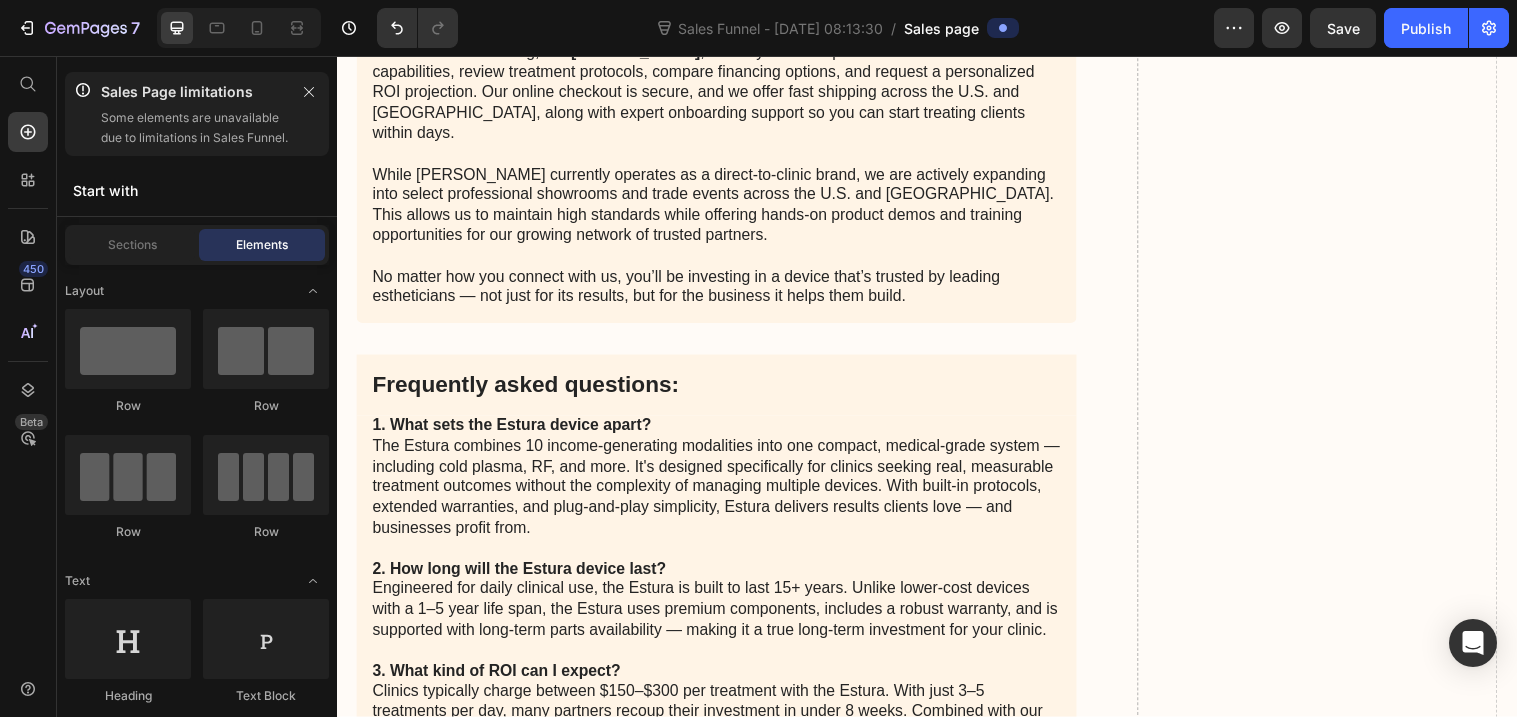 scroll, scrollTop: 8892, scrollLeft: 0, axis: vertical 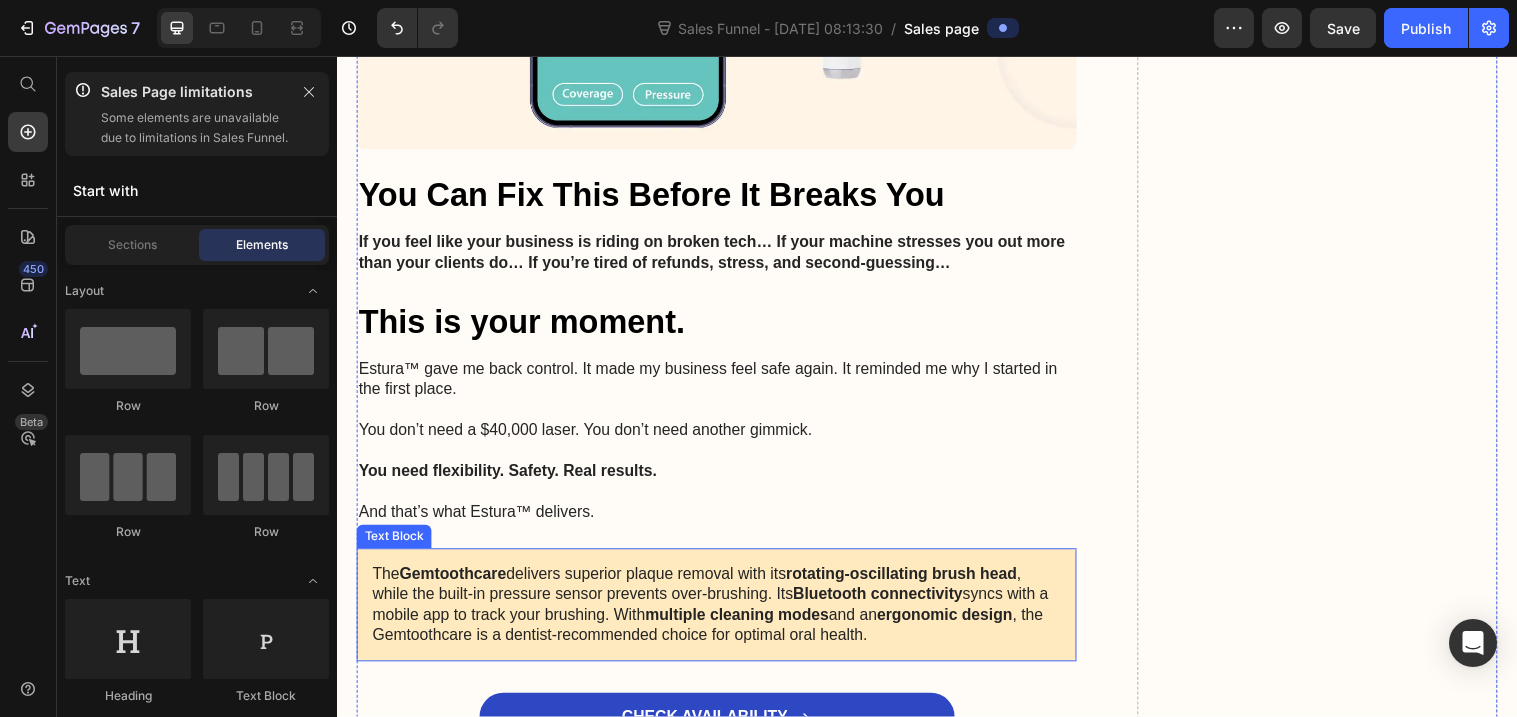click on "The  Gemtoothcare  delivers superior plaque removal with its  rotating-oscillating brush head , while the built-in pressure sensor prevents over-brushing. Its  Bluetooth connectivity  syncs with a mobile app to track your brushing. With  multiple cleaning modes  and an  ergonomic design , the Gemtoothcare is a dentist-recommended choice for optimal oral health." at bounding box center (723, 614) 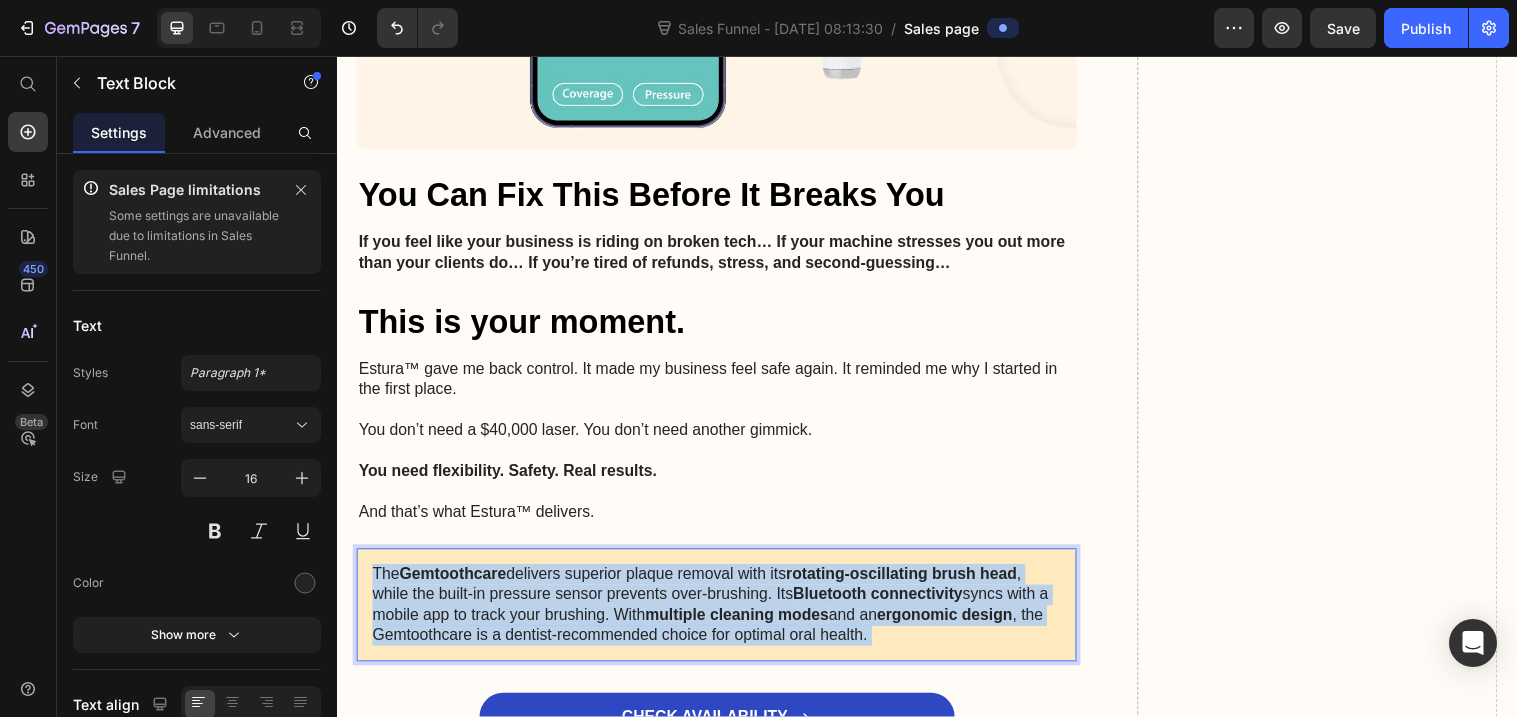 drag, startPoint x: 922, startPoint y: 627, endPoint x: 629, endPoint y: 582, distance: 296.4355 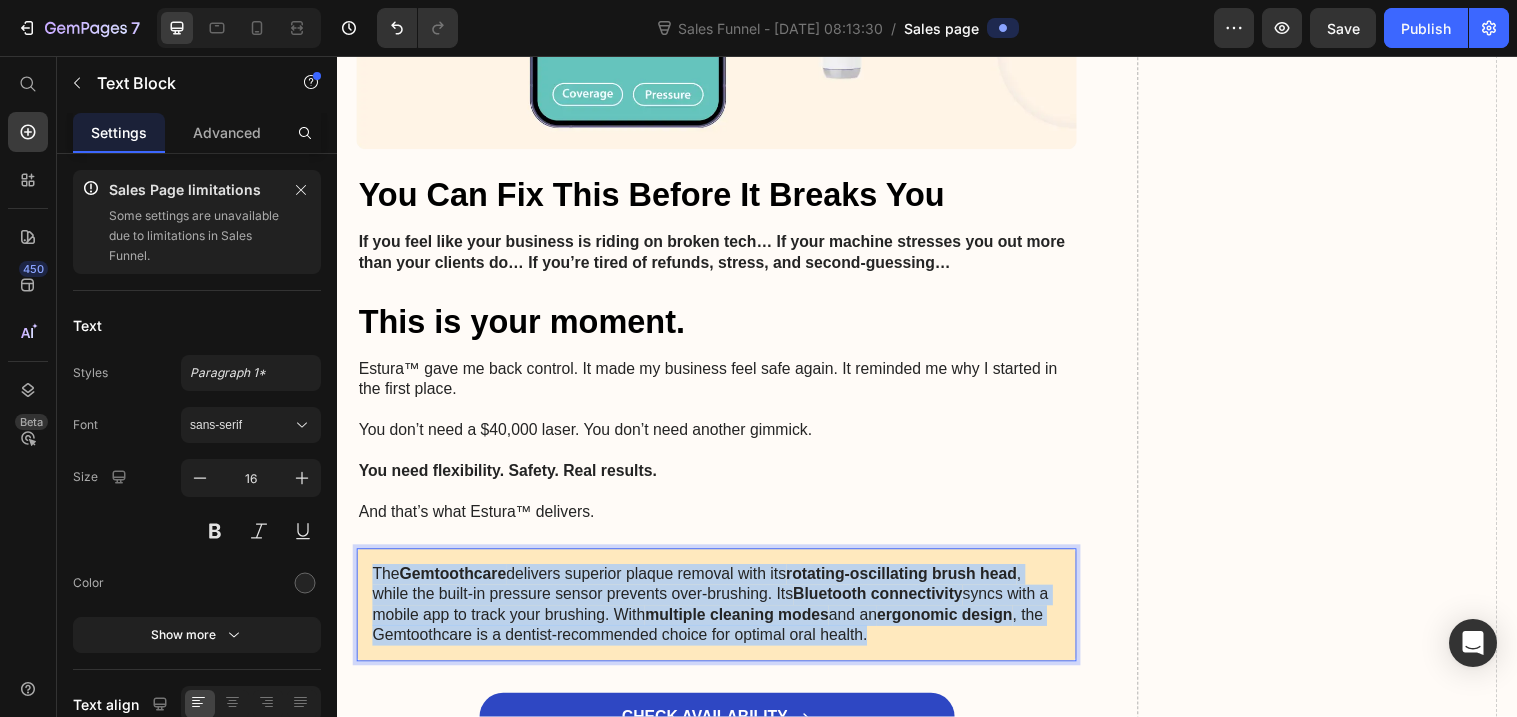 drag, startPoint x: 899, startPoint y: 628, endPoint x: 372, endPoint y: 559, distance: 531.49786 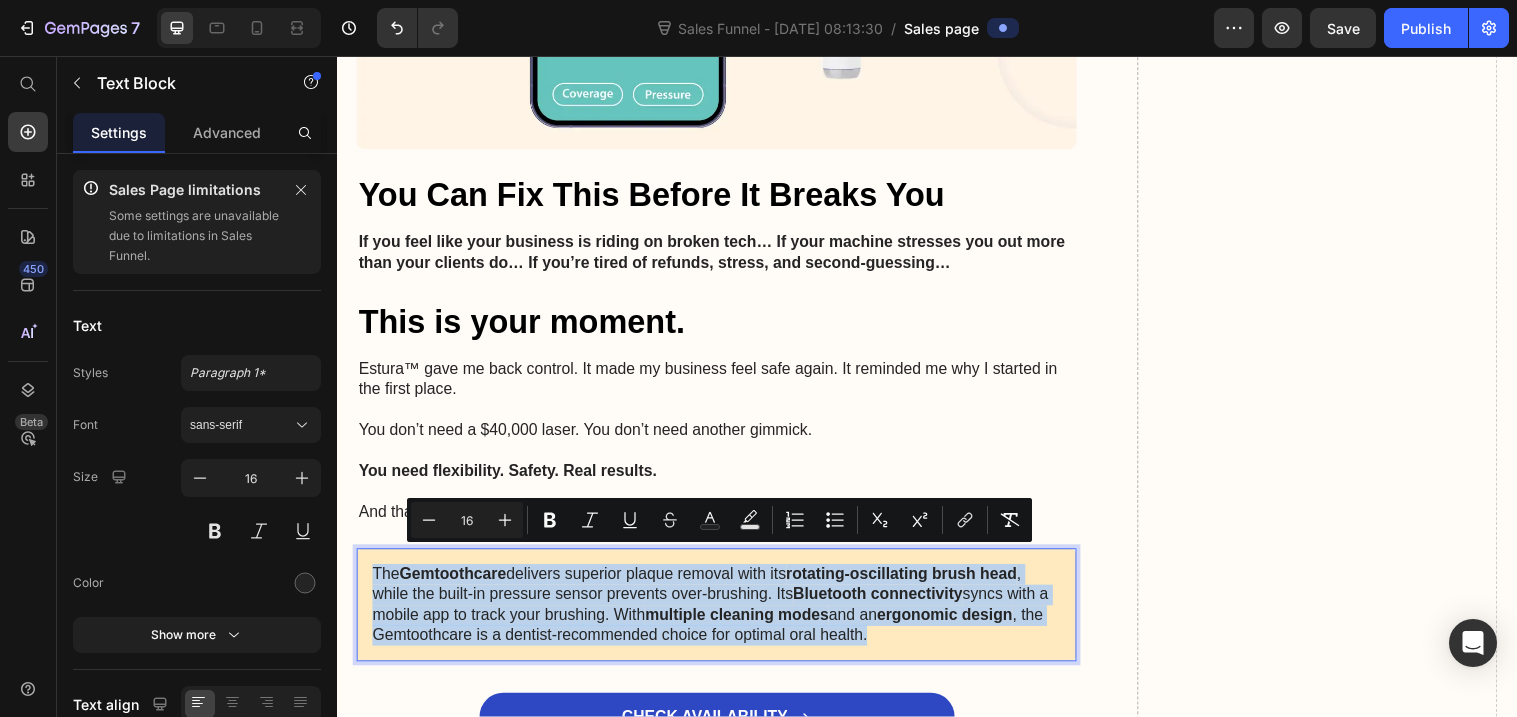 copy on "The  Gemtoothcare  delivers superior plaque removal with its  rotating-oscillating brush head , while the built-in pressure sensor prevents over-brushing. Its  Bluetooth connectivity  syncs with a mobile app to track your brushing. With  multiple cleaning modes  and an  ergonomic design , the Gemtoothcare is a dentist-recommended choice for optimal oral health." 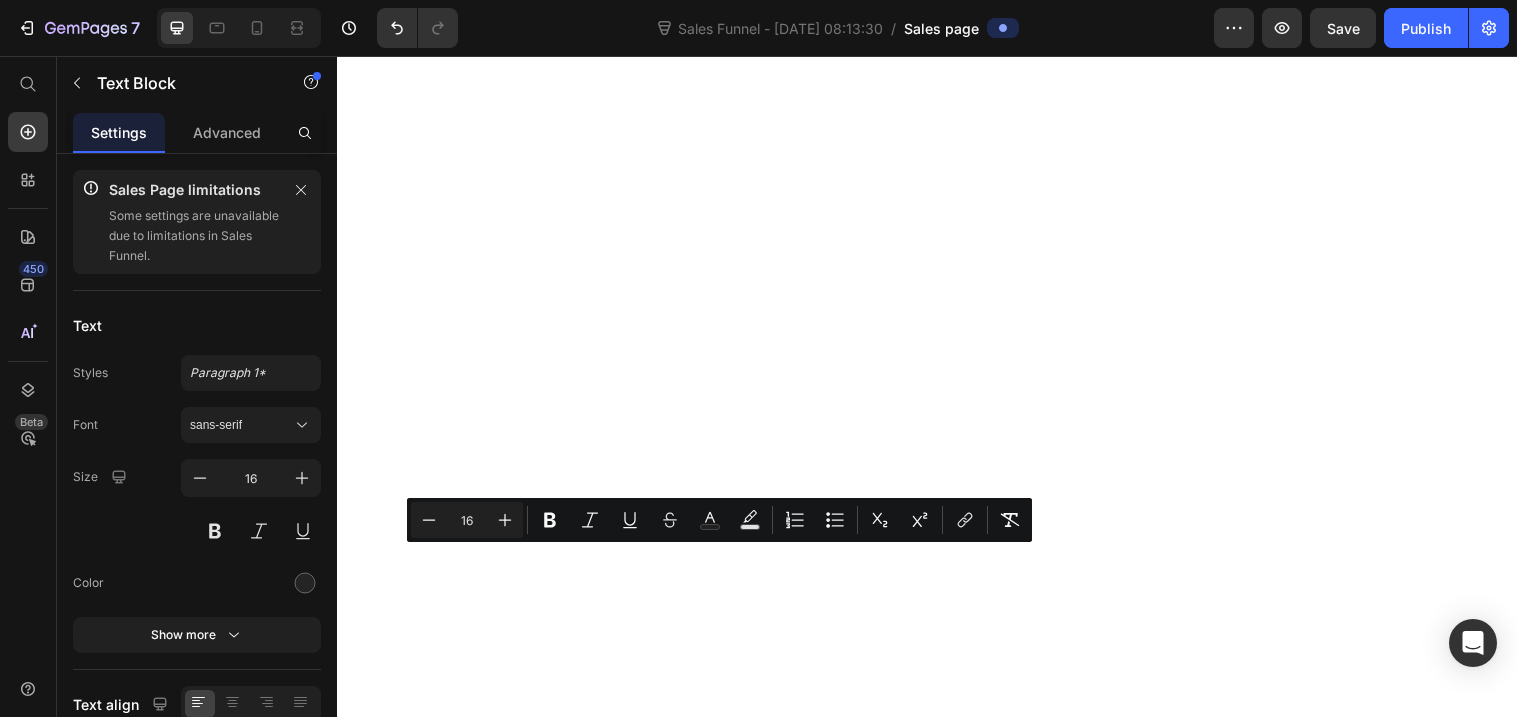 scroll, scrollTop: 0, scrollLeft: 0, axis: both 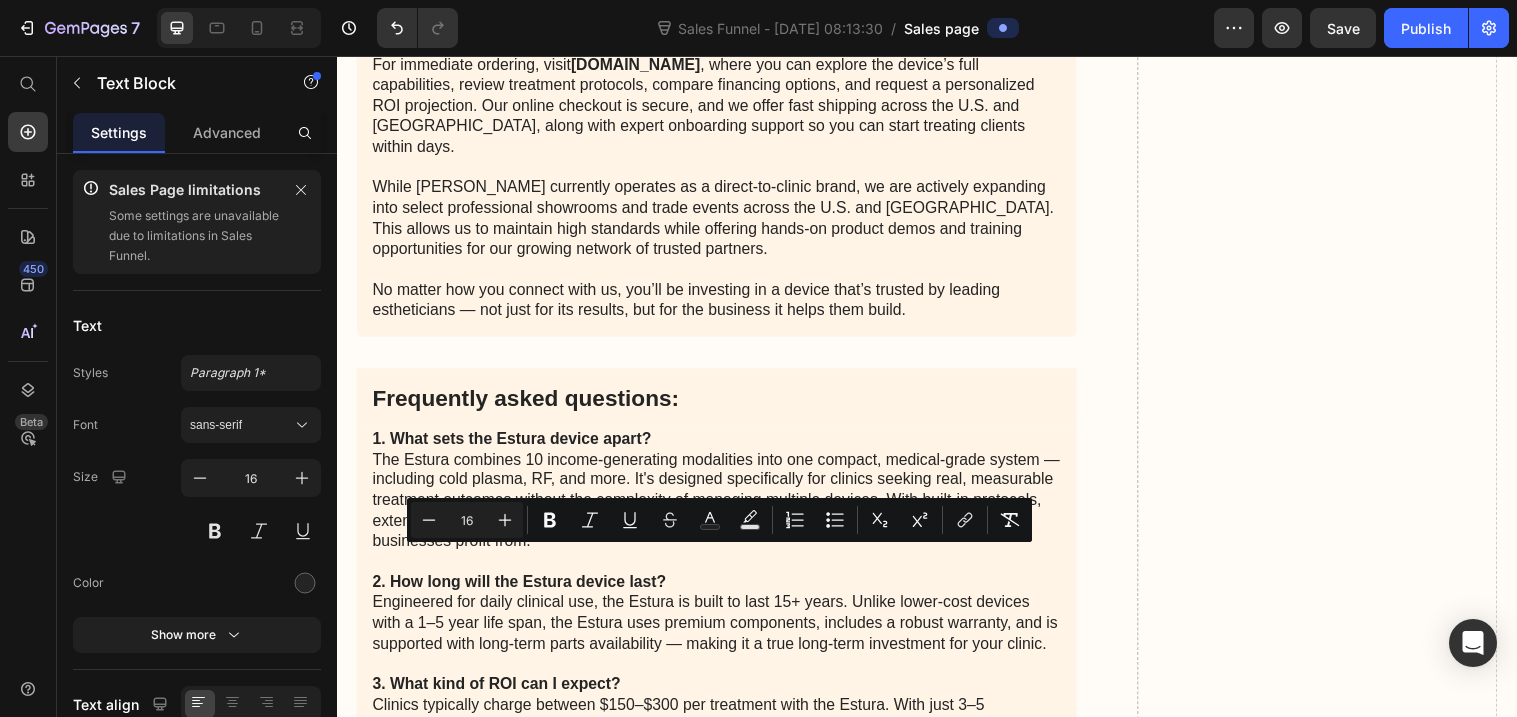 click on "The  Gemtoothcare  delivers superior plaque removal with its  rotating-oscillating brush head , while the built-in pressure sensor prevents over-brushing. Its  Bluetooth connectivity  syncs with a mobile app to track your brushing. With  multiple cleaning modes  and an  ergonomic design , the Gemtoothcare is a dentist-recommended choice for optimal oral health." at bounding box center [723, -600] 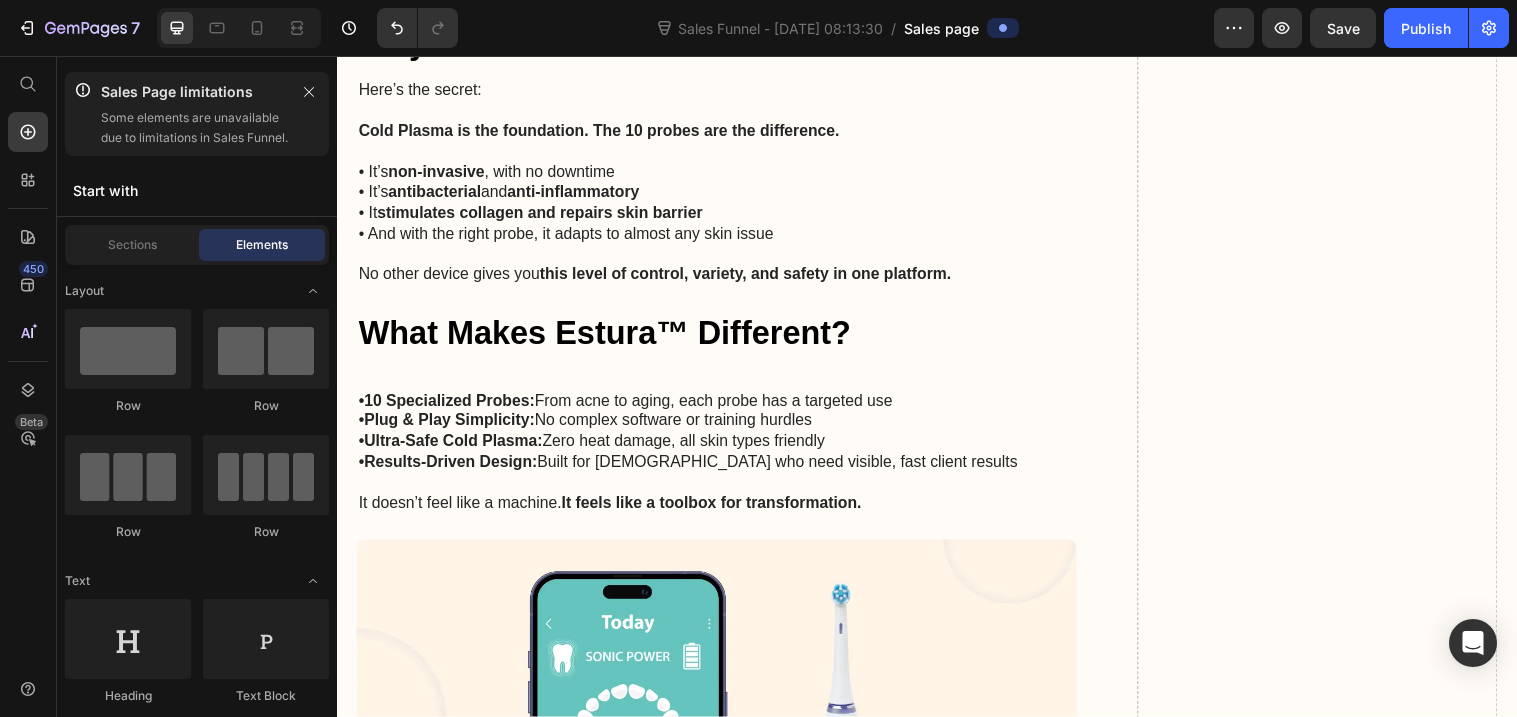 scroll, scrollTop: 6611, scrollLeft: 0, axis: vertical 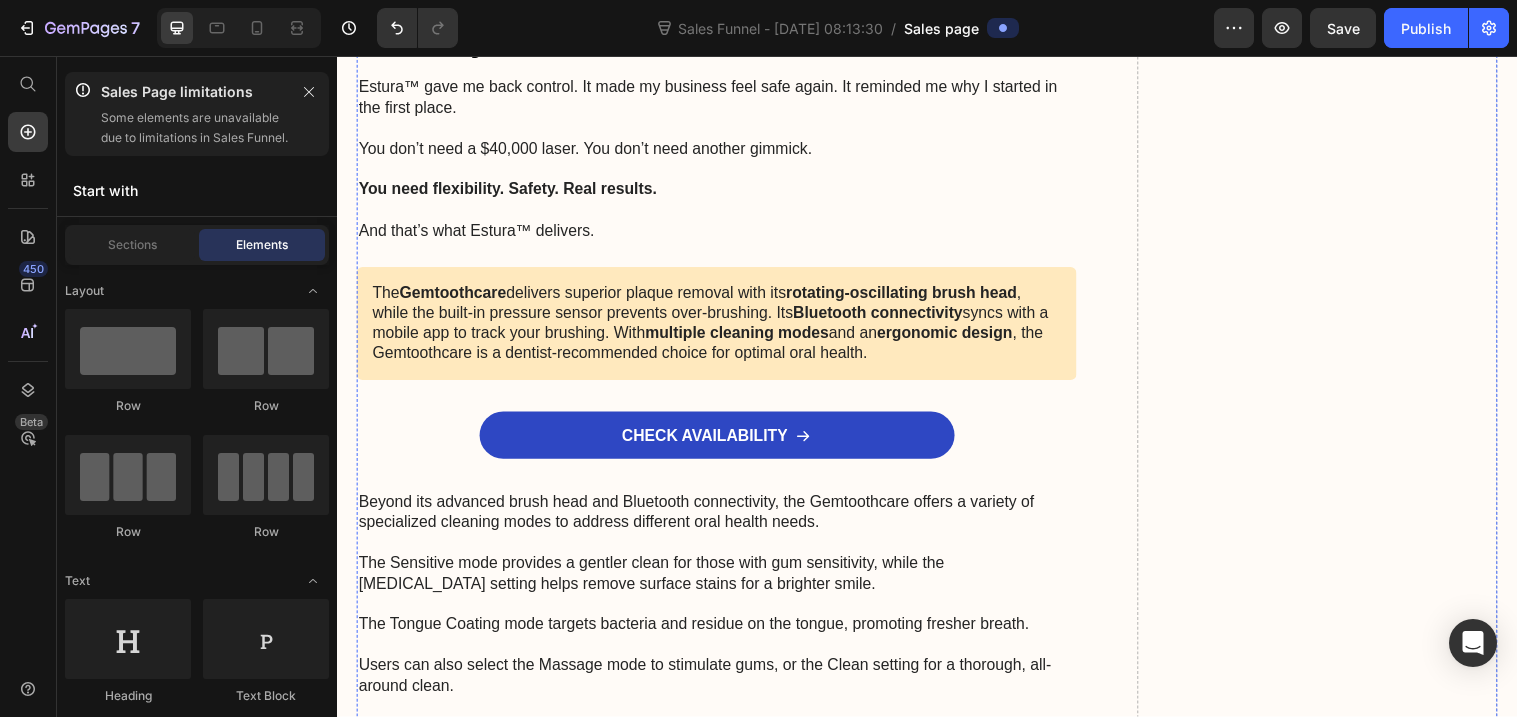 click at bounding box center [723, -372] 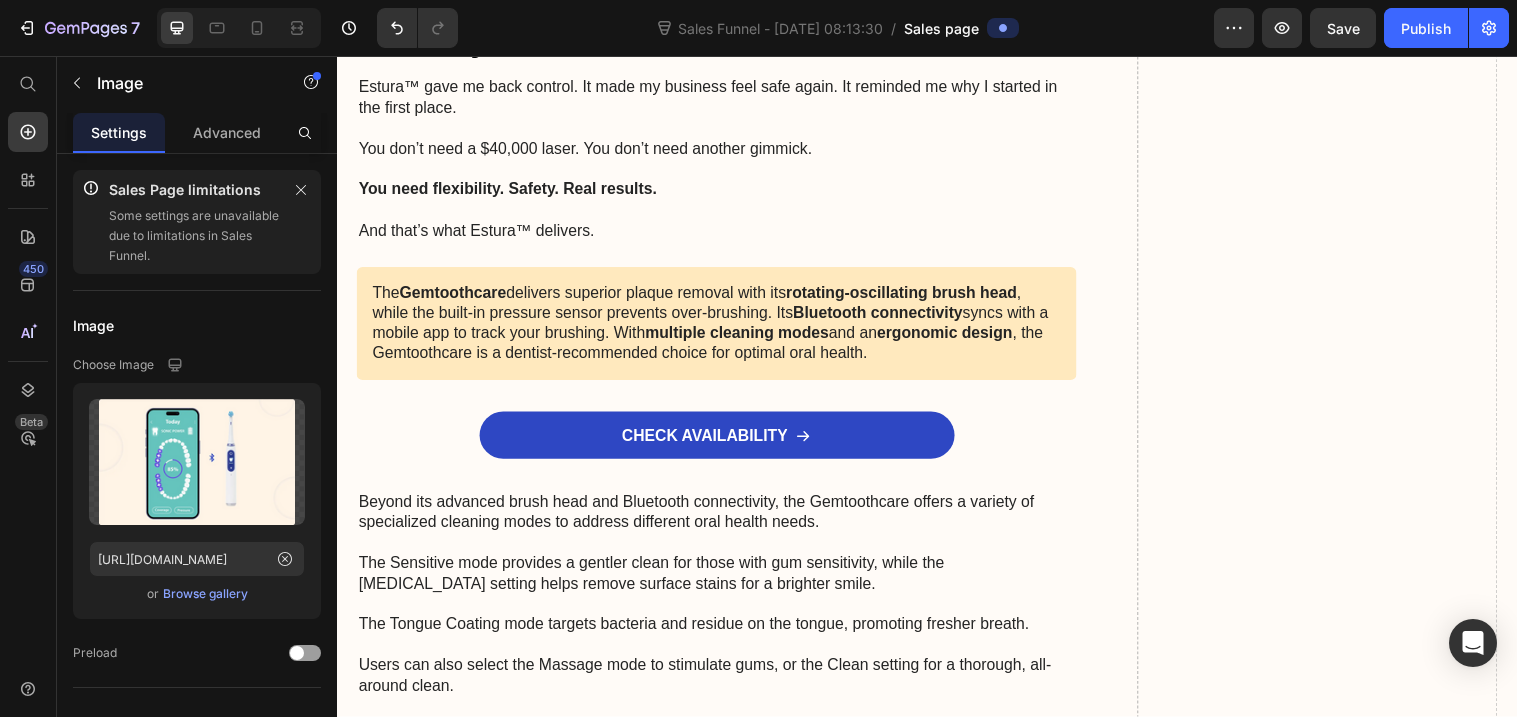click 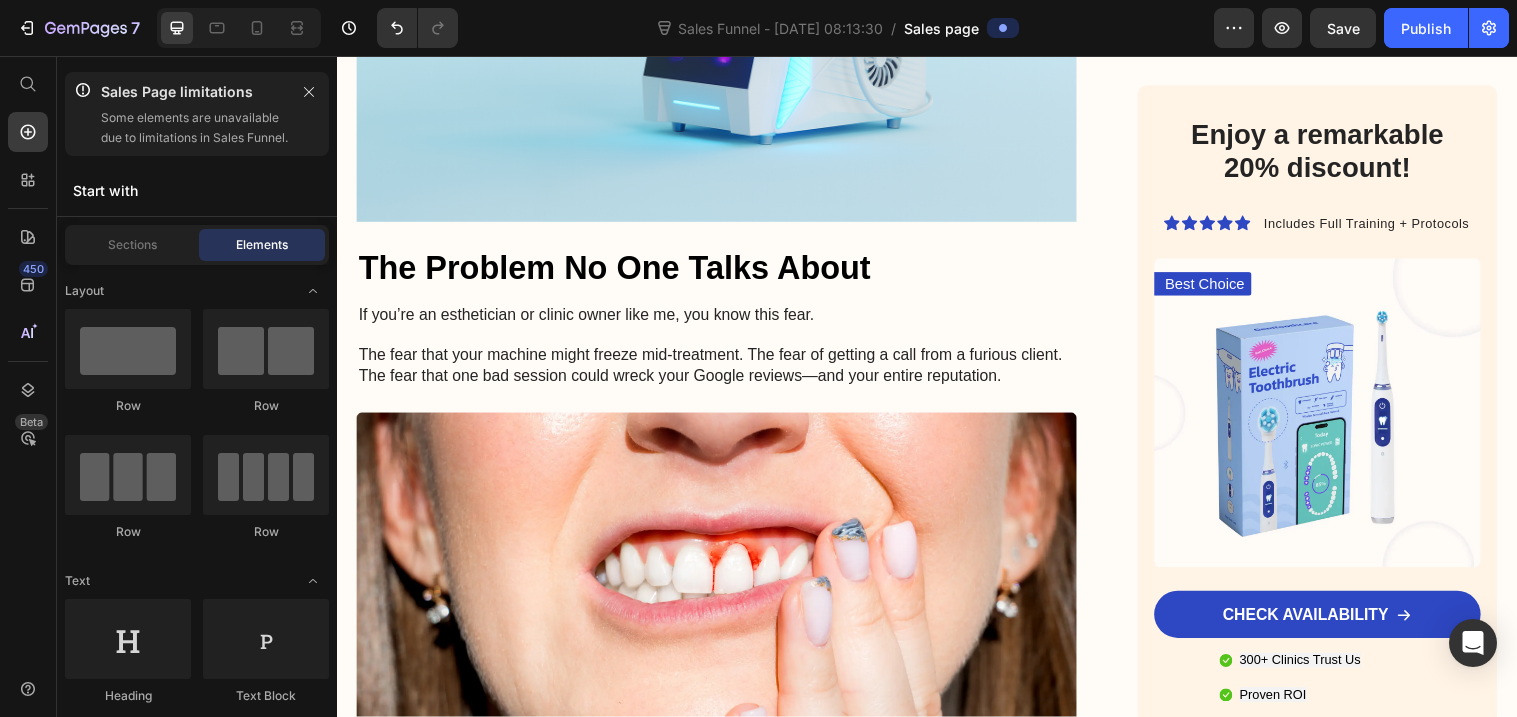 scroll, scrollTop: 1151, scrollLeft: 0, axis: vertical 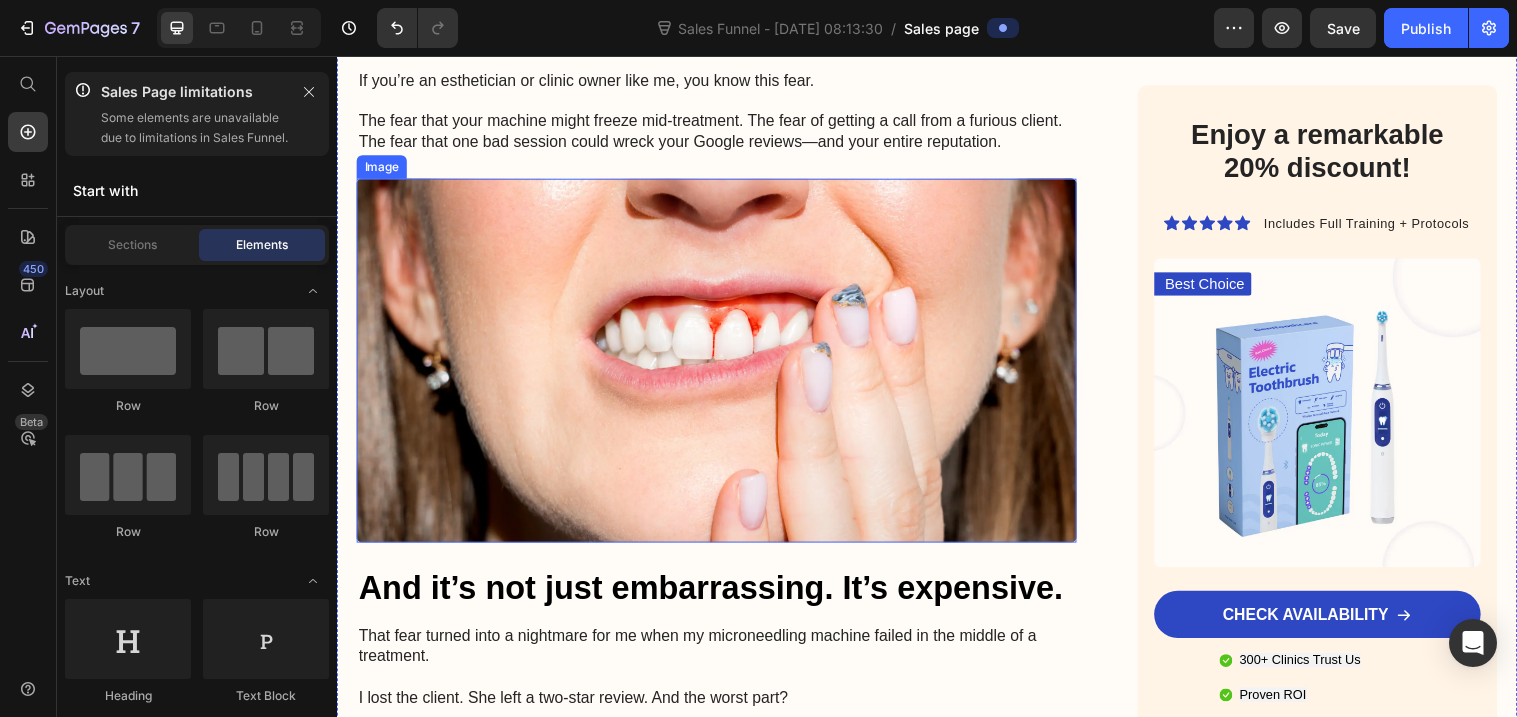 click at bounding box center [723, 366] 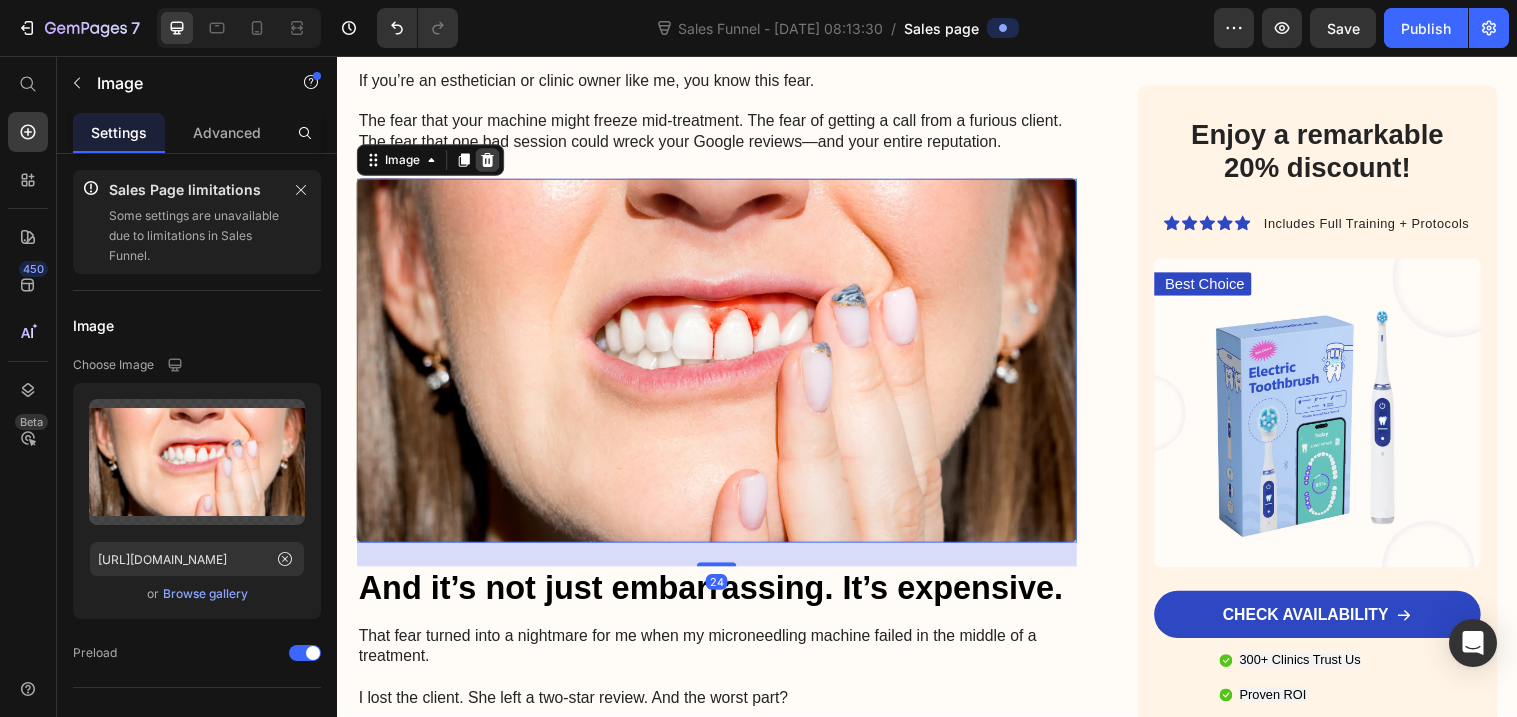 click 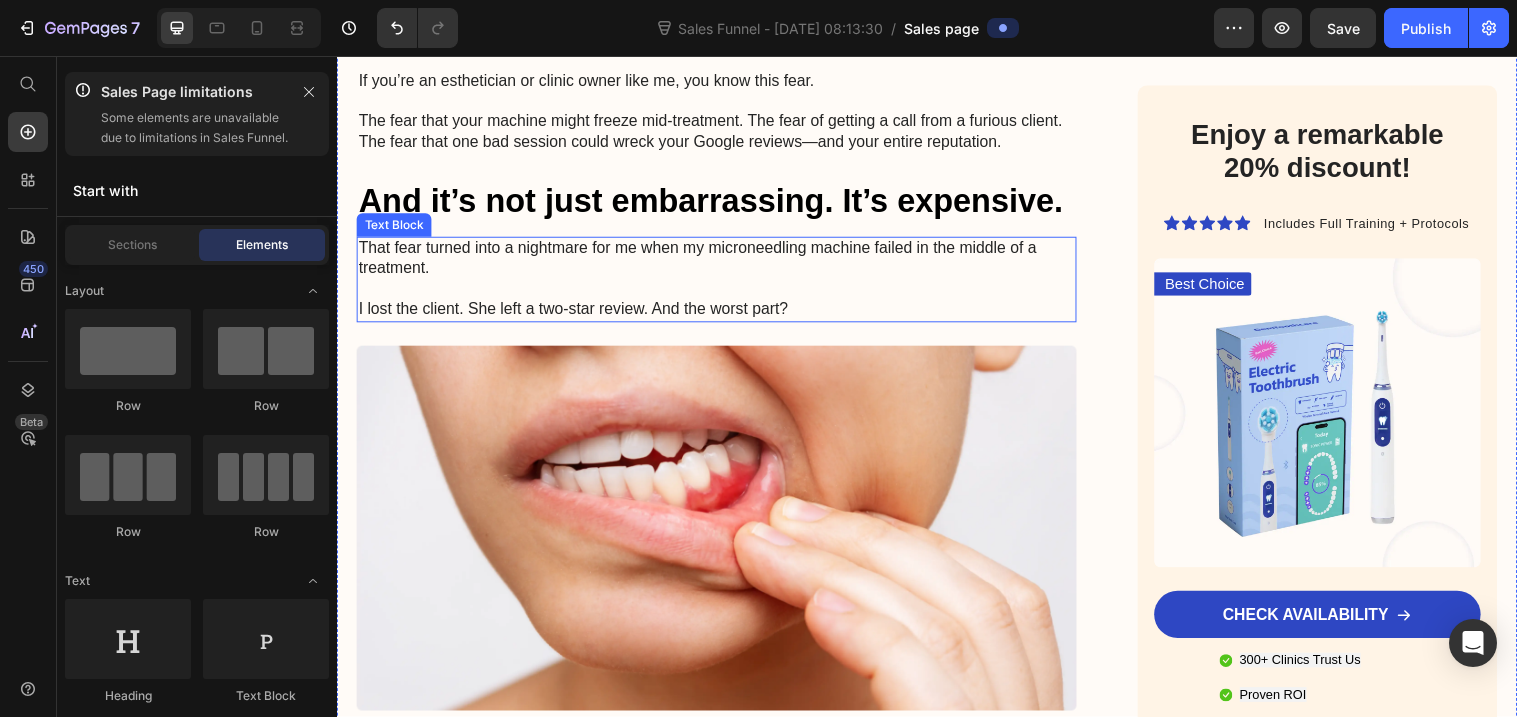 click at bounding box center [723, 536] 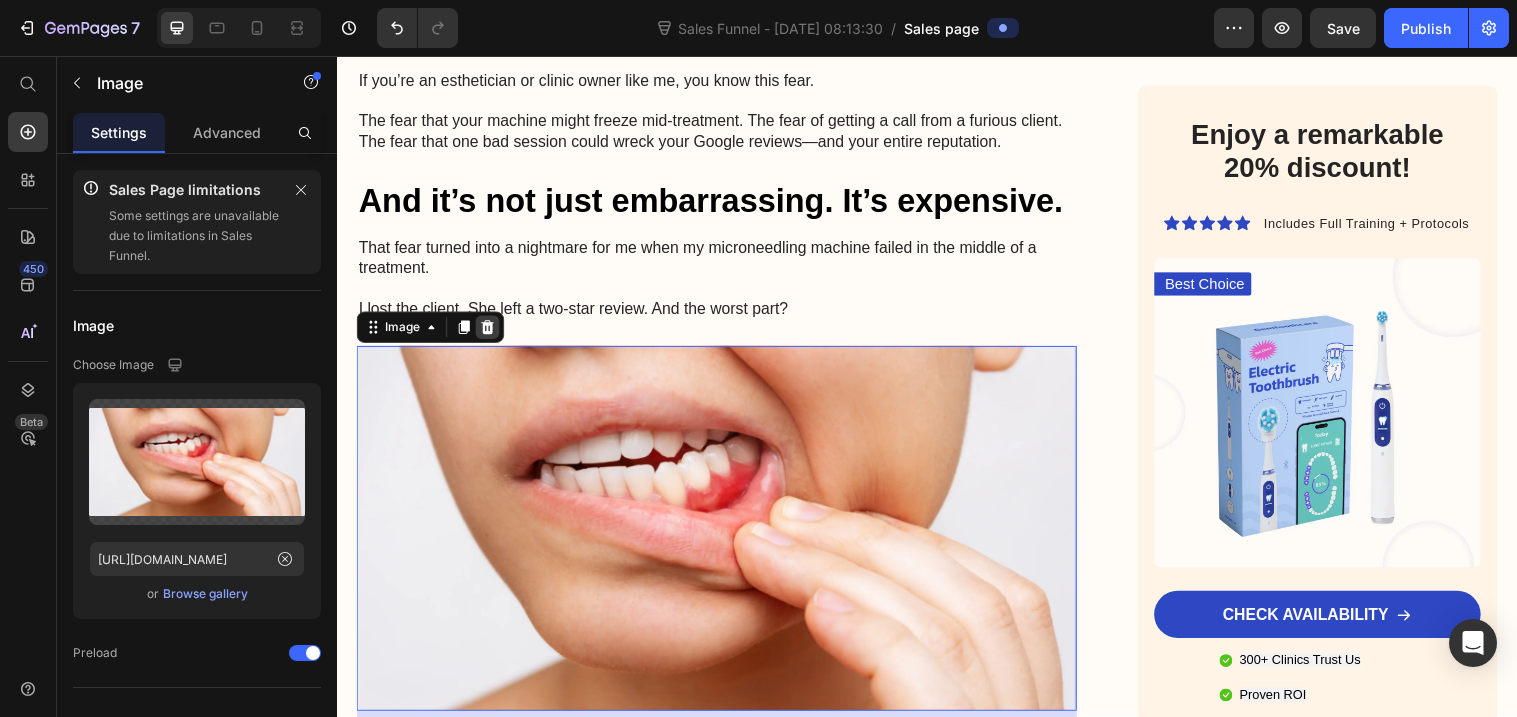 click 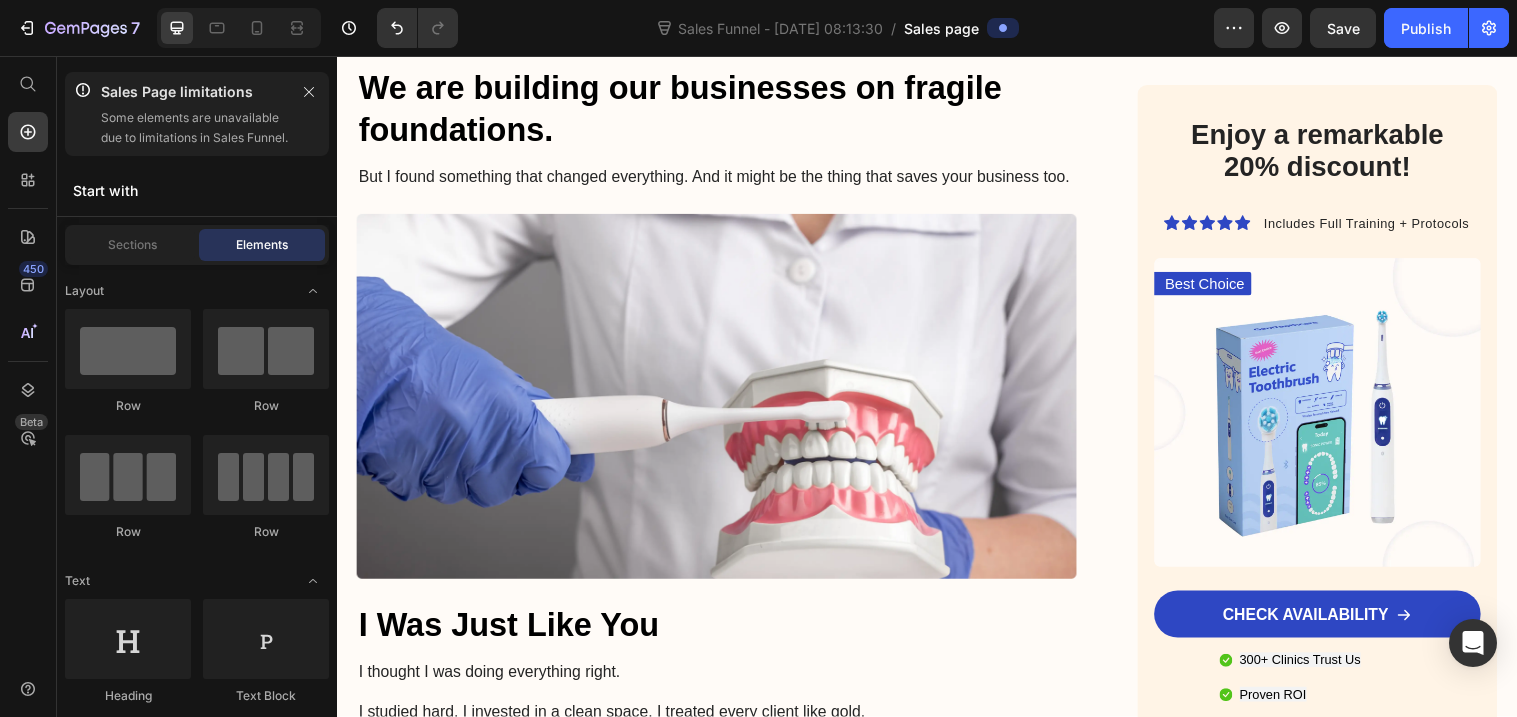 scroll, scrollTop: 1524, scrollLeft: 0, axis: vertical 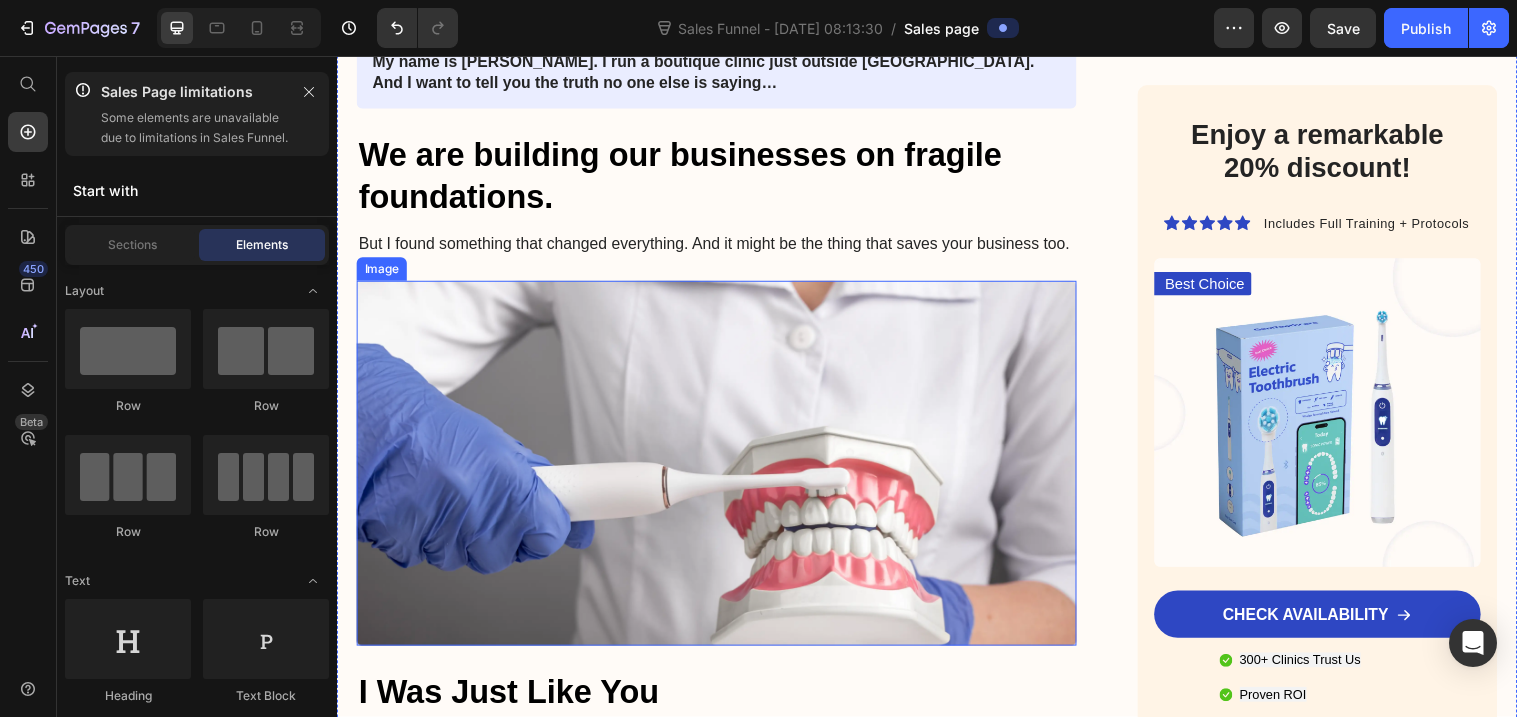 click at bounding box center (723, 470) 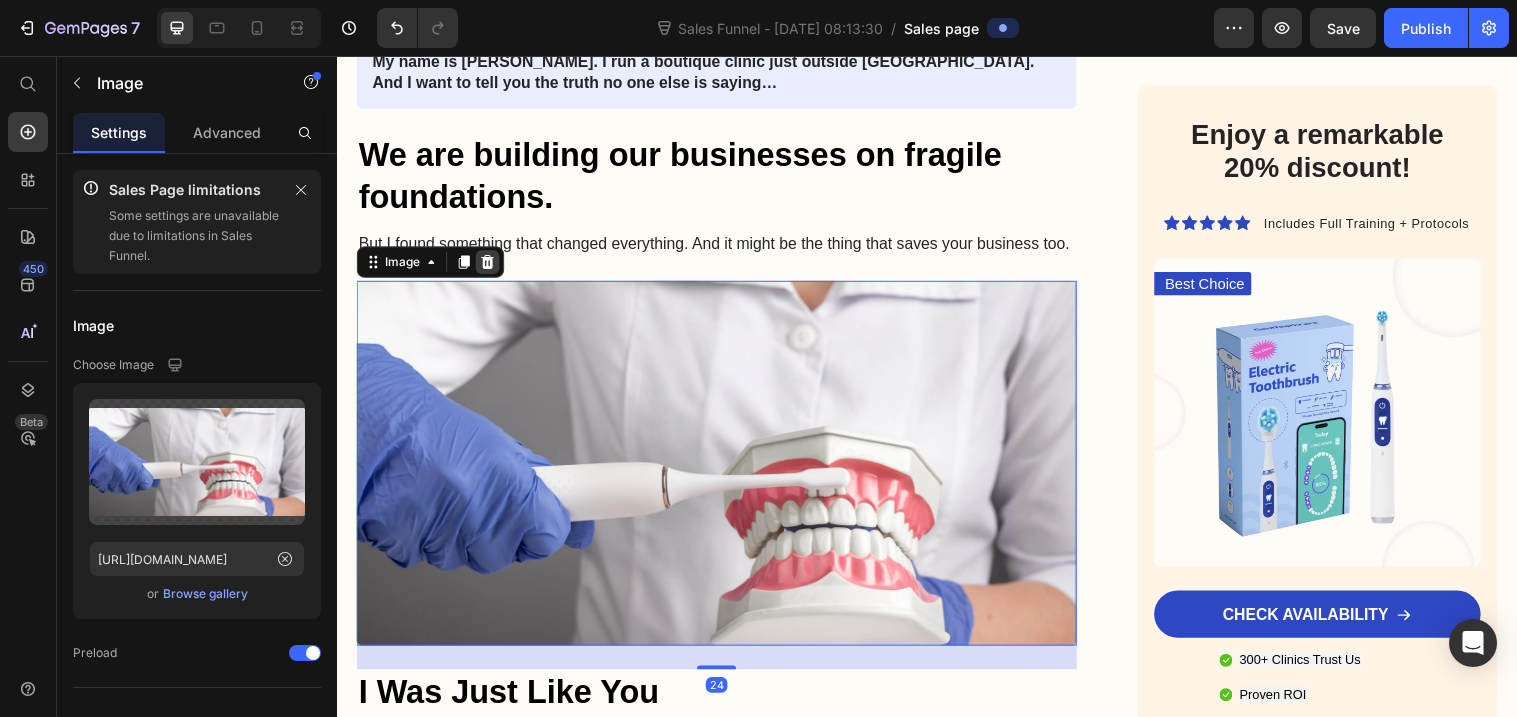 click 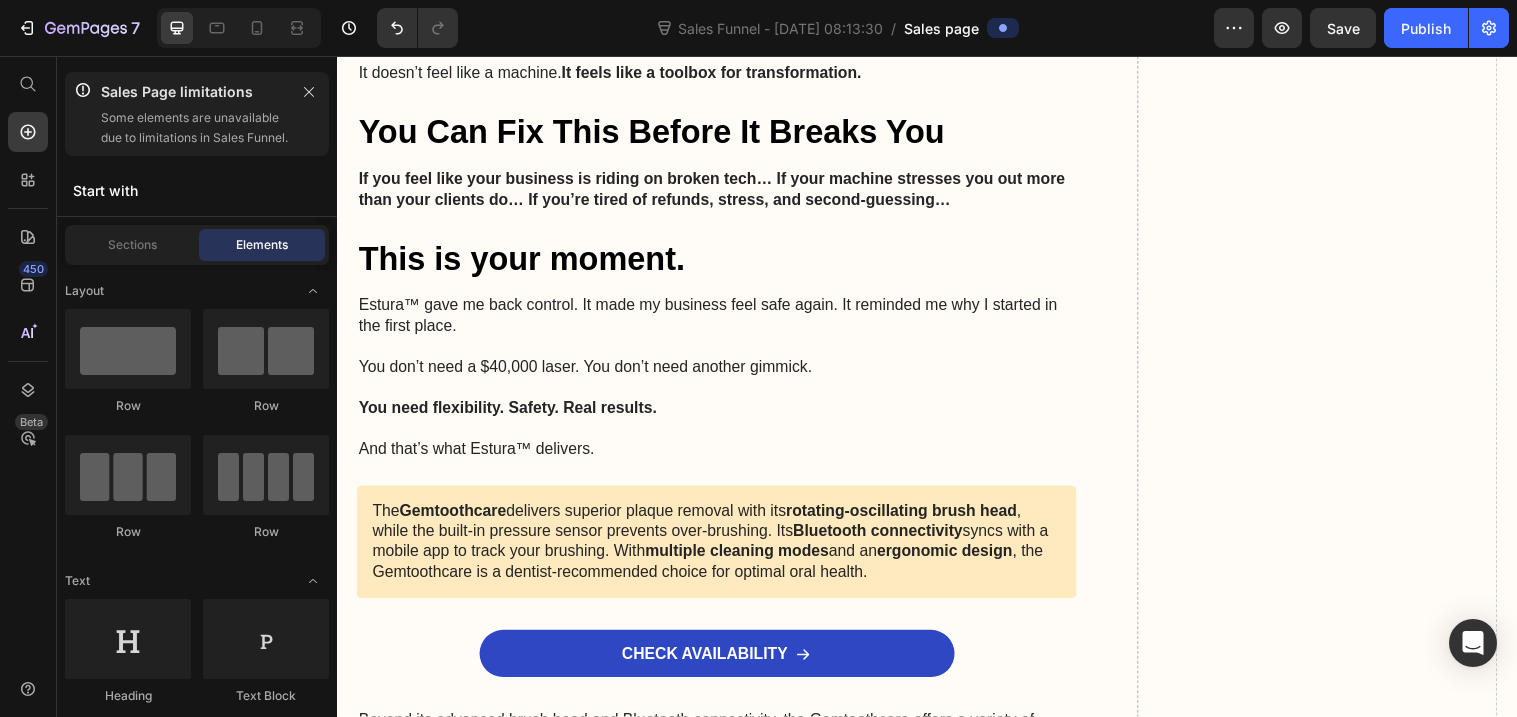 scroll, scrollTop: 5718, scrollLeft: 0, axis: vertical 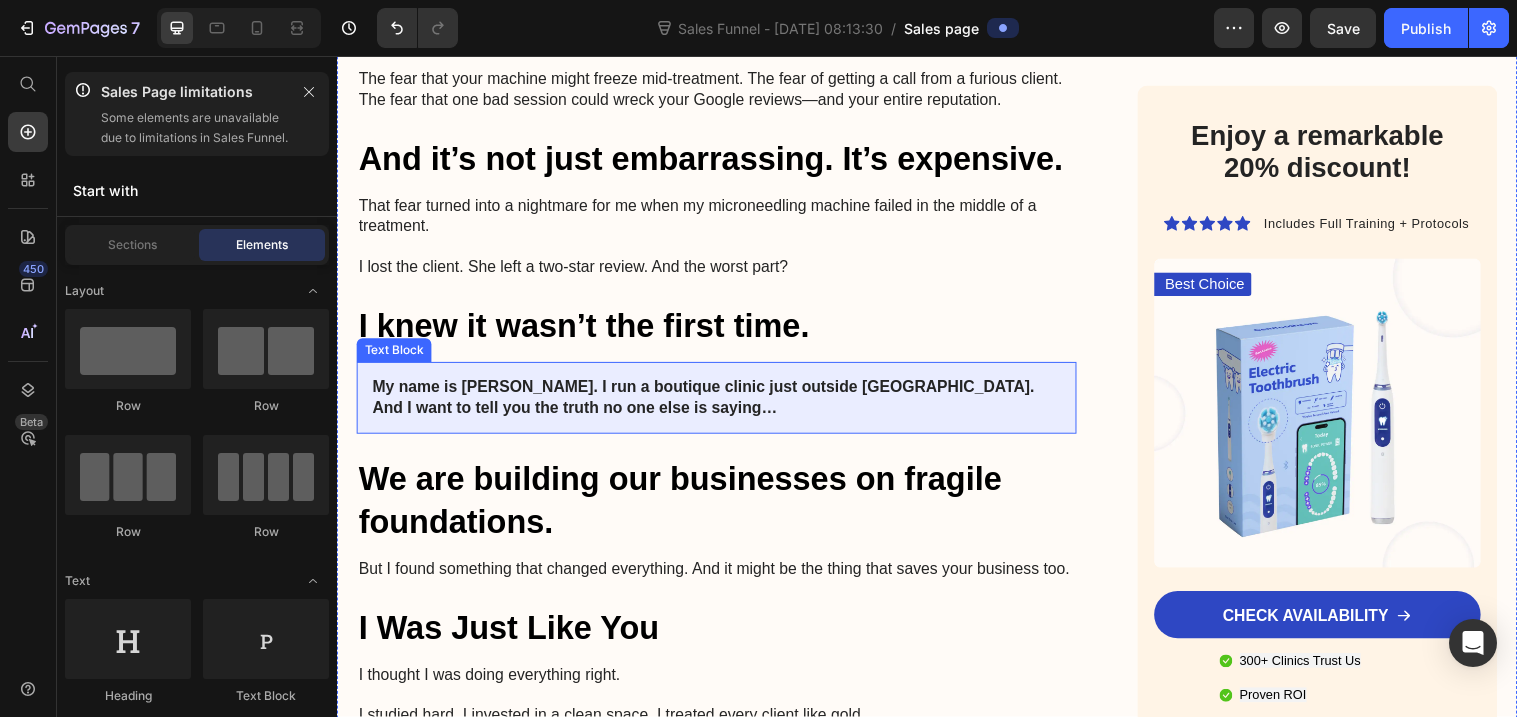 click on "My name is [PERSON_NAME]. I run a boutique clinic just outside [GEOGRAPHIC_DATA]. And I want to tell you the truth no one else is saying…" at bounding box center (723, 404) 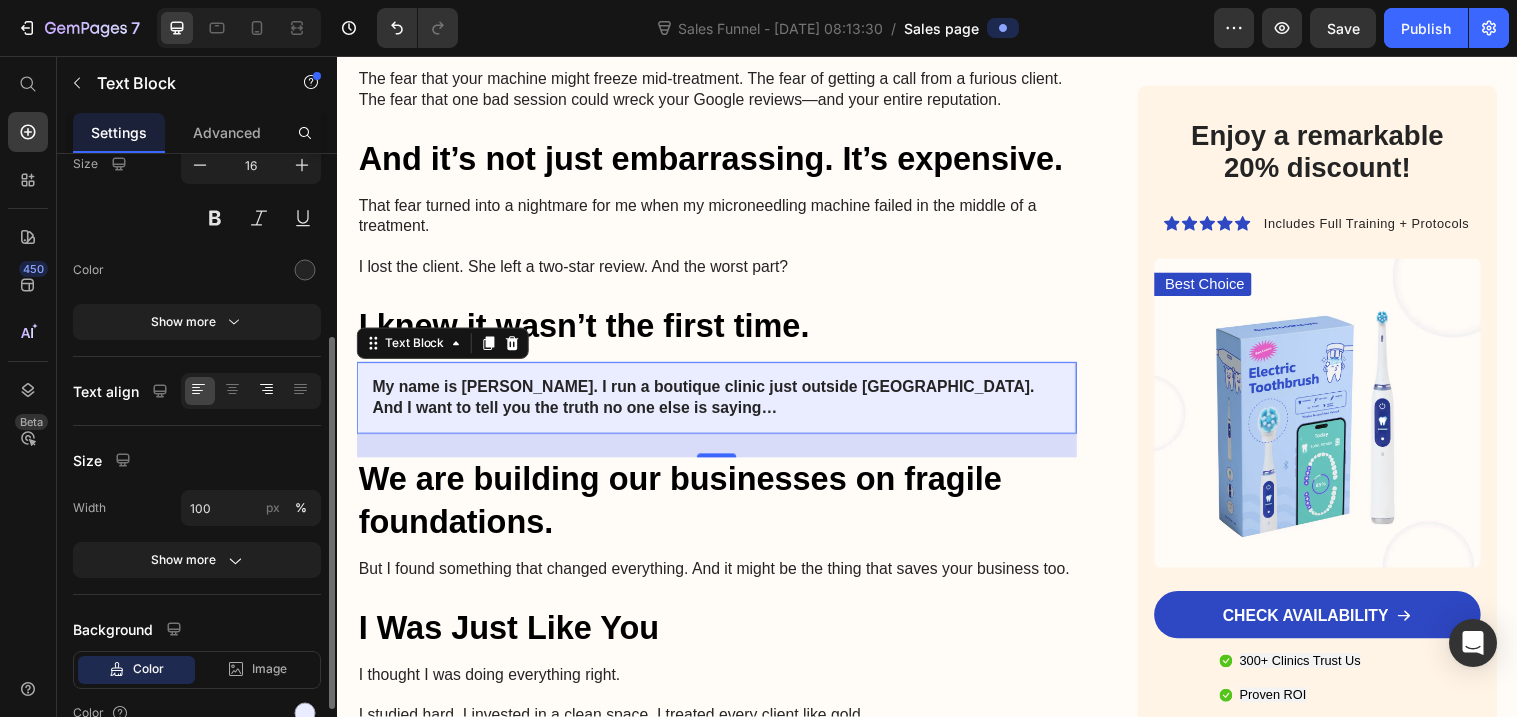 scroll, scrollTop: 323, scrollLeft: 0, axis: vertical 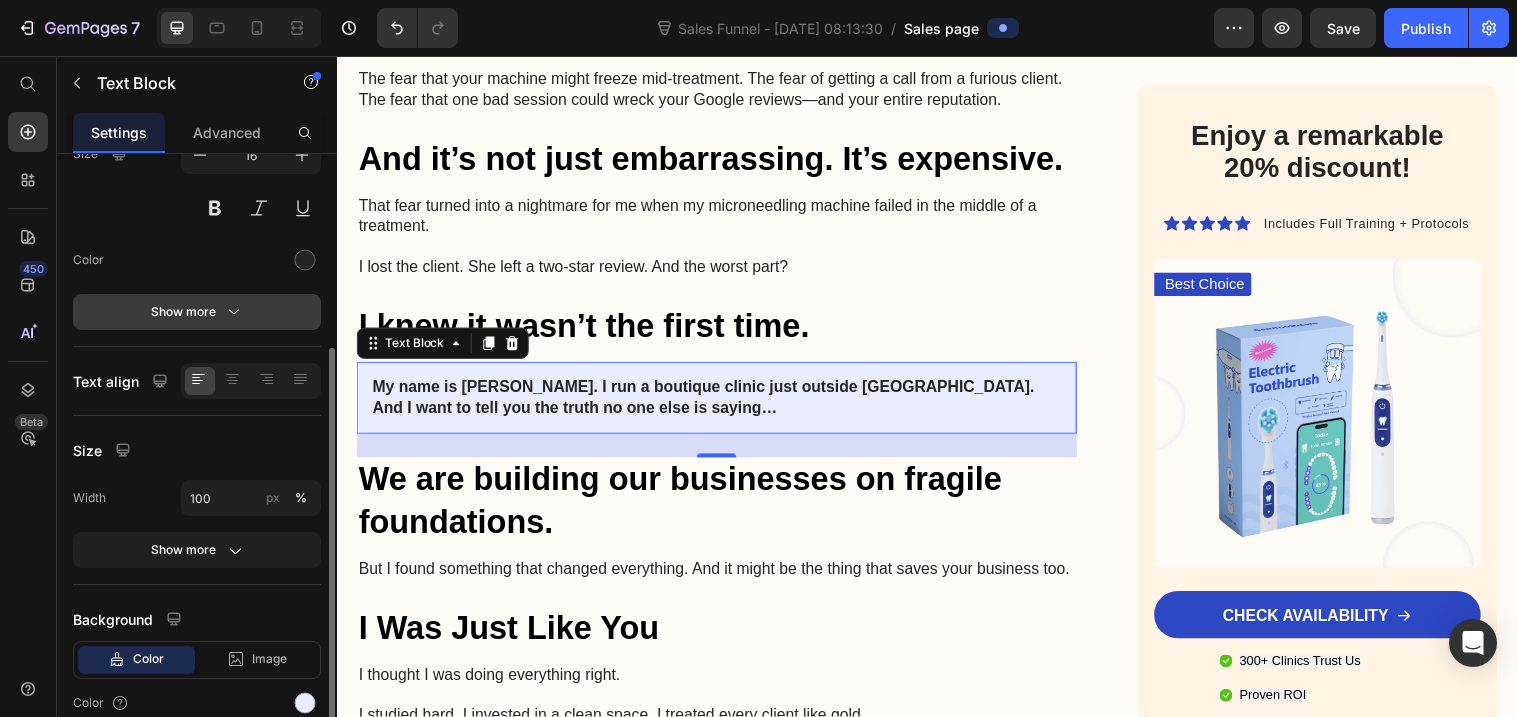 click on "Show more" at bounding box center [197, 312] 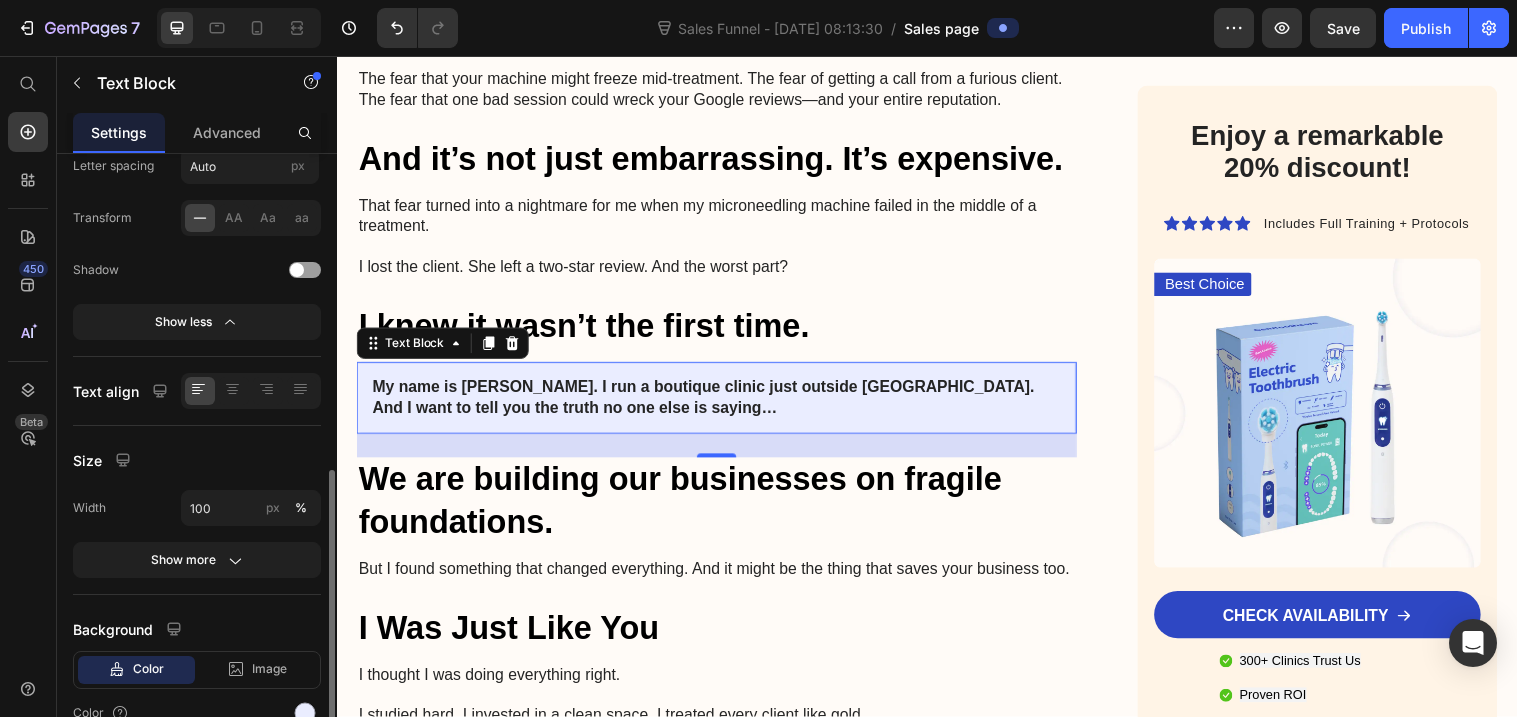 scroll, scrollTop: 670, scrollLeft: 0, axis: vertical 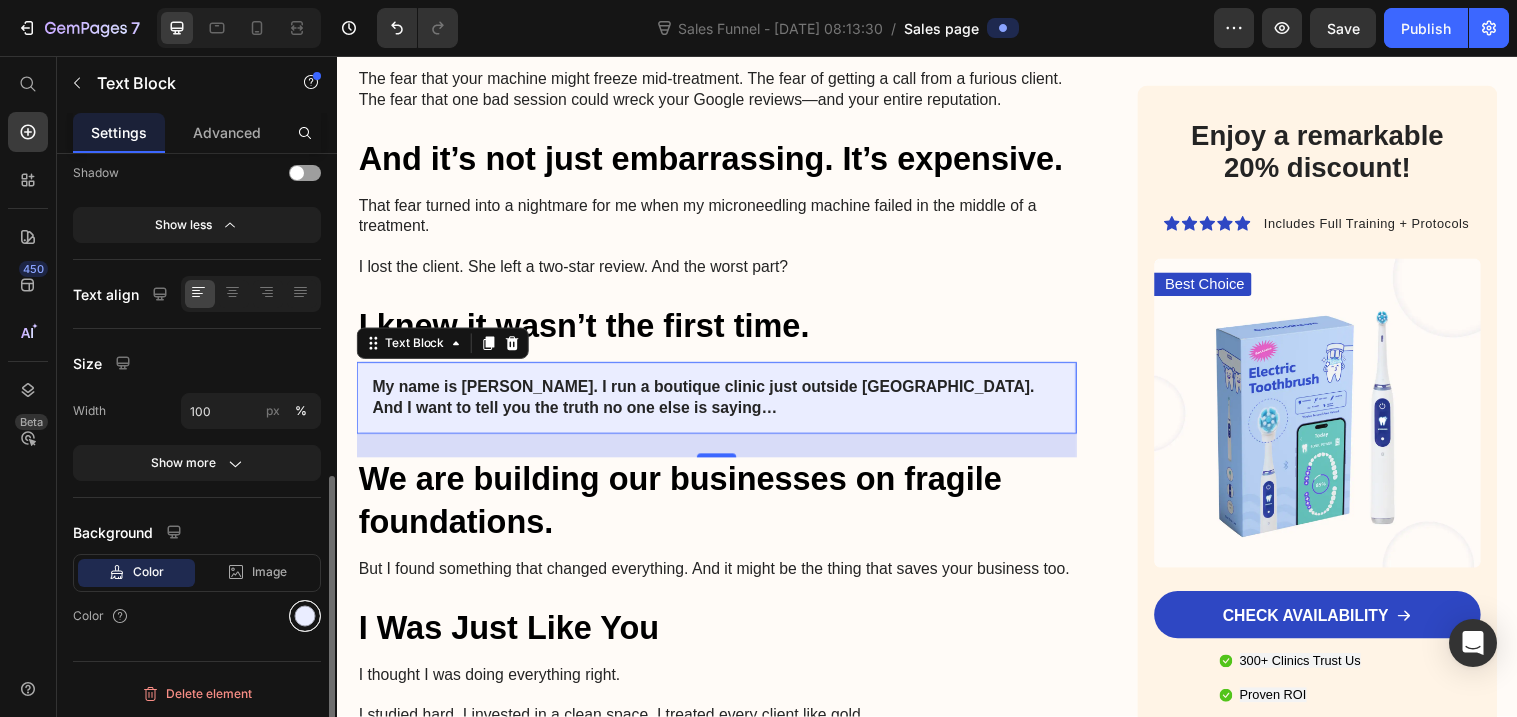 click at bounding box center [305, 616] 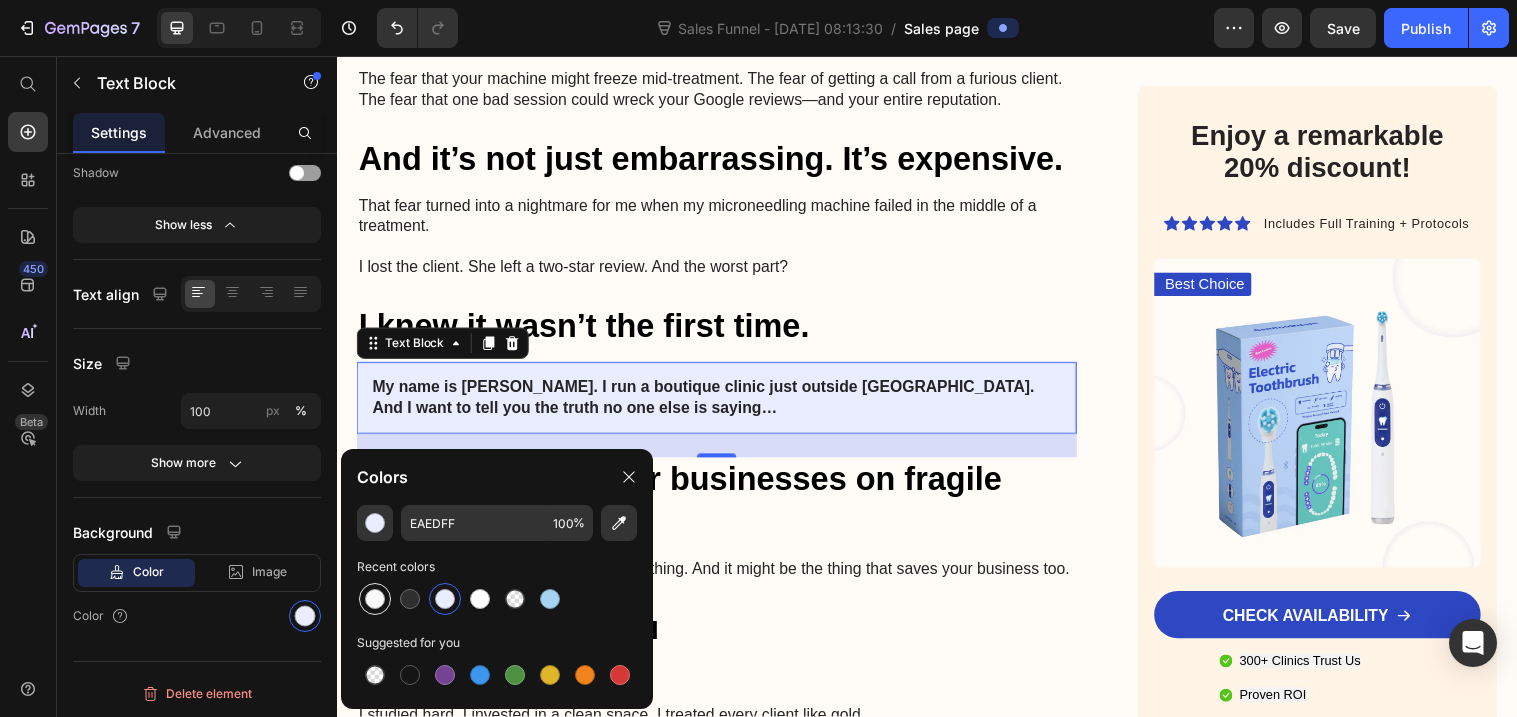 click at bounding box center [375, 599] 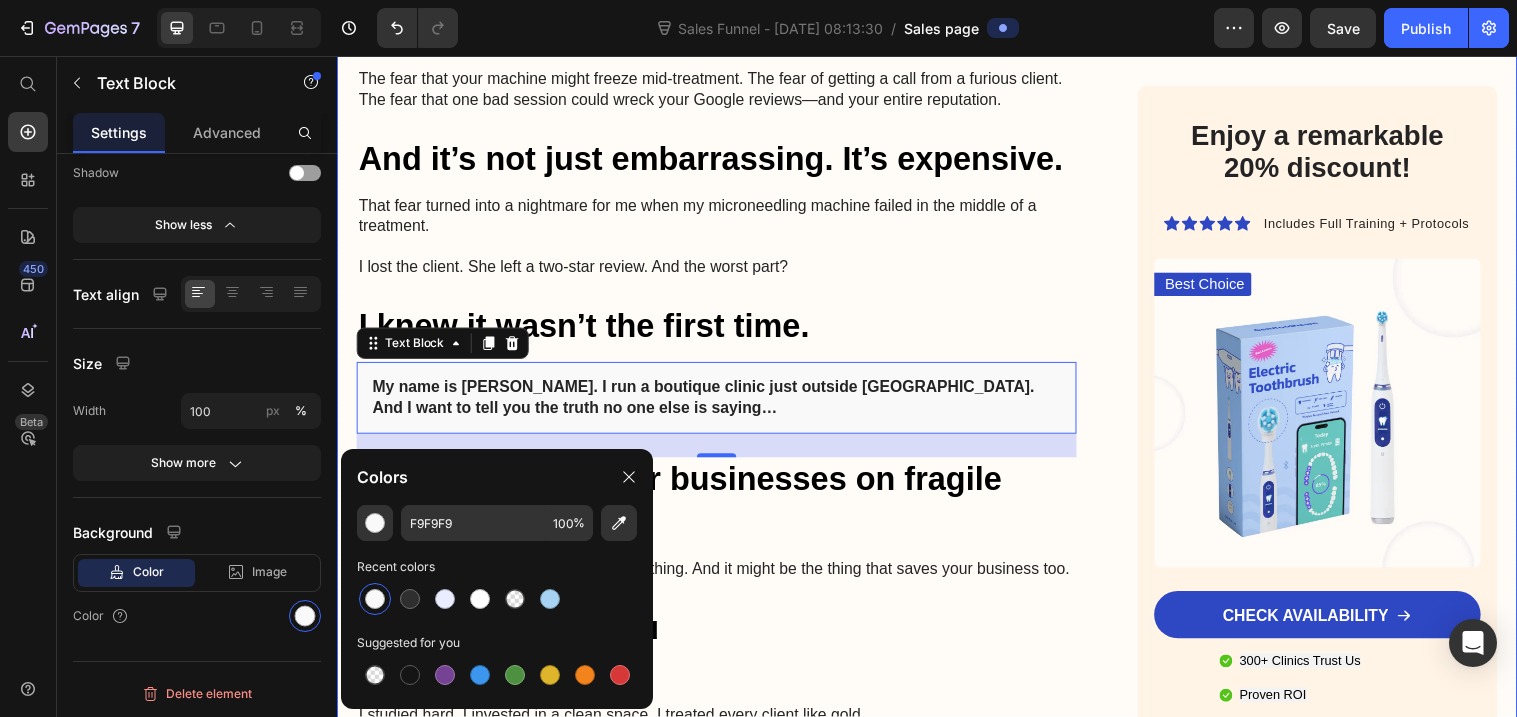 click on "Advertorial  Text Block I Almost Gave Up On My Clinic After One Device Failure Too Many Heading My hands were shaking when I opened the door that morning.   Not because I was nervous about seeing a new client.   But because I didn’t know if my machine was going to work. Text Block Image [DATE] By [PERSON_NAME] Text Block Row Image The Problem No One Talks About Heading If you’re an esthetician or clinic owner like me, you know this fear.   The fear that your machine might freeze mid-treatment. The fear of getting a call from a furious client. The fear that one bad session could wreck your Google reviews—and your entire reputation. Text Block And it’s not just embarrassing. It’s expensive. Heading That fear turned into a nightmare for me when my microneedling machine failed in the middle of a treatment.   I lost the client. She left a two-star review. And the worst part? Text Block I knew it wasn’t the first time. Heading Text Block   24 Heading Text Block I Was Just Like You Heading" at bounding box center (723, 460) 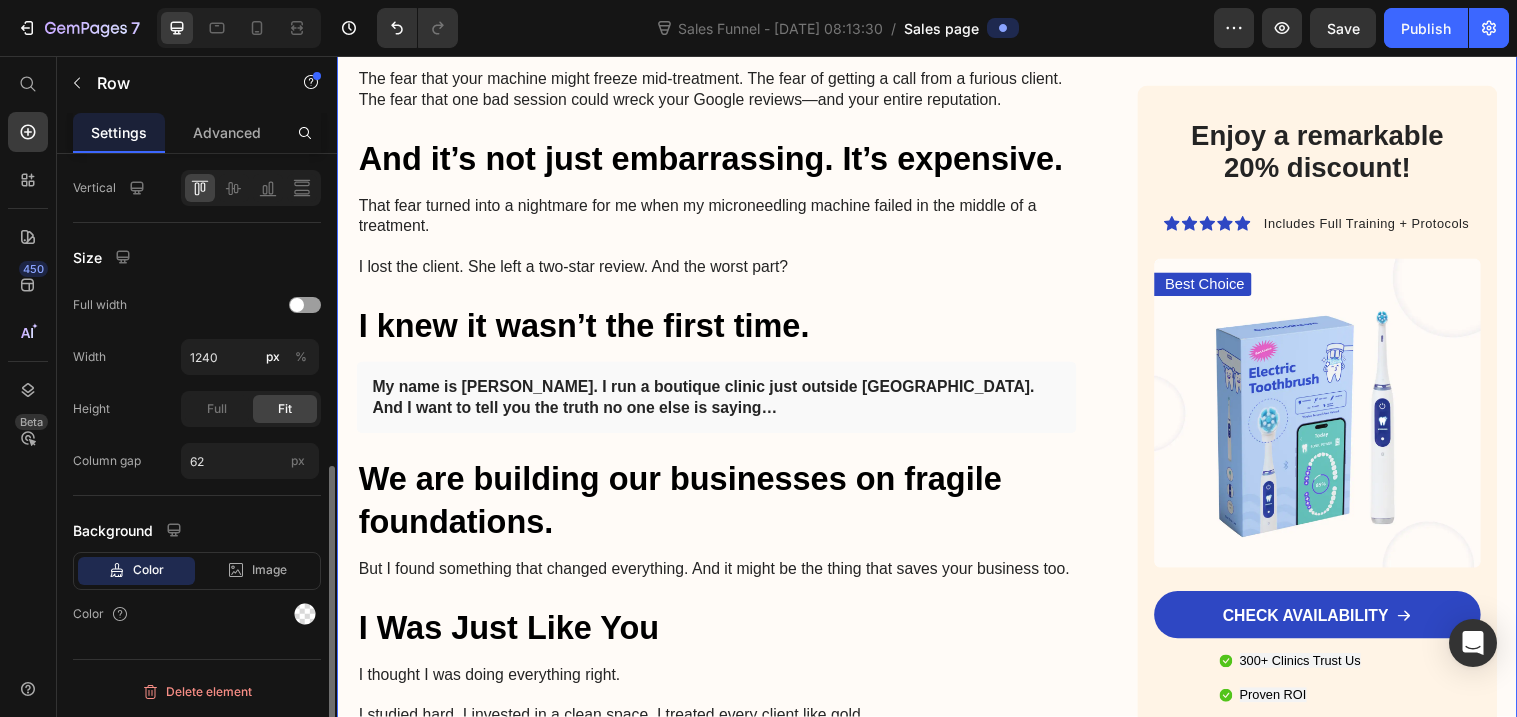 scroll, scrollTop: 0, scrollLeft: 0, axis: both 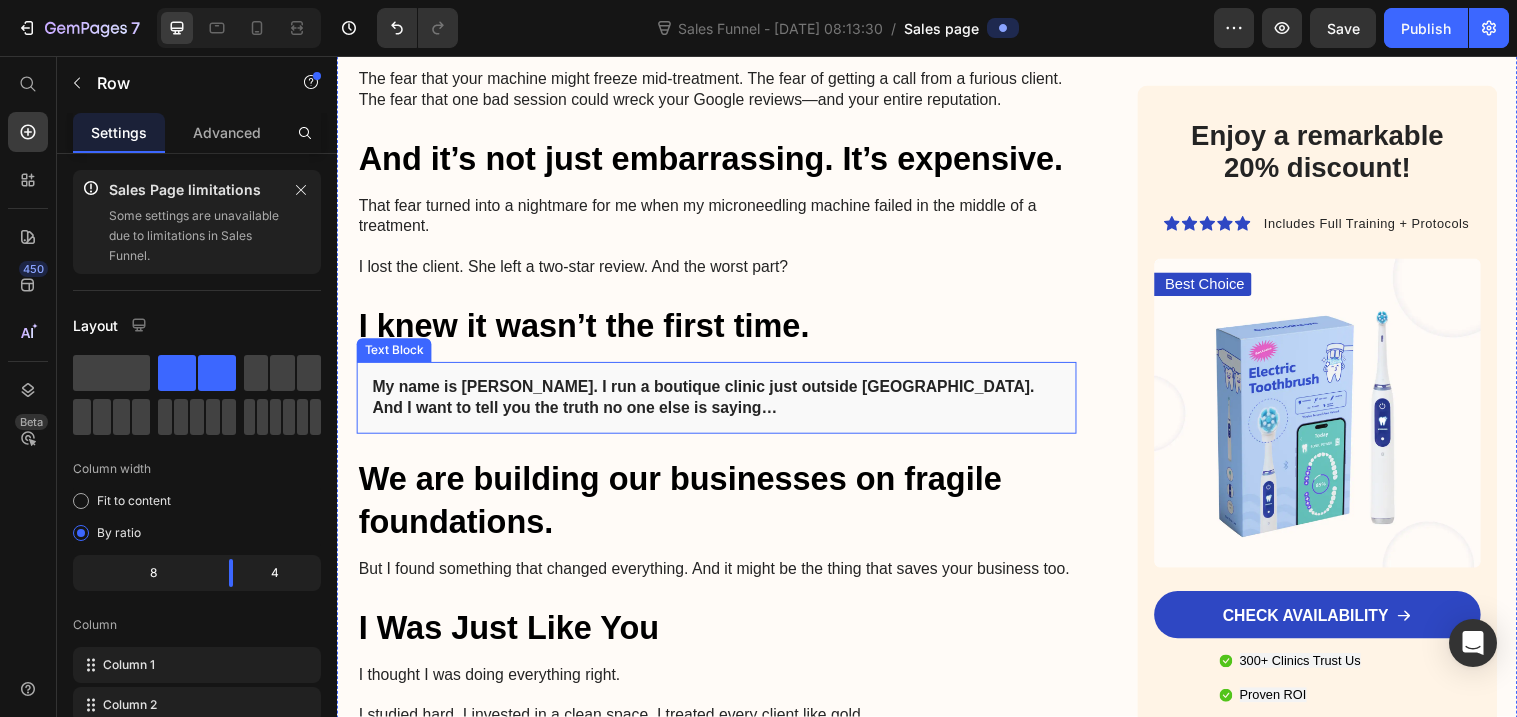 click on "My name is [PERSON_NAME]. I run a boutique clinic just outside [GEOGRAPHIC_DATA]. And I want to tell you the truth no one else is saying…" at bounding box center (723, 404) 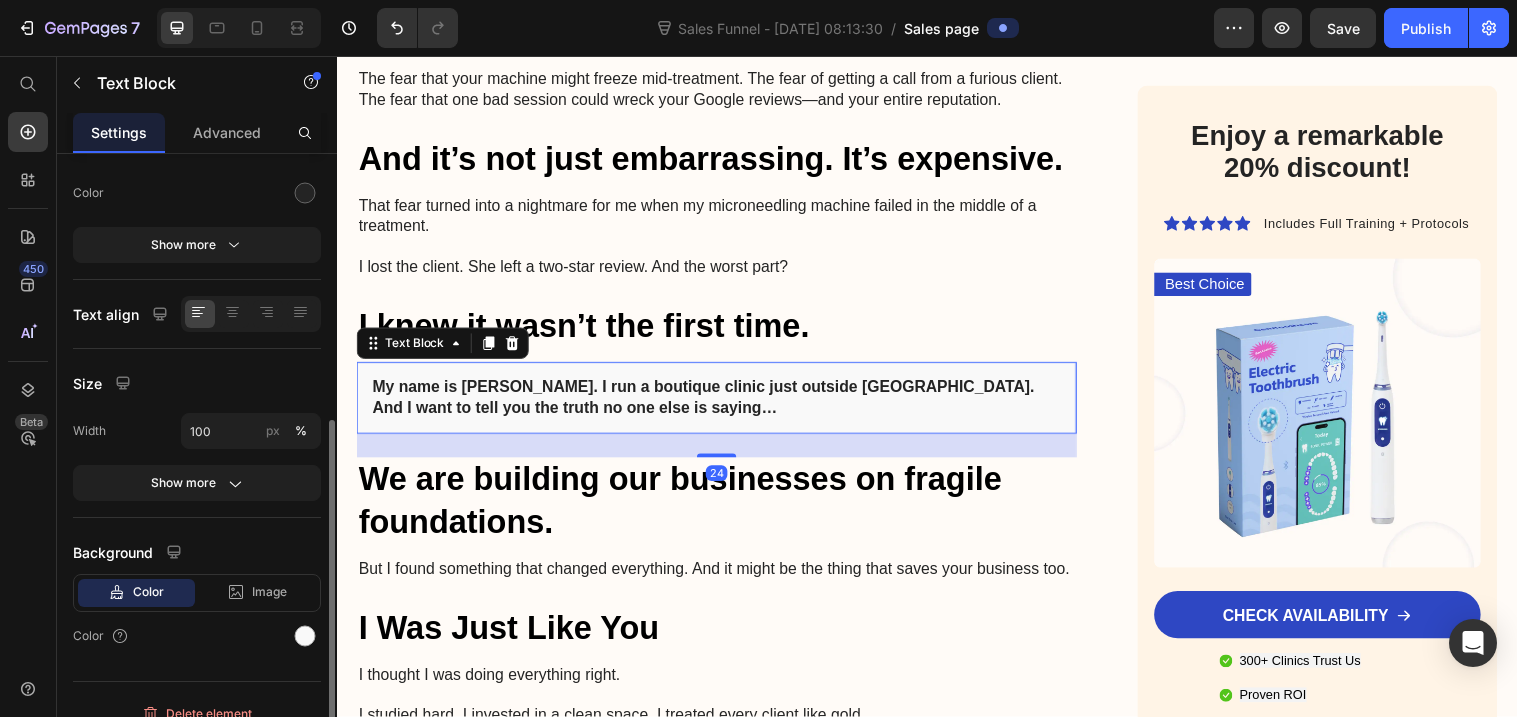 scroll, scrollTop: 410, scrollLeft: 0, axis: vertical 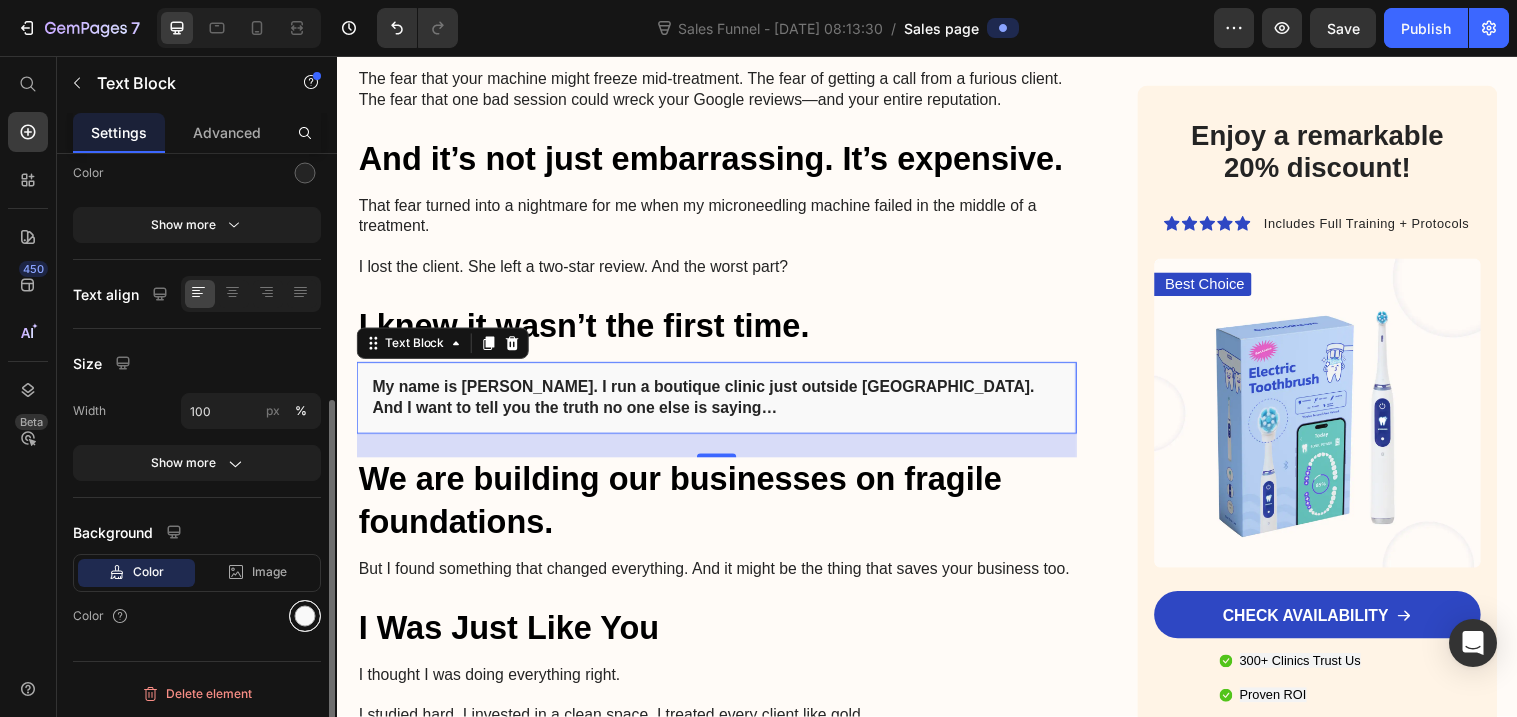 click at bounding box center [305, 616] 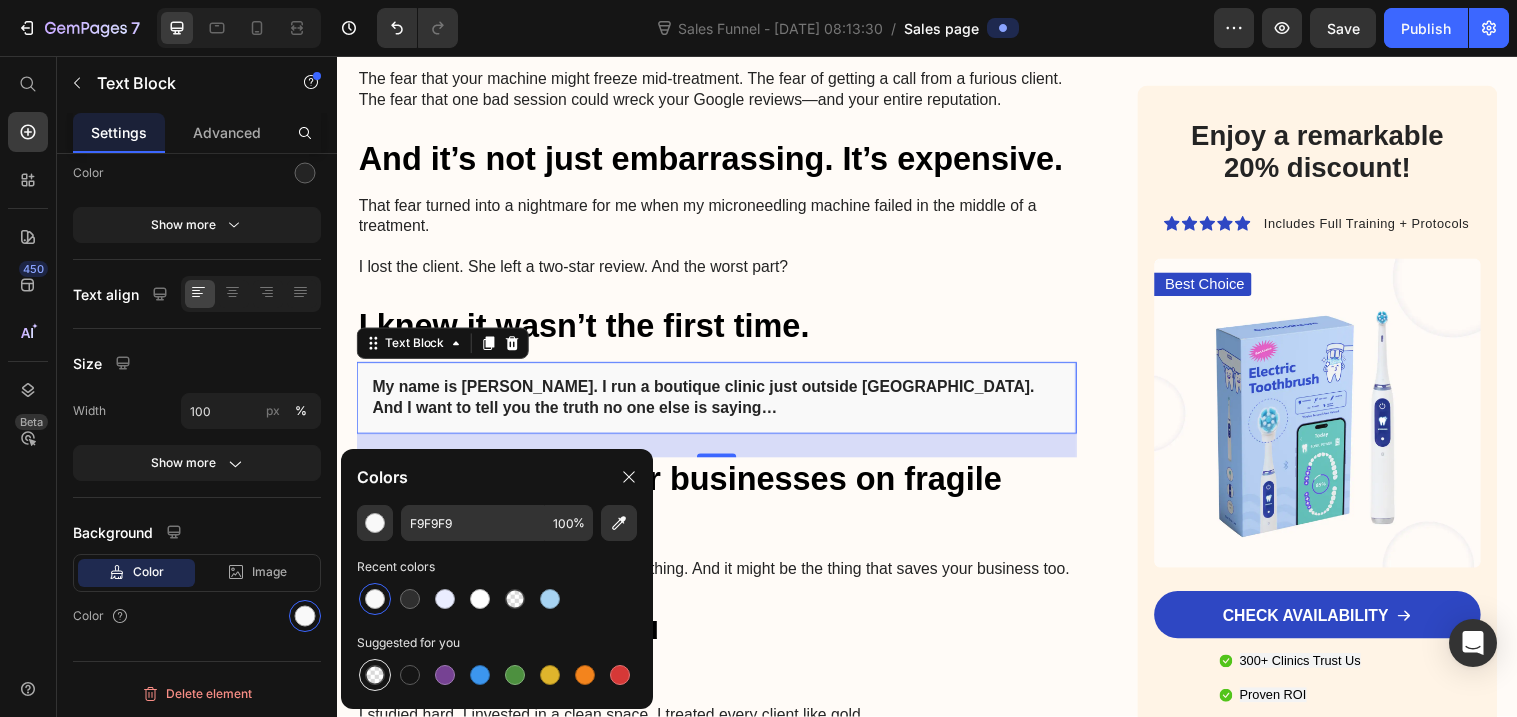 click at bounding box center [375, 675] 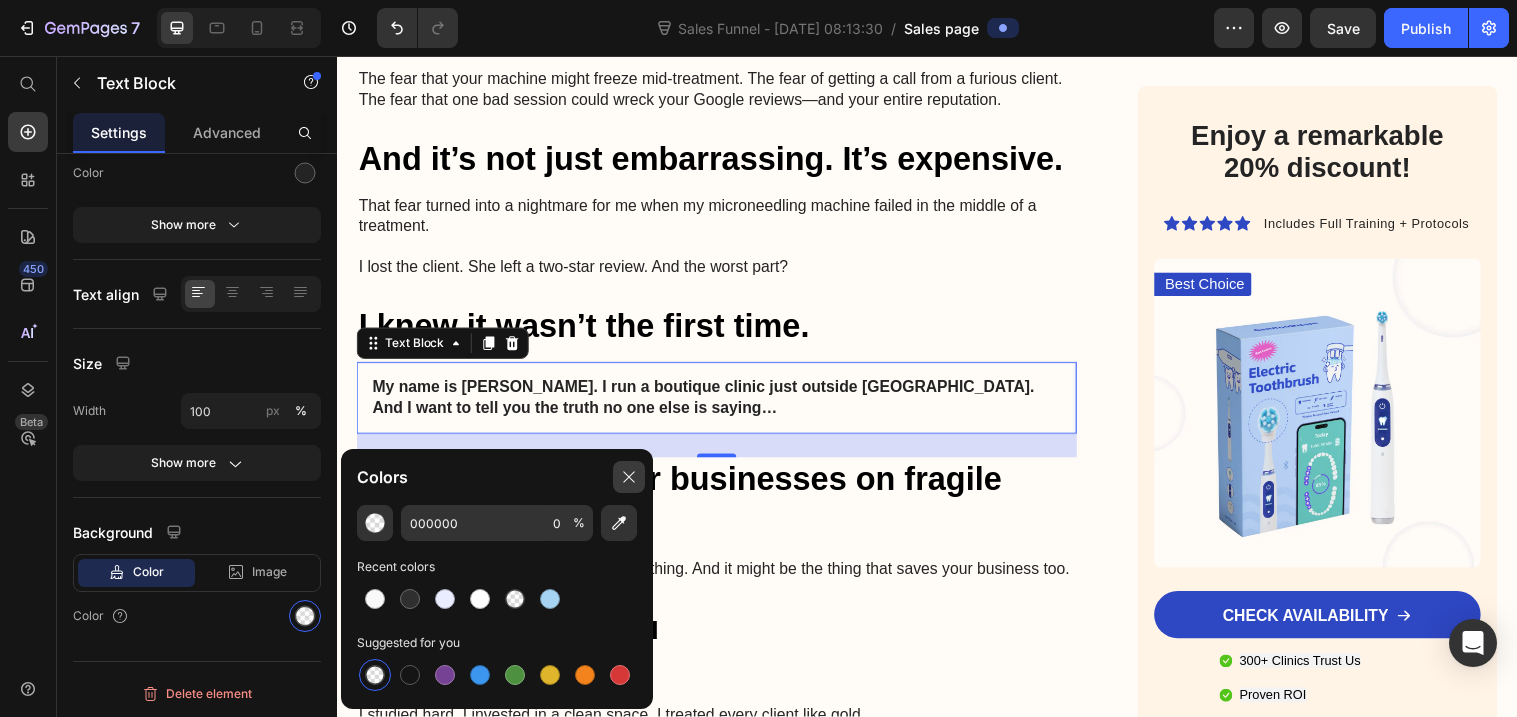 click at bounding box center [629, 477] 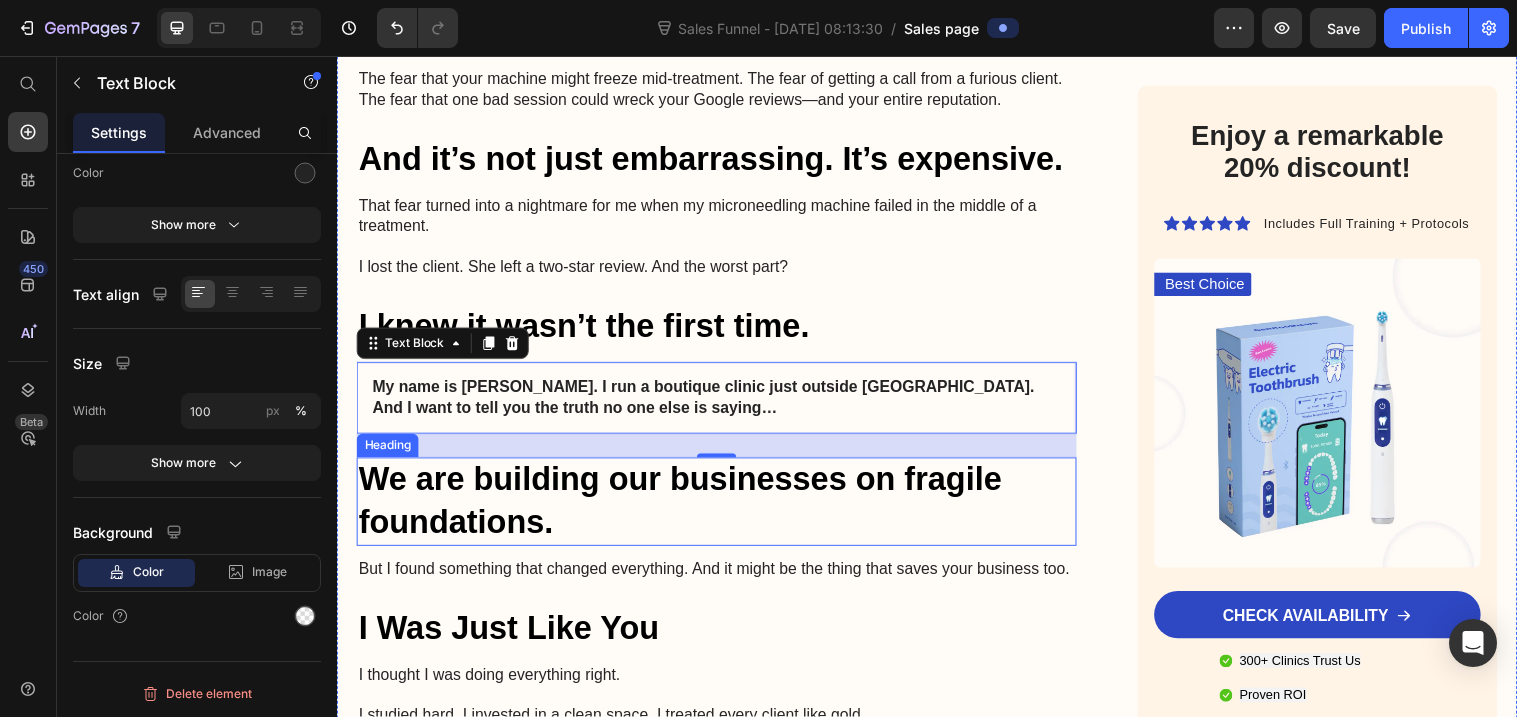 click on "We are building our businesses on fragile foundations." at bounding box center (723, 509) 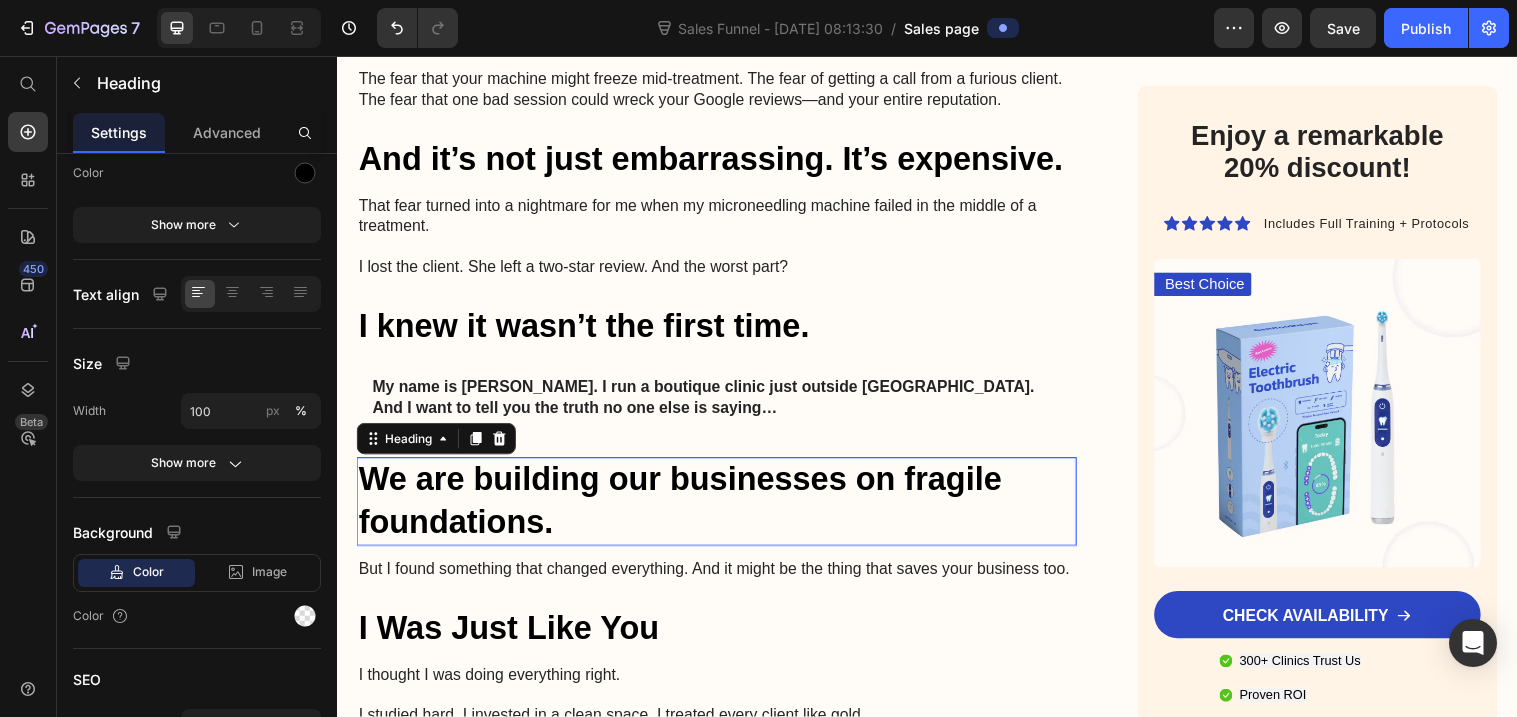 scroll, scrollTop: 0, scrollLeft: 0, axis: both 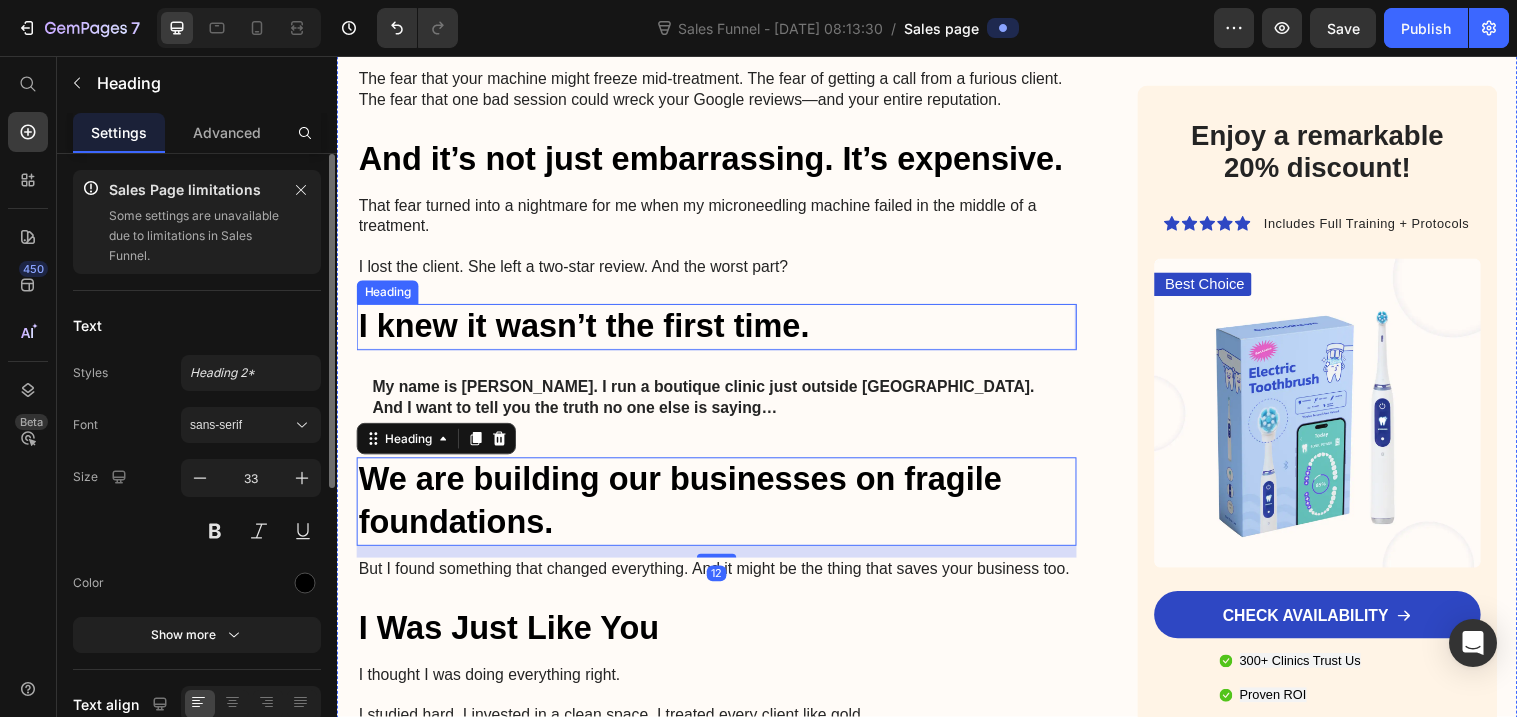 click on "I knew it wasn’t the first time." at bounding box center (723, 331) 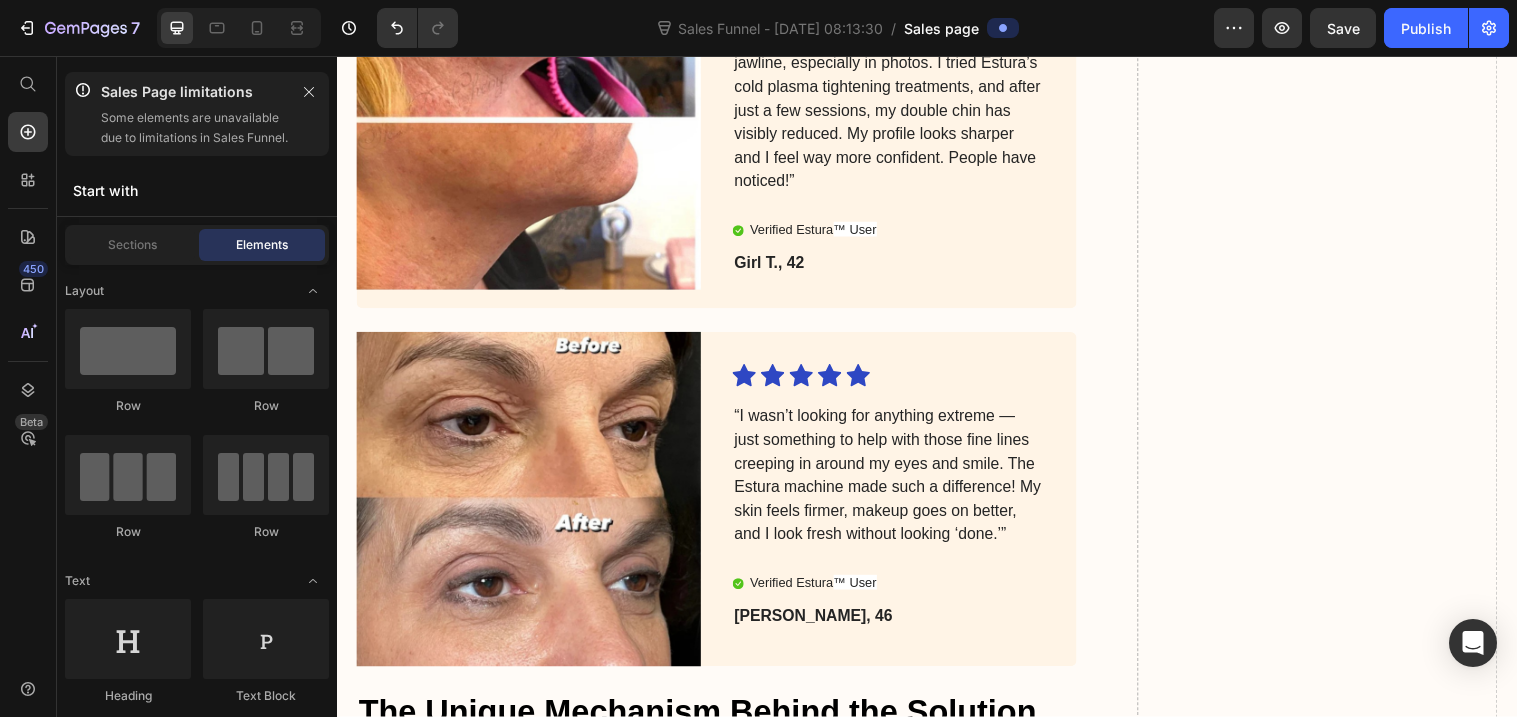 scroll, scrollTop: 3904, scrollLeft: 0, axis: vertical 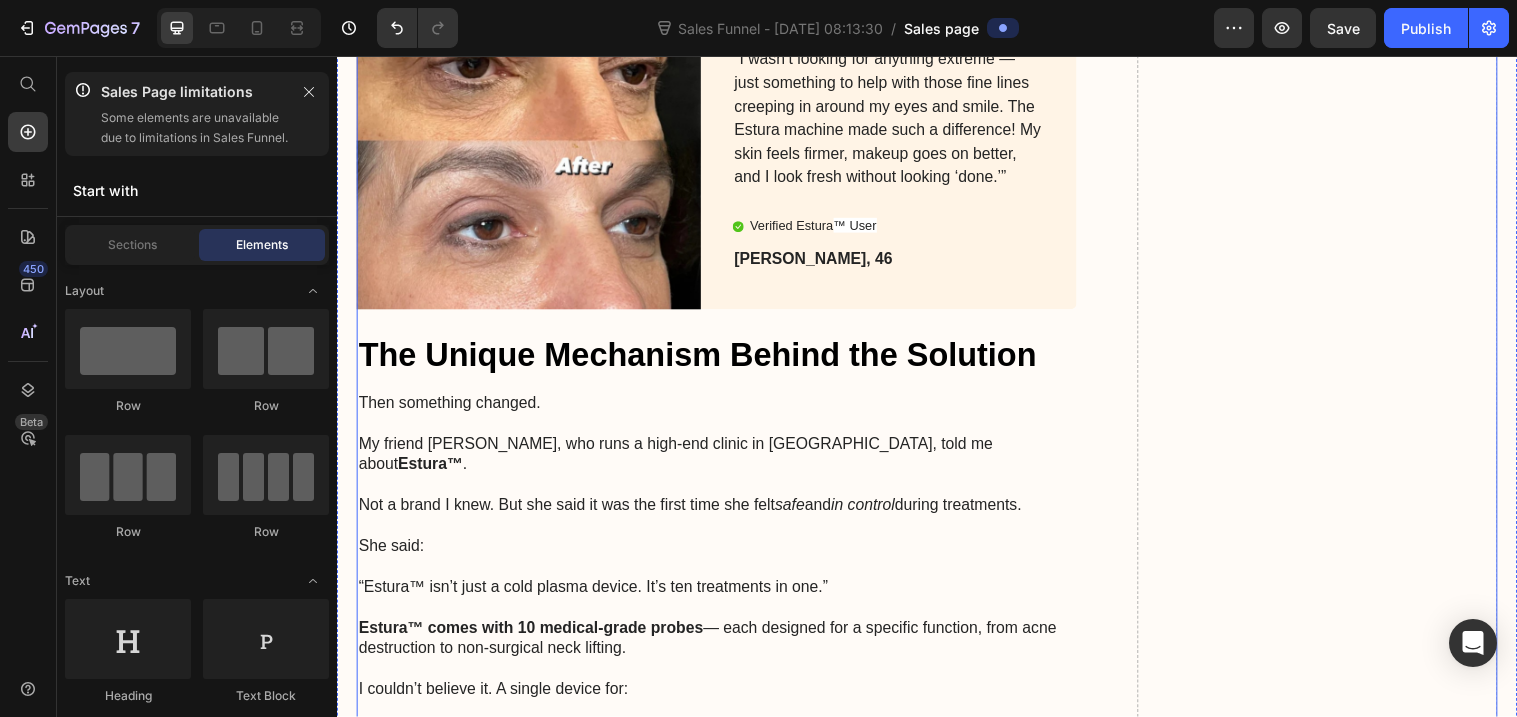 click on "Icon
Icon
Icon
Icon
Icon Icon List “I wasn’t looking for anything extreme — just something to help with those fine lines creeping in around my eyes and smile. The Estura machine made such a difference! My skin feels firmer, makeup goes on better, and I look fresh without looking ‘done.’” Text Block
Verified Estura ™ User Item List [PERSON_NAME], 46 Text Block" at bounding box center (914, 144) 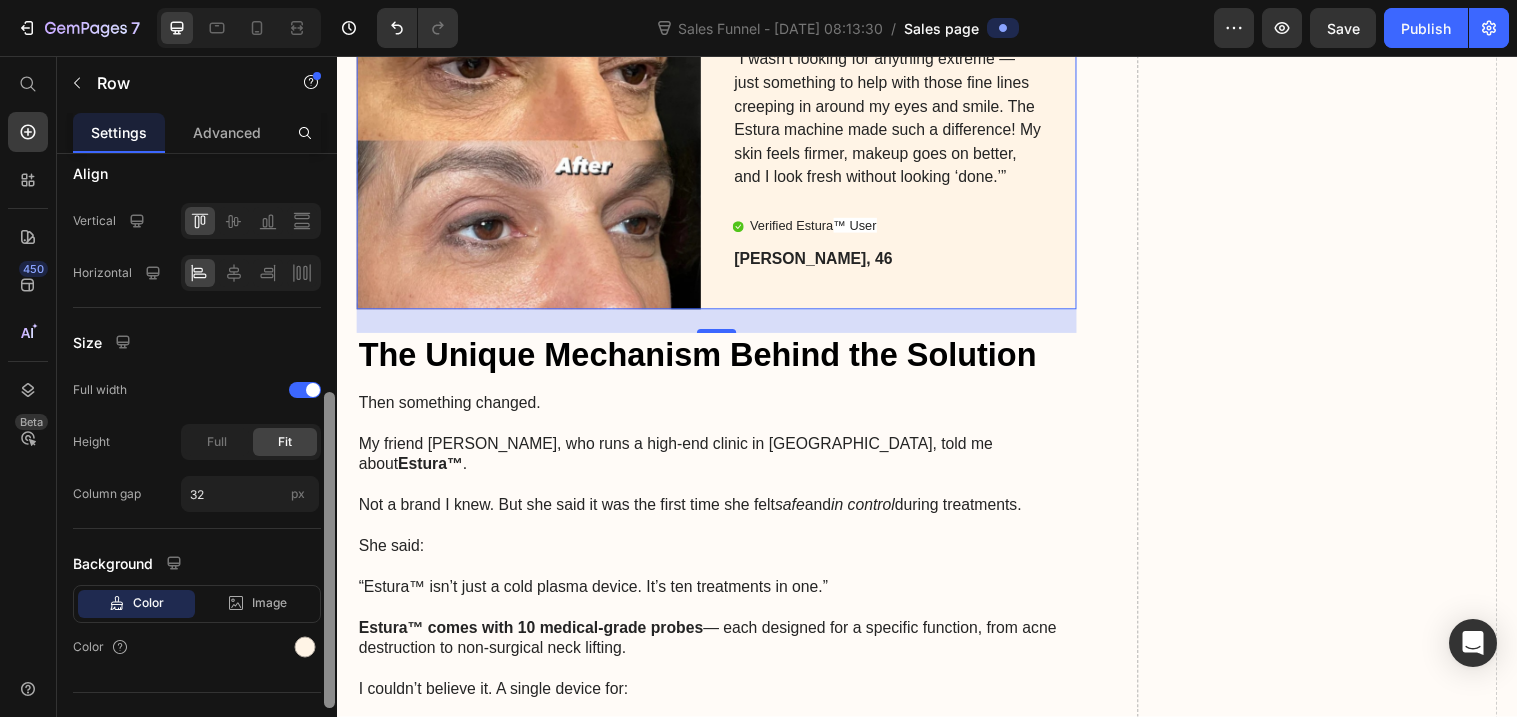 scroll, scrollTop: 593, scrollLeft: 0, axis: vertical 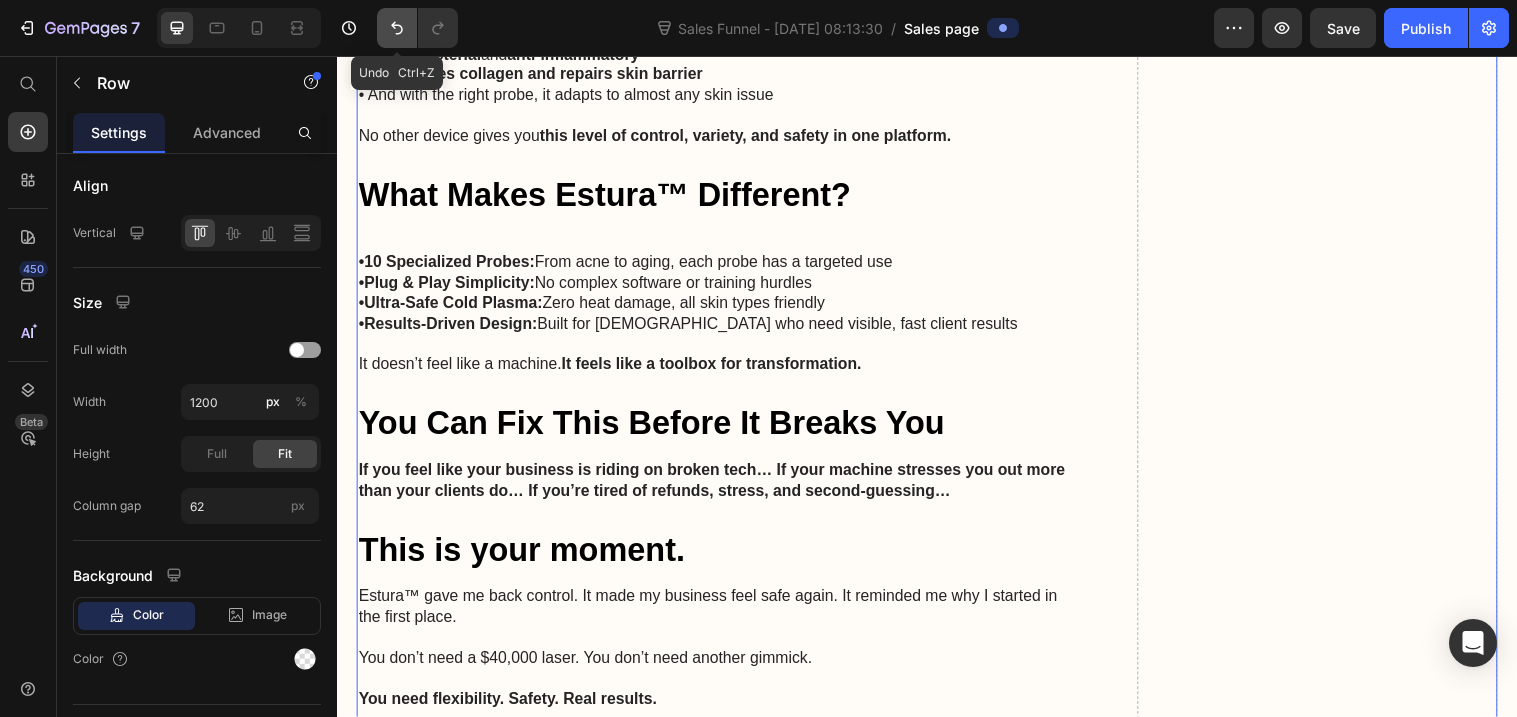 click 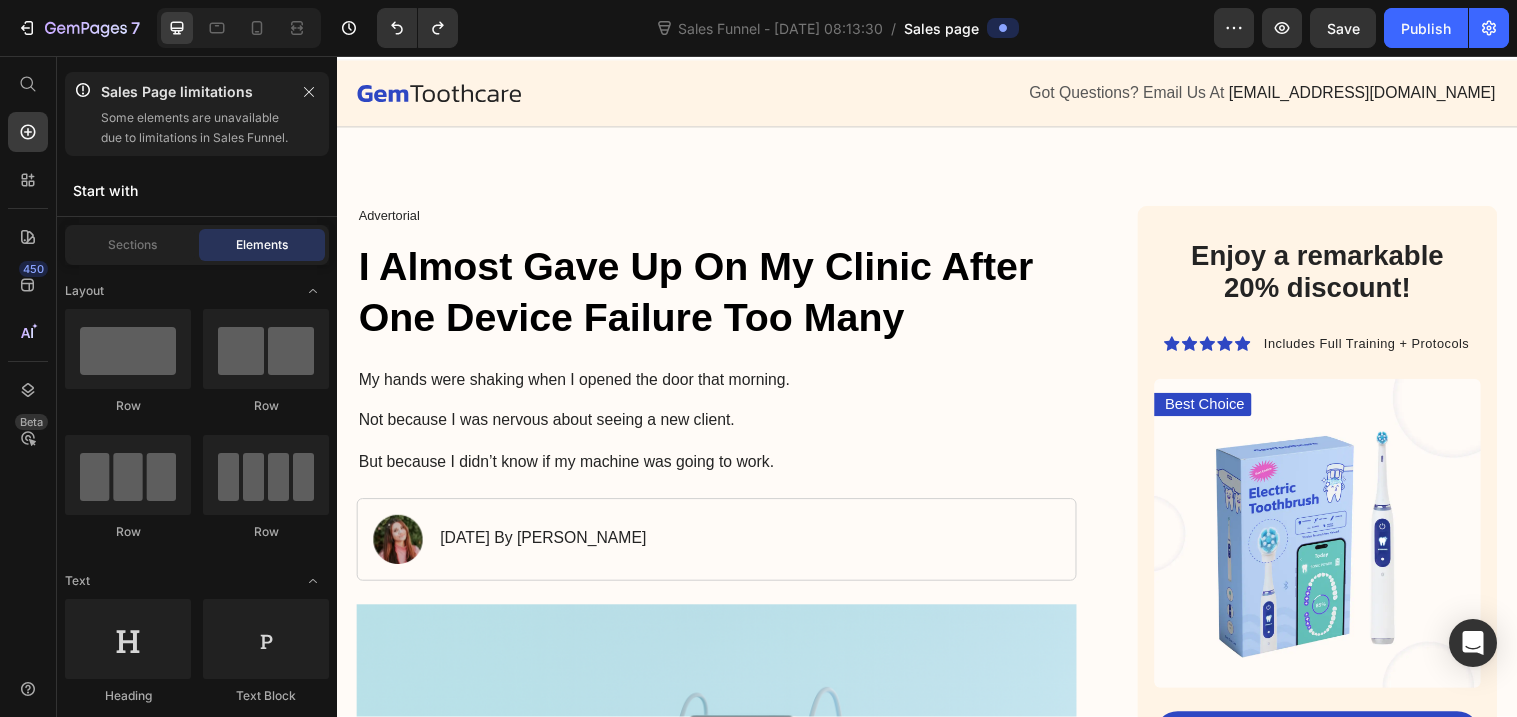 scroll, scrollTop: 19, scrollLeft: 0, axis: vertical 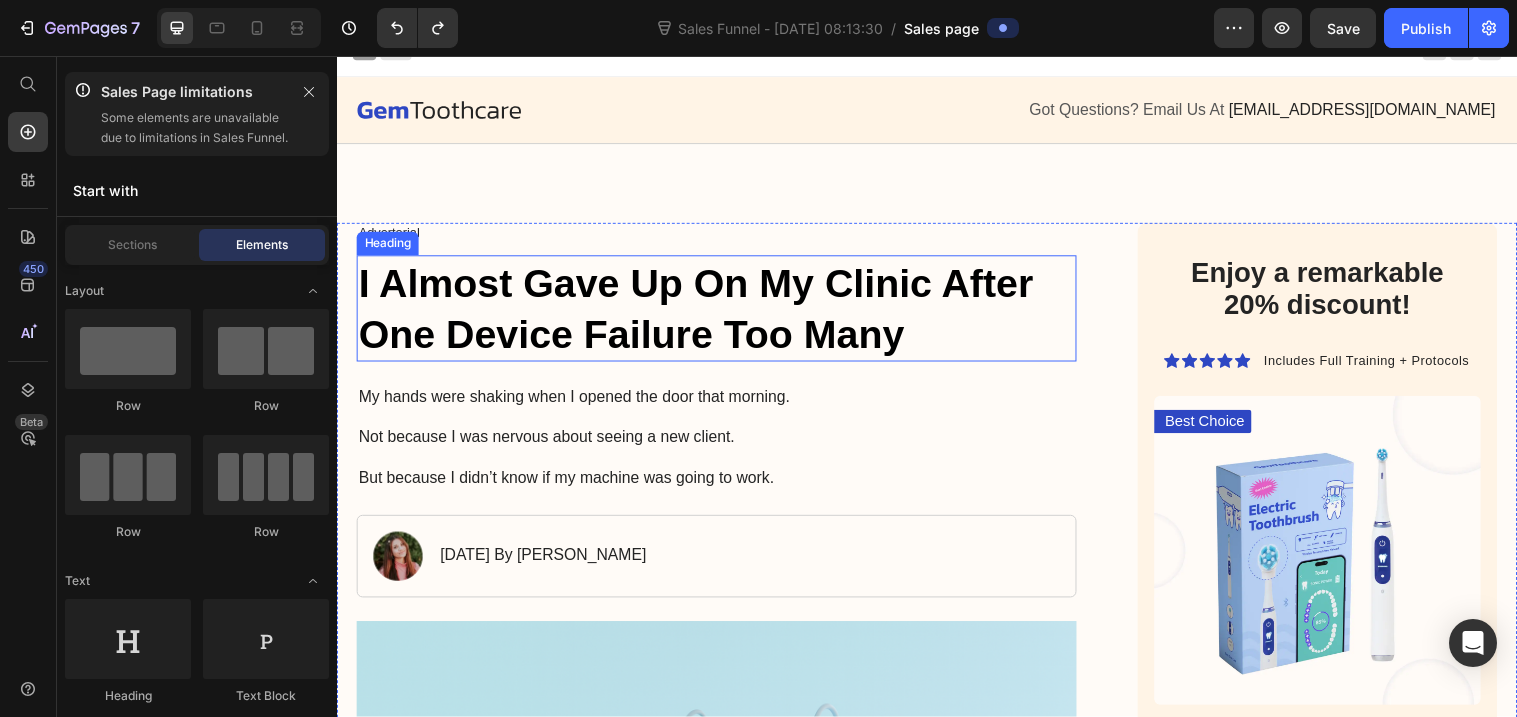 click on "I Almost Gave Up On My Clinic After One Device Failure Too Many" at bounding box center [723, 313] 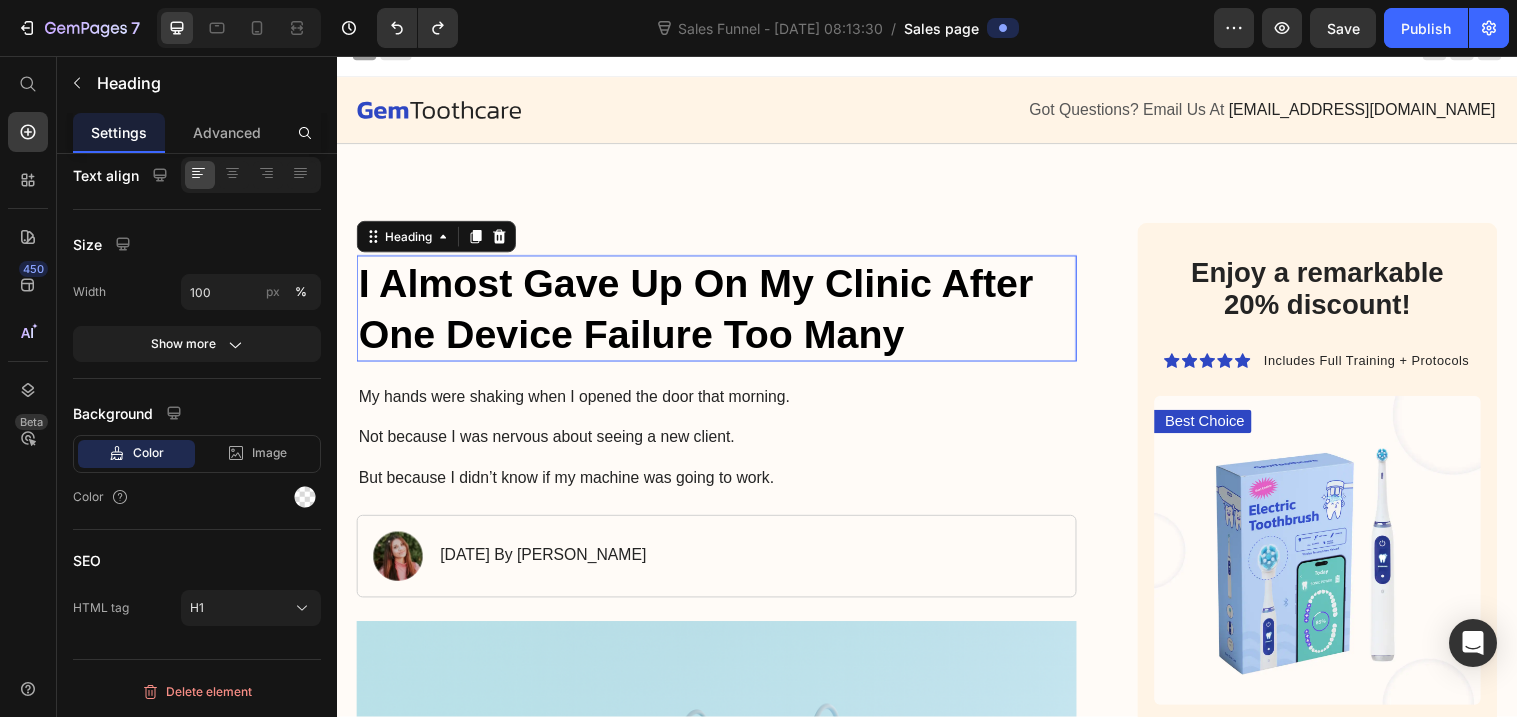 scroll, scrollTop: 0, scrollLeft: 0, axis: both 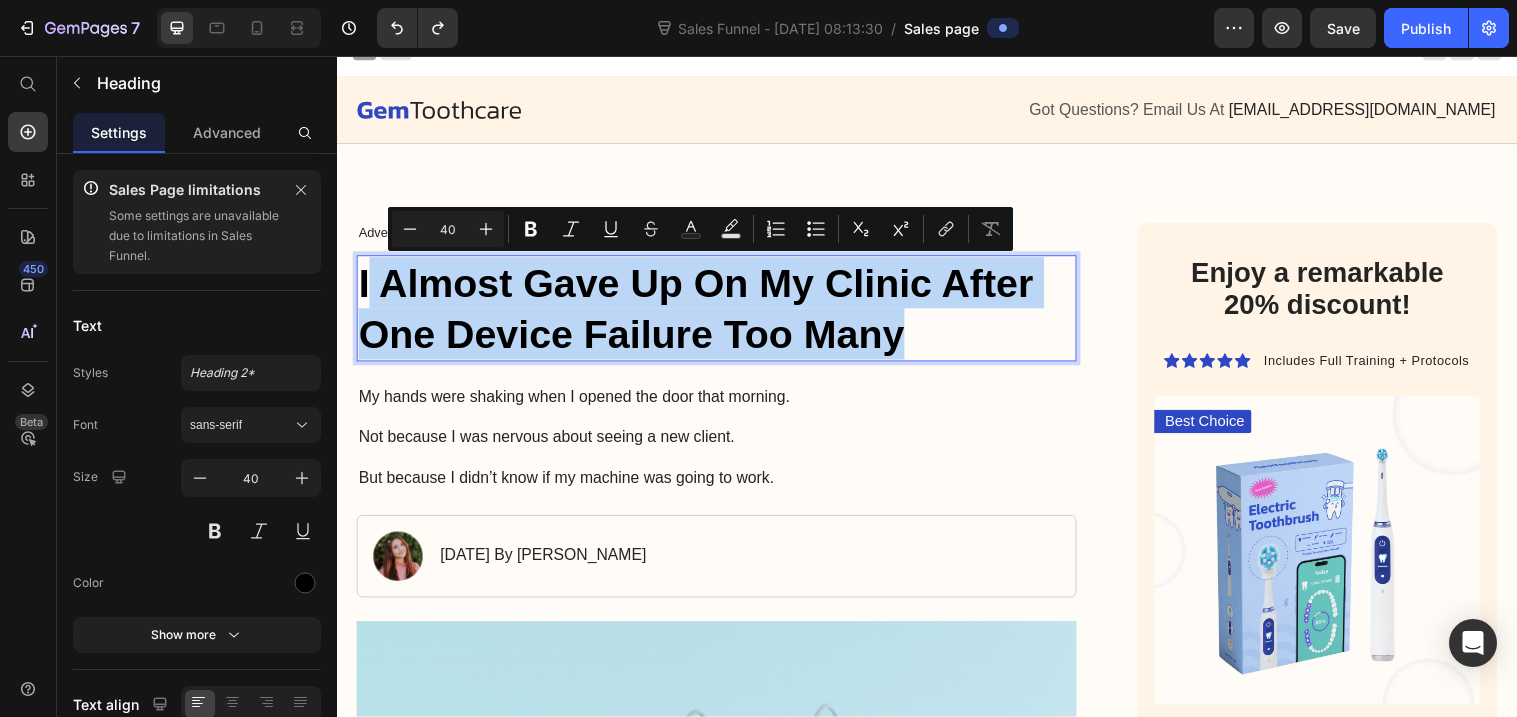 drag, startPoint x: 935, startPoint y: 350, endPoint x: 367, endPoint y: 292, distance: 570.9536 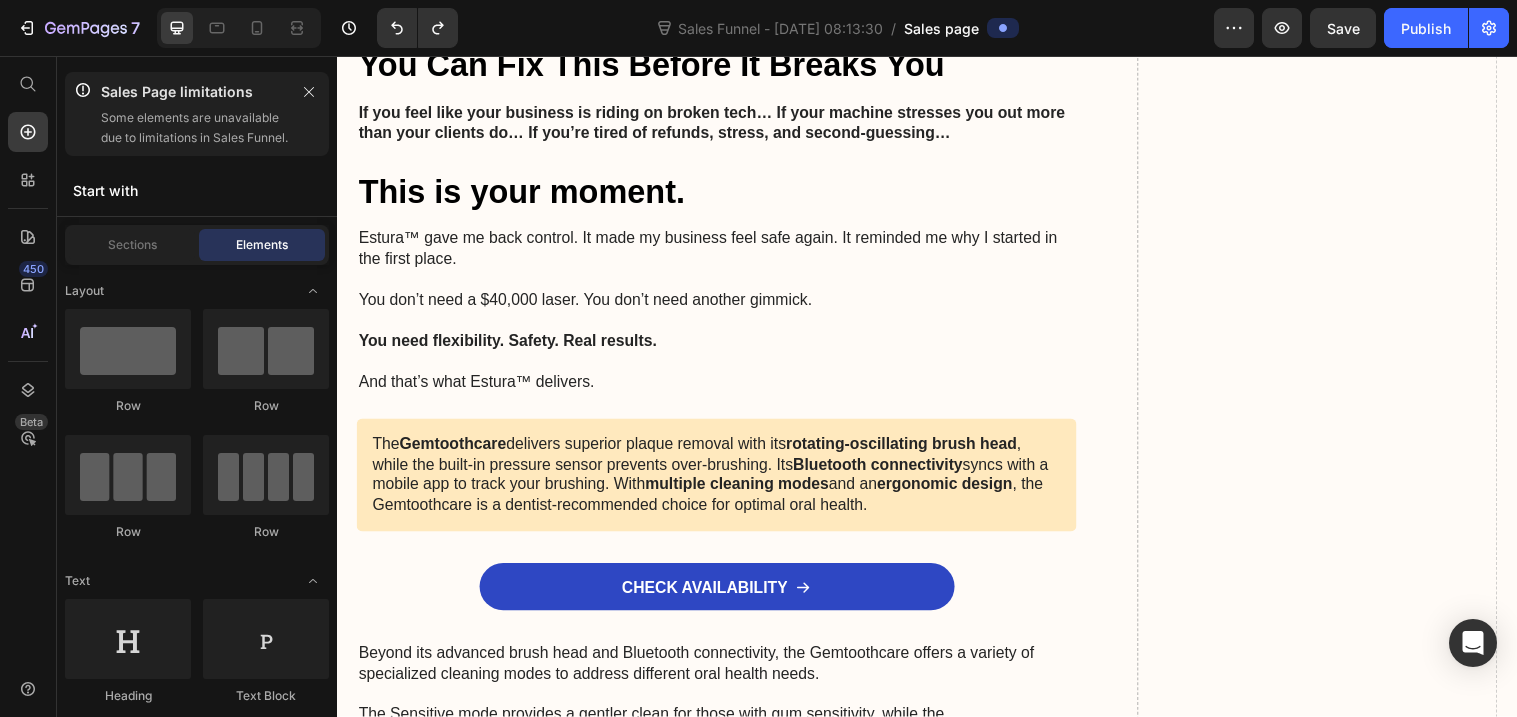 scroll, scrollTop: 5834, scrollLeft: 0, axis: vertical 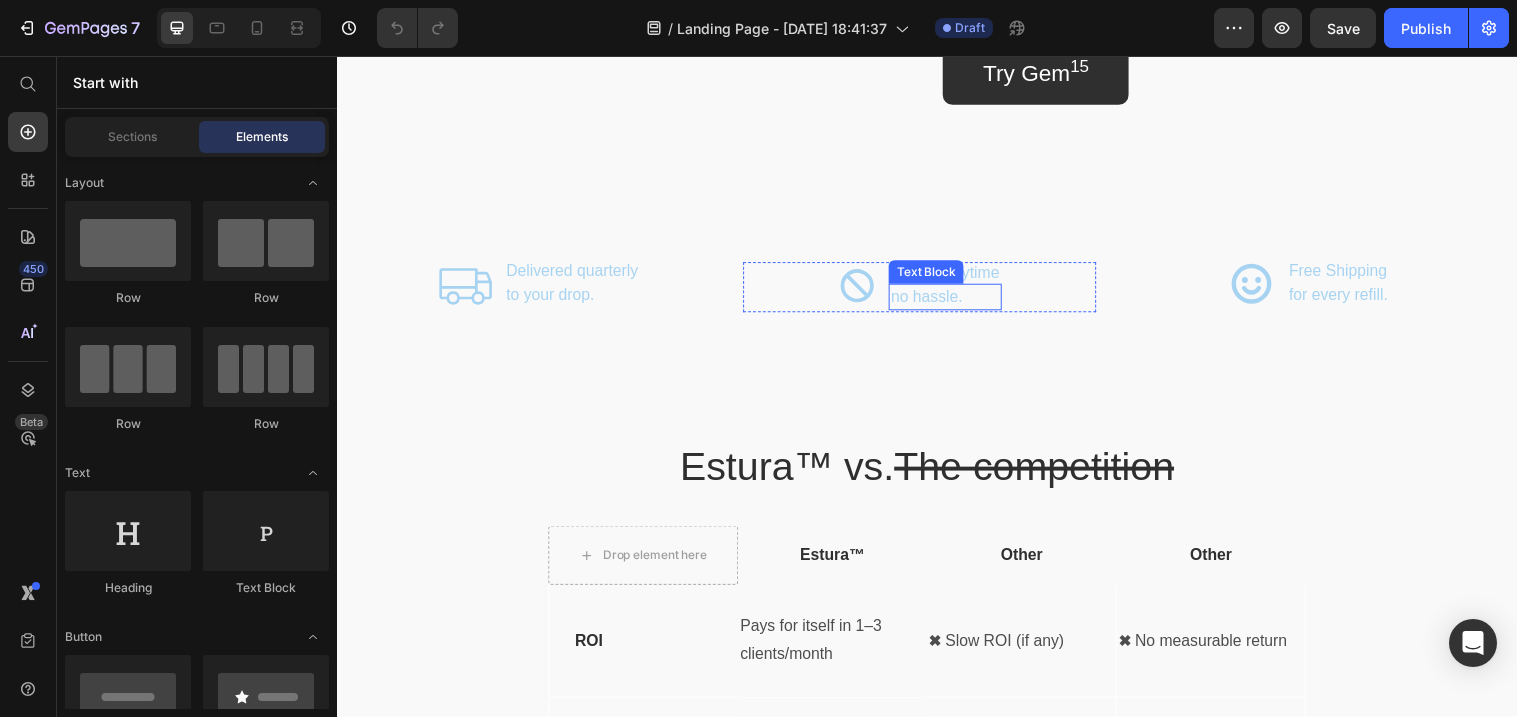 click on "no hassle." at bounding box center (955, 301) 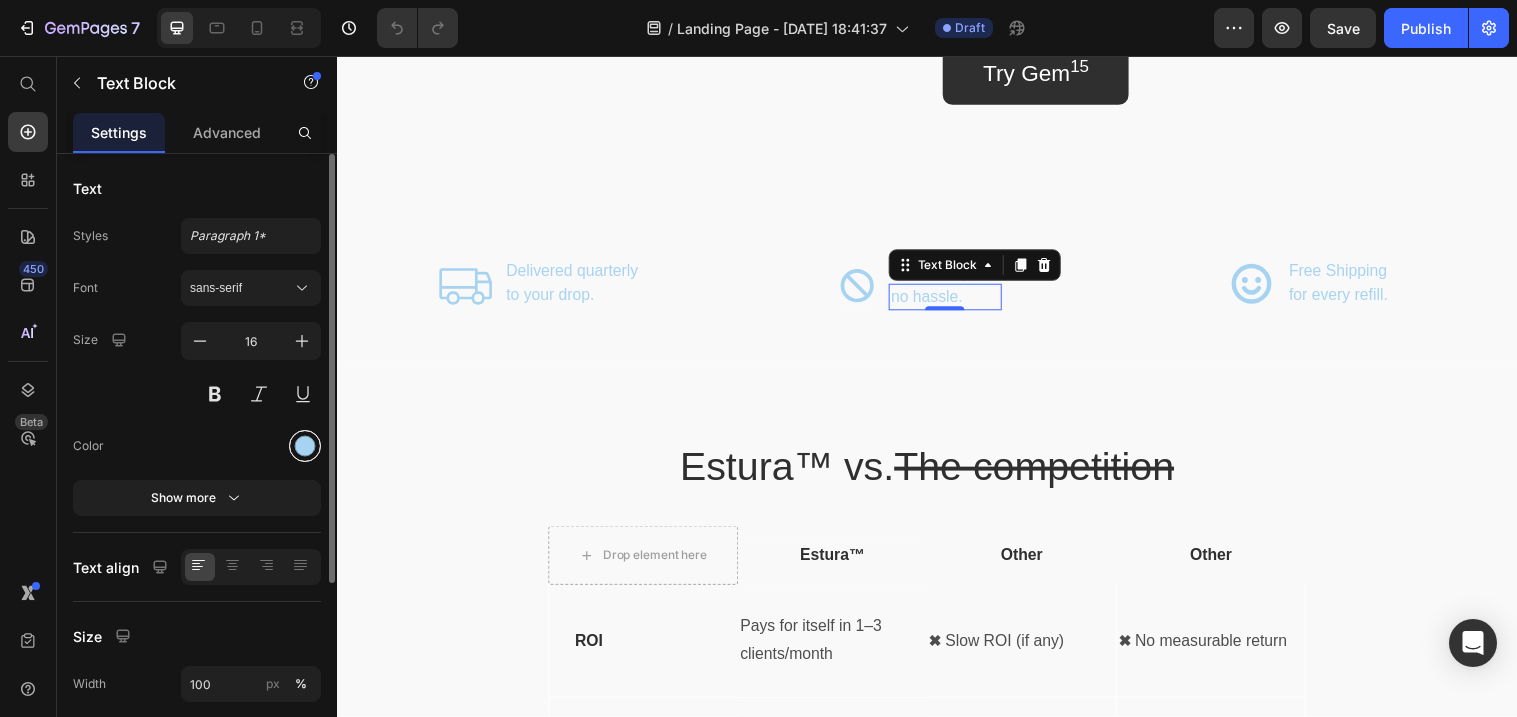 click at bounding box center [305, 446] 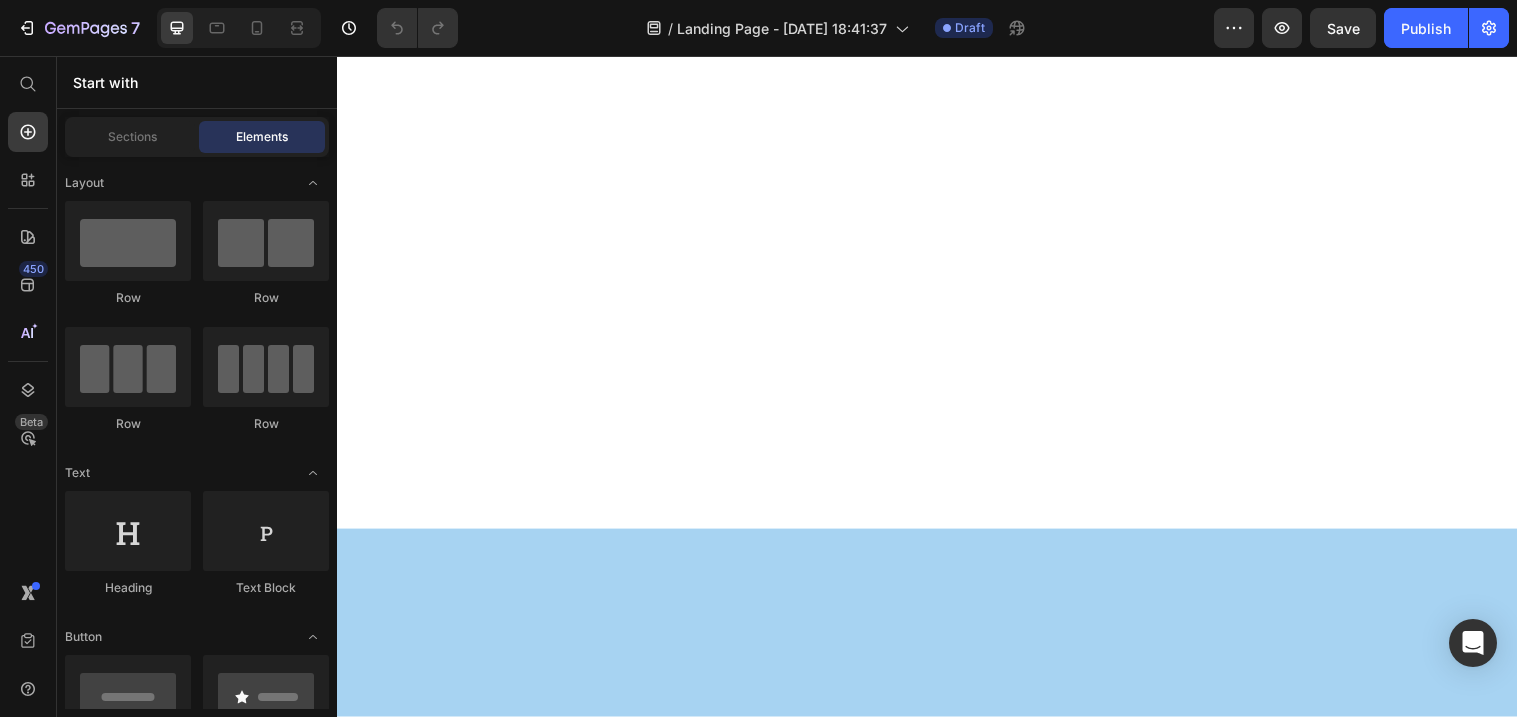 scroll, scrollTop: 104, scrollLeft: 0, axis: vertical 